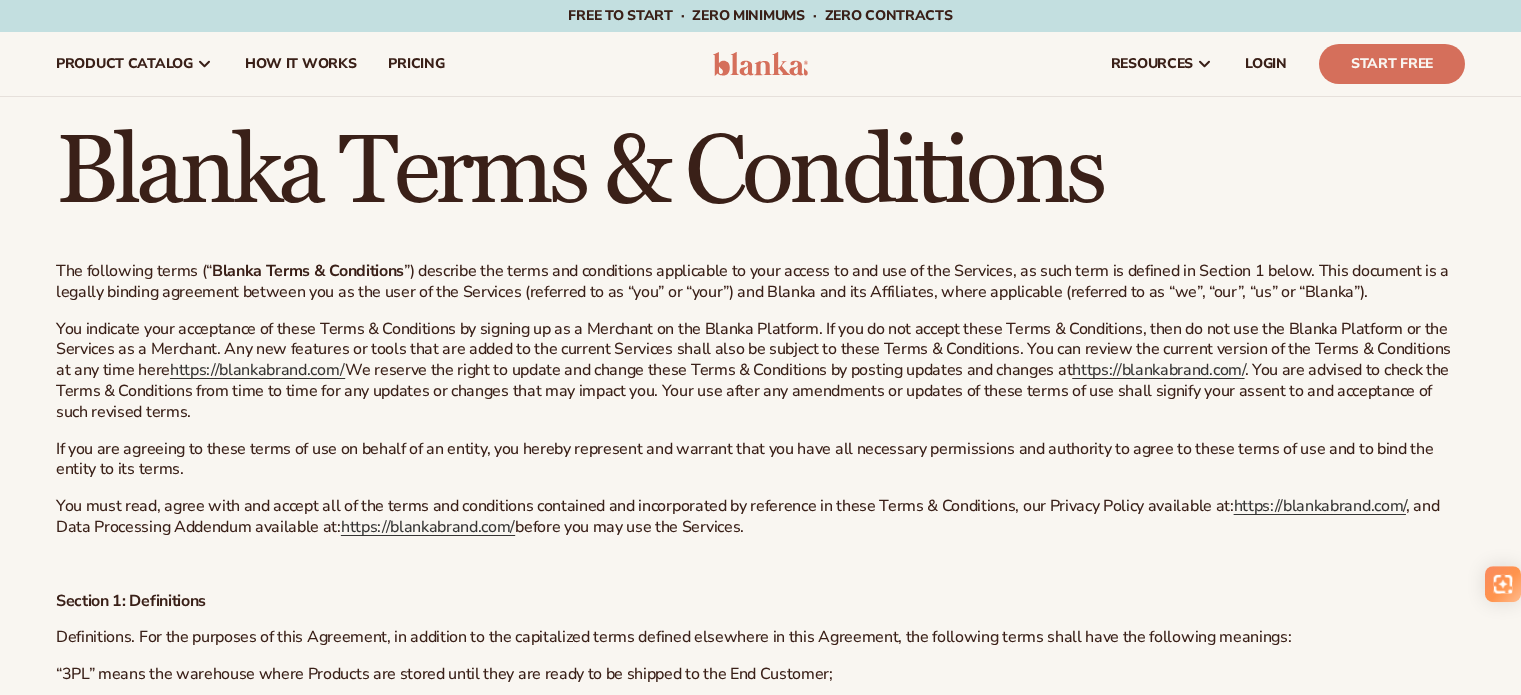 scroll, scrollTop: 0, scrollLeft: 0, axis: both 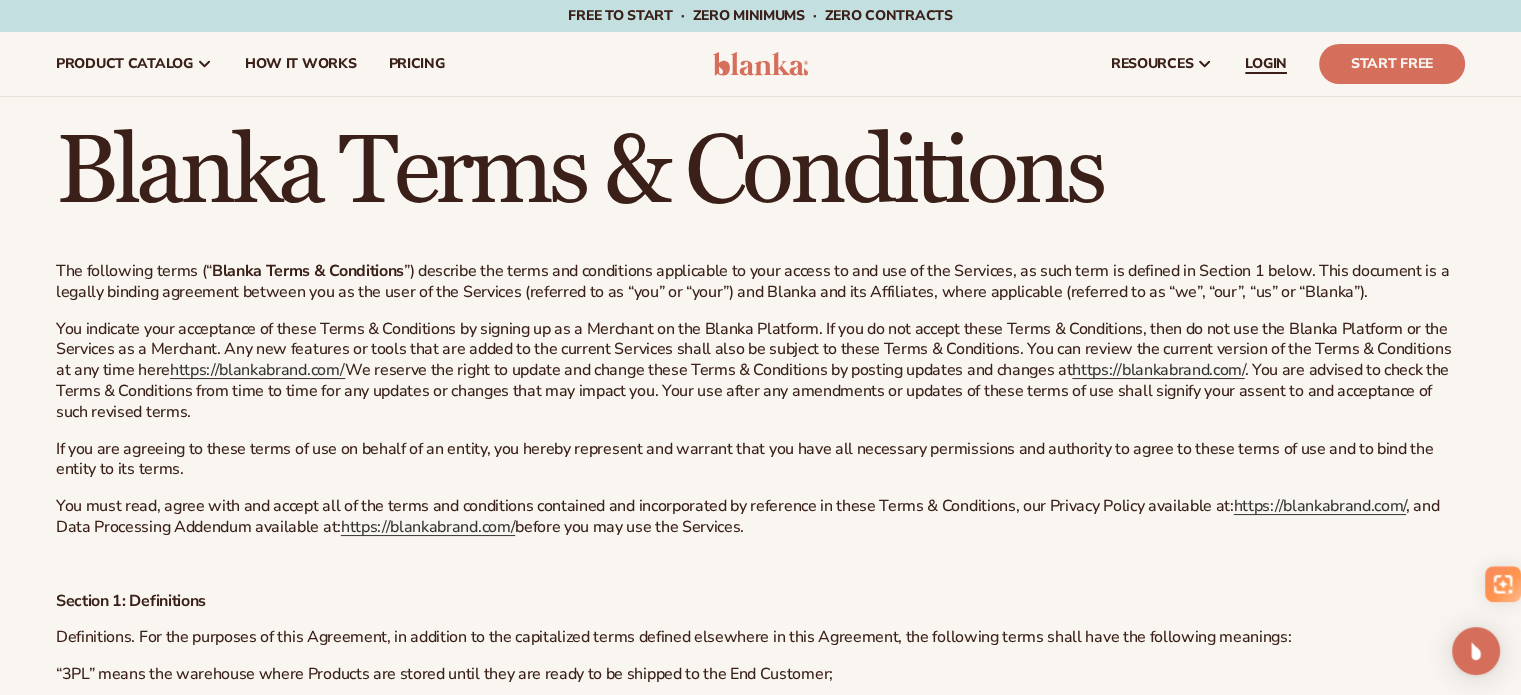 click on "LOGIN" at bounding box center (1266, 64) 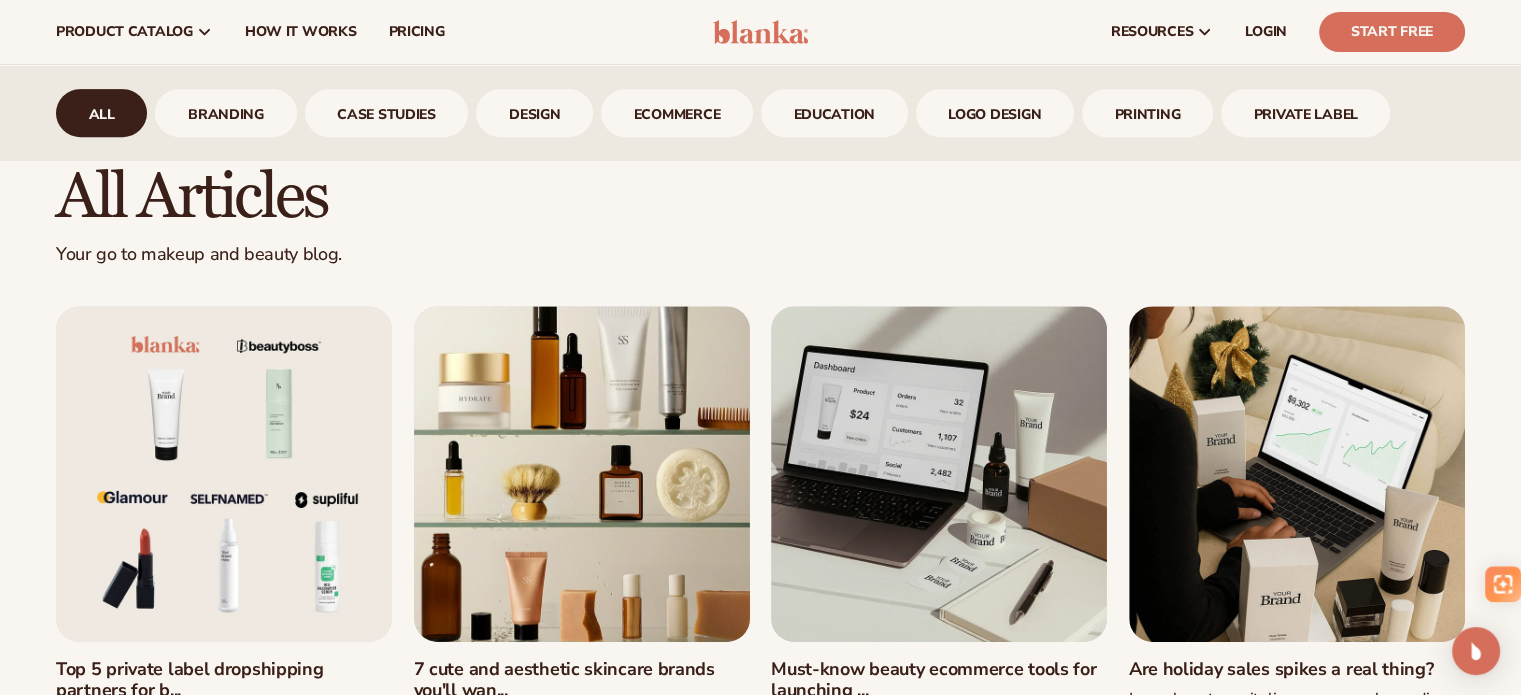 scroll, scrollTop: 800, scrollLeft: 0, axis: vertical 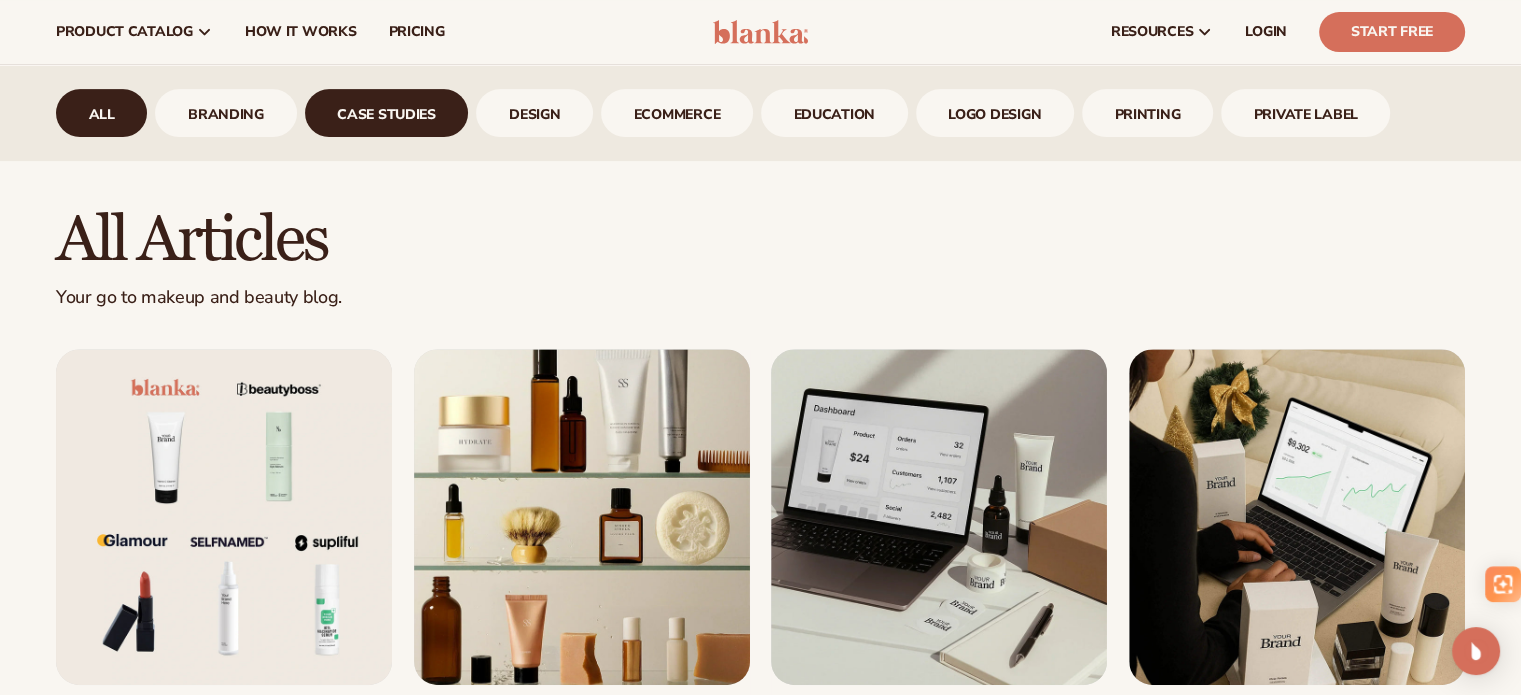 click on "case studies" at bounding box center (387, 113) 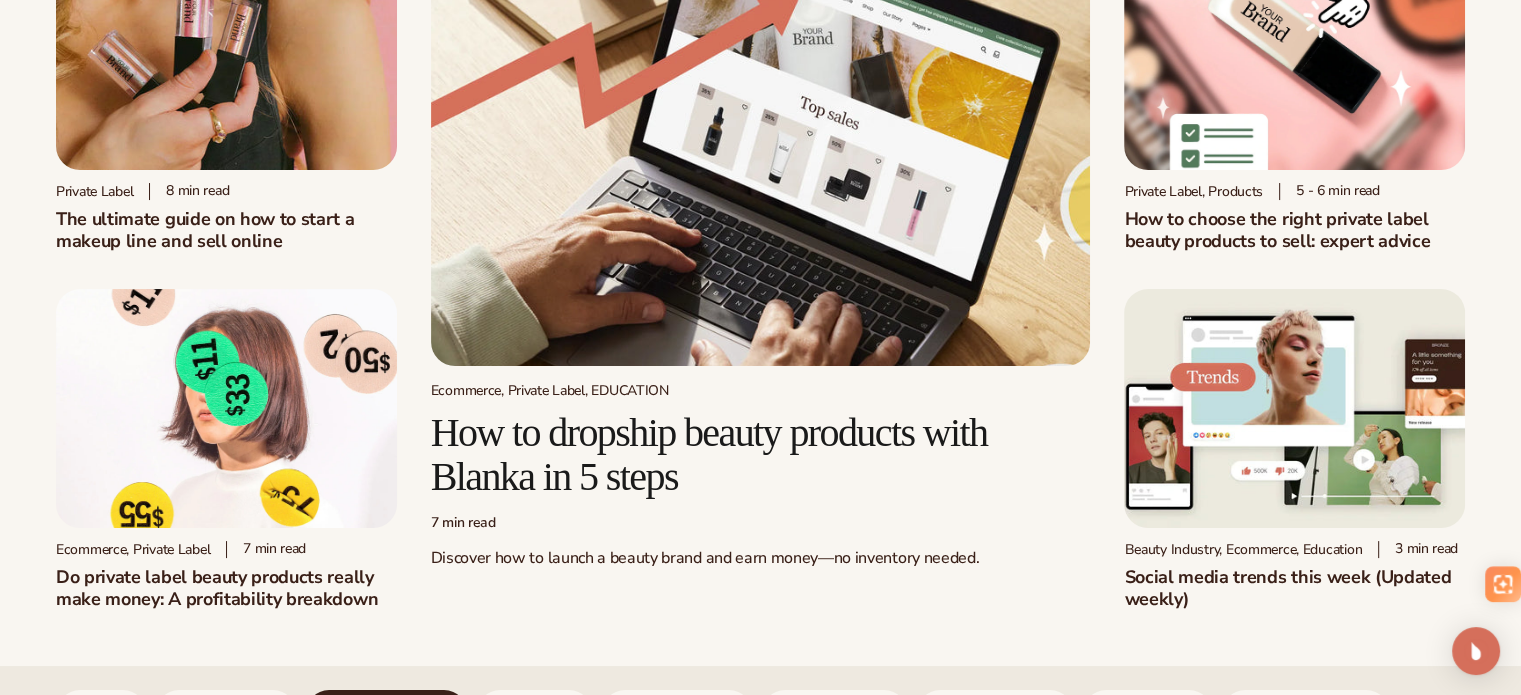 scroll, scrollTop: 200, scrollLeft: 0, axis: vertical 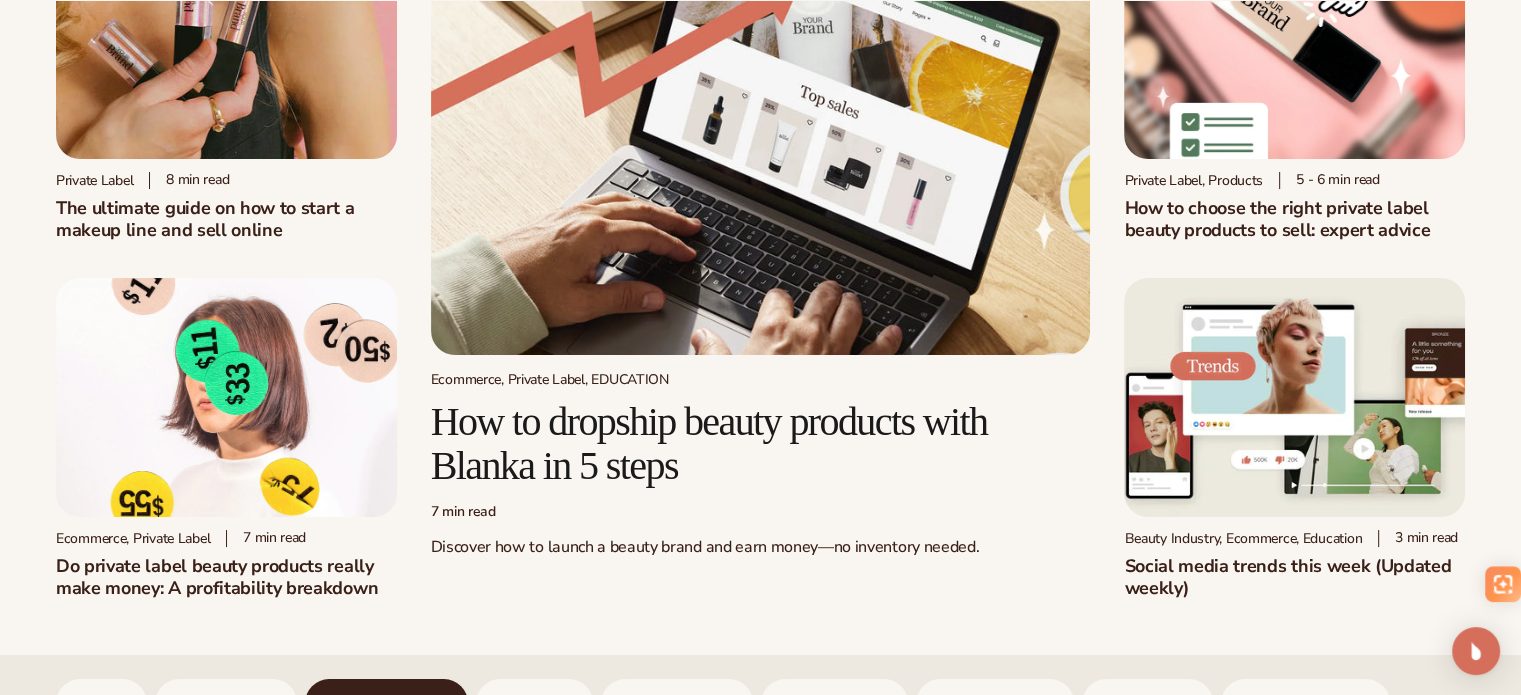 click at bounding box center [226, 397] 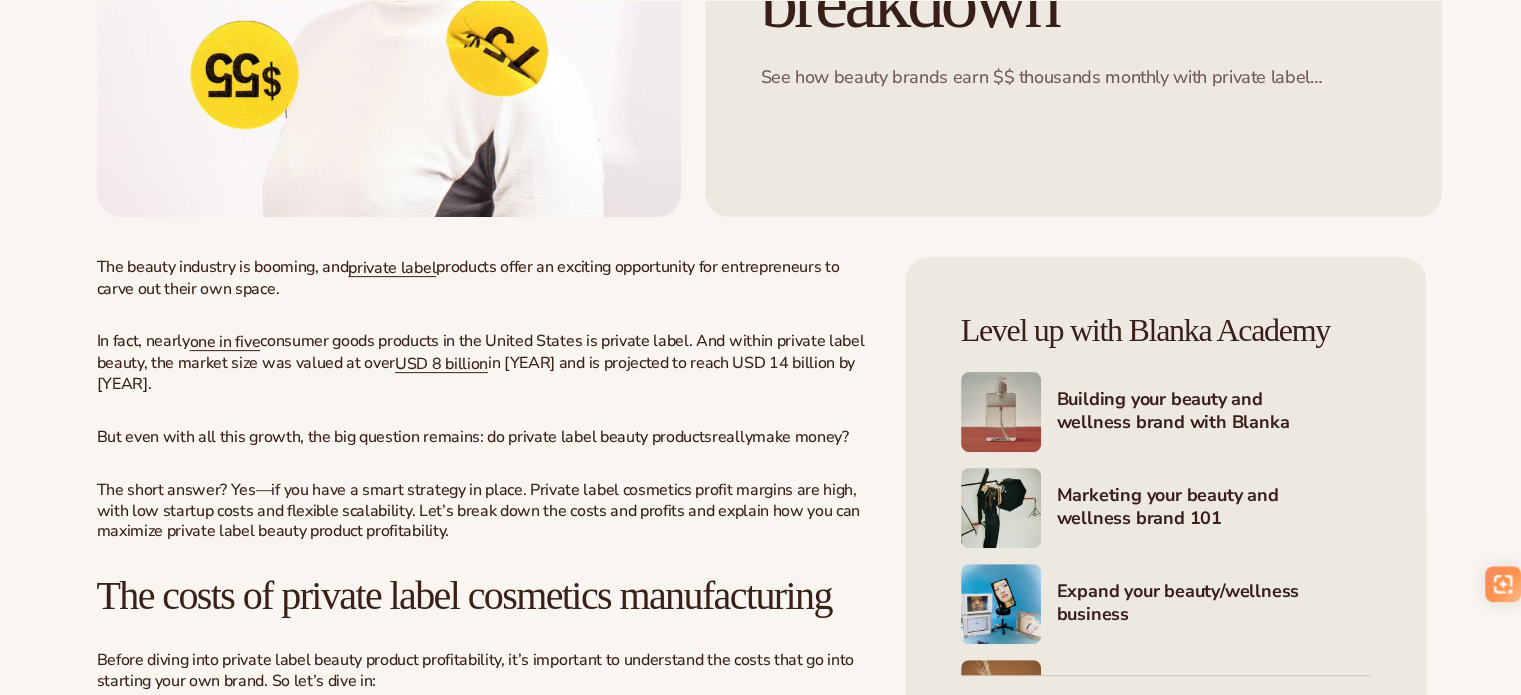 scroll, scrollTop: 600, scrollLeft: 0, axis: vertical 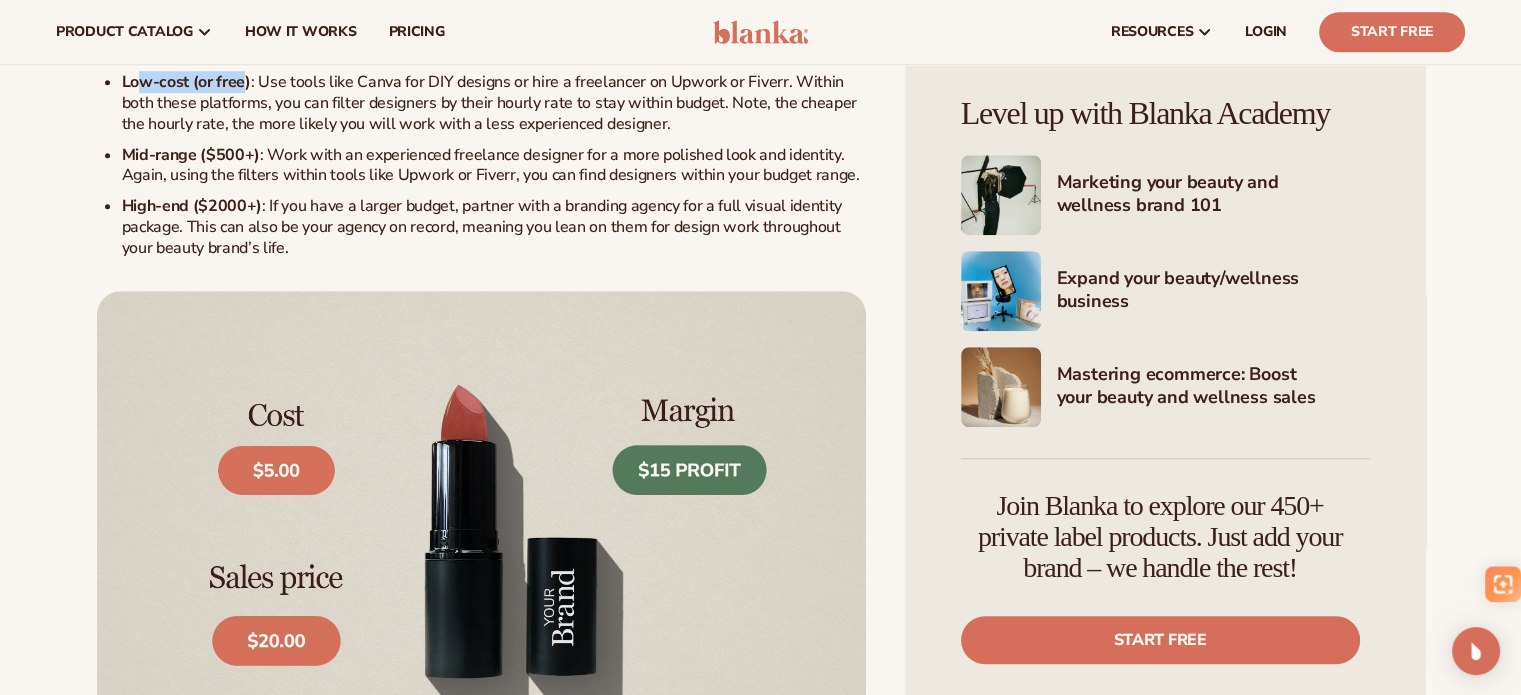 drag, startPoint x: 139, startPoint y: 190, endPoint x: 240, endPoint y: 194, distance: 101.07918 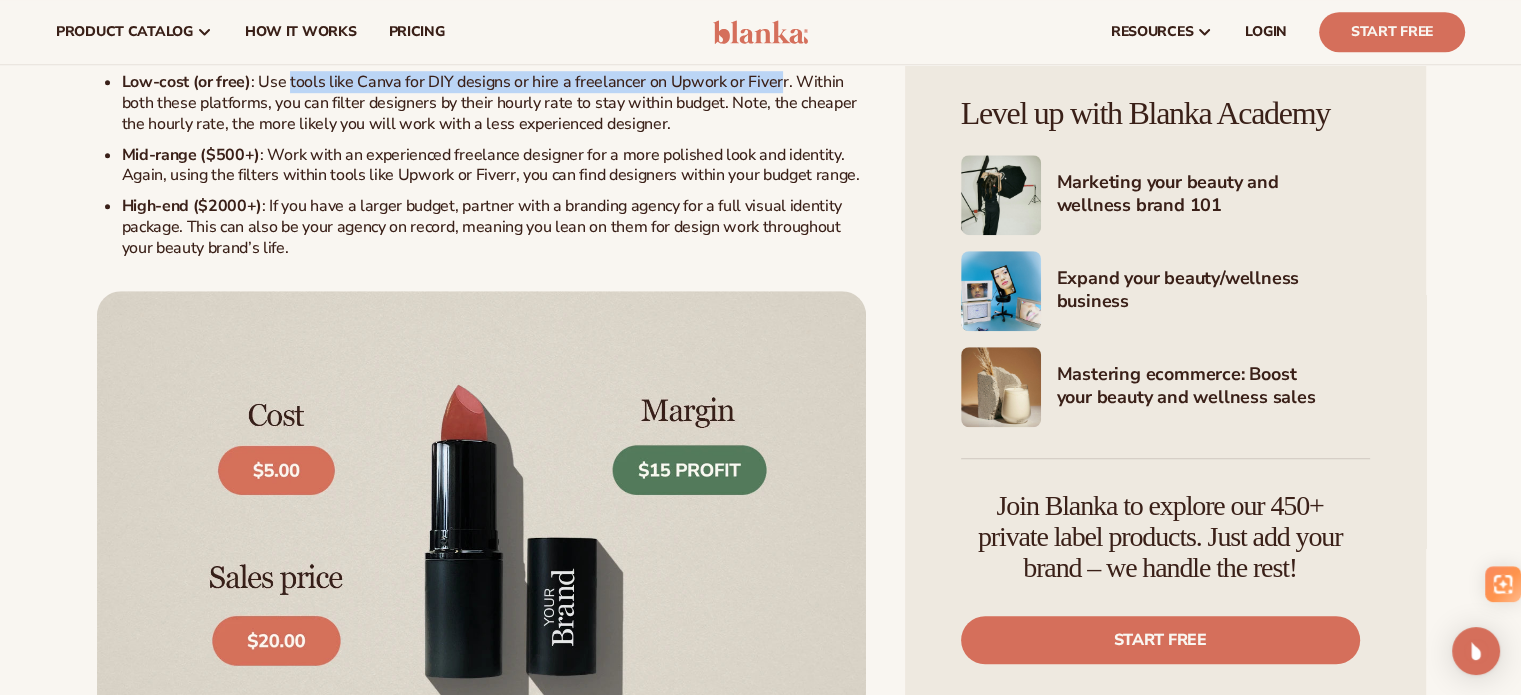 drag, startPoint x: 286, startPoint y: 185, endPoint x: 773, endPoint y: 205, distance: 487.4105 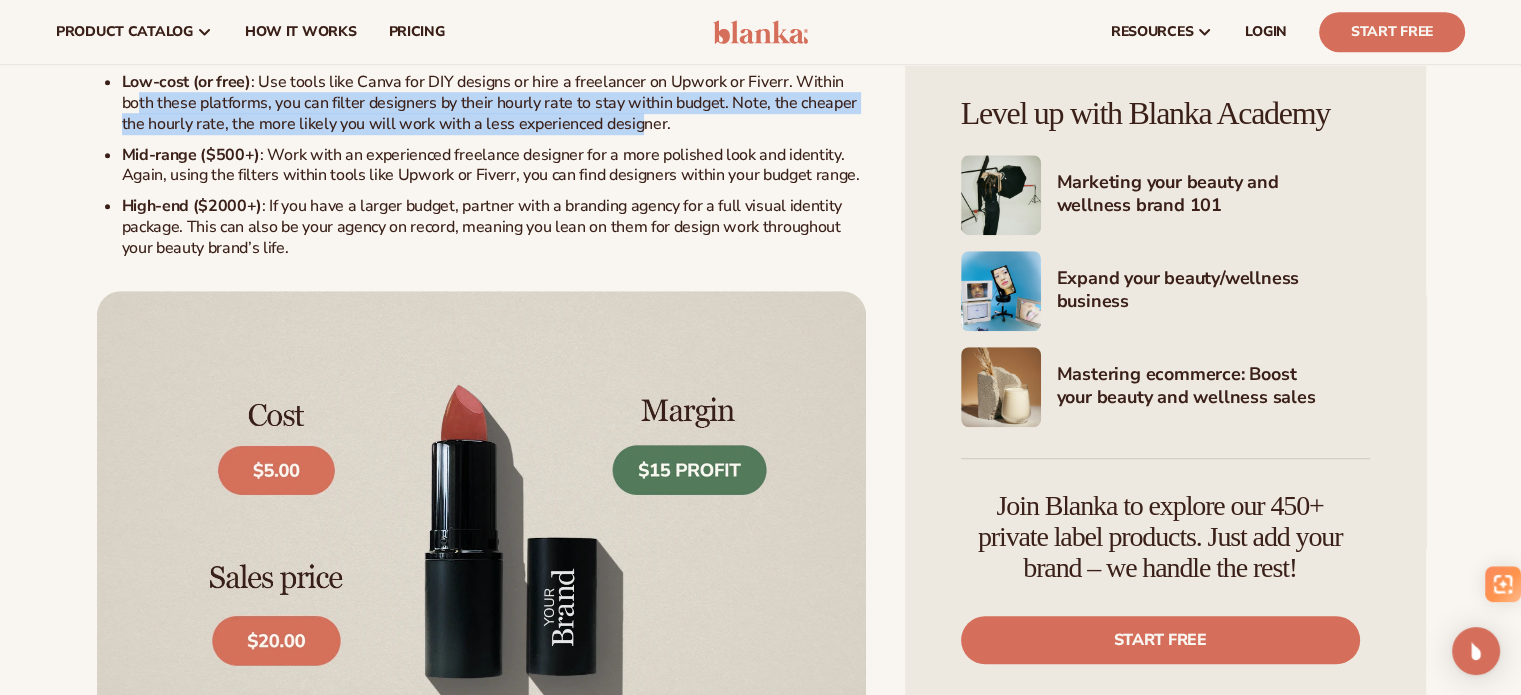 drag, startPoint x: 141, startPoint y: 222, endPoint x: 640, endPoint y: 232, distance: 499.1002 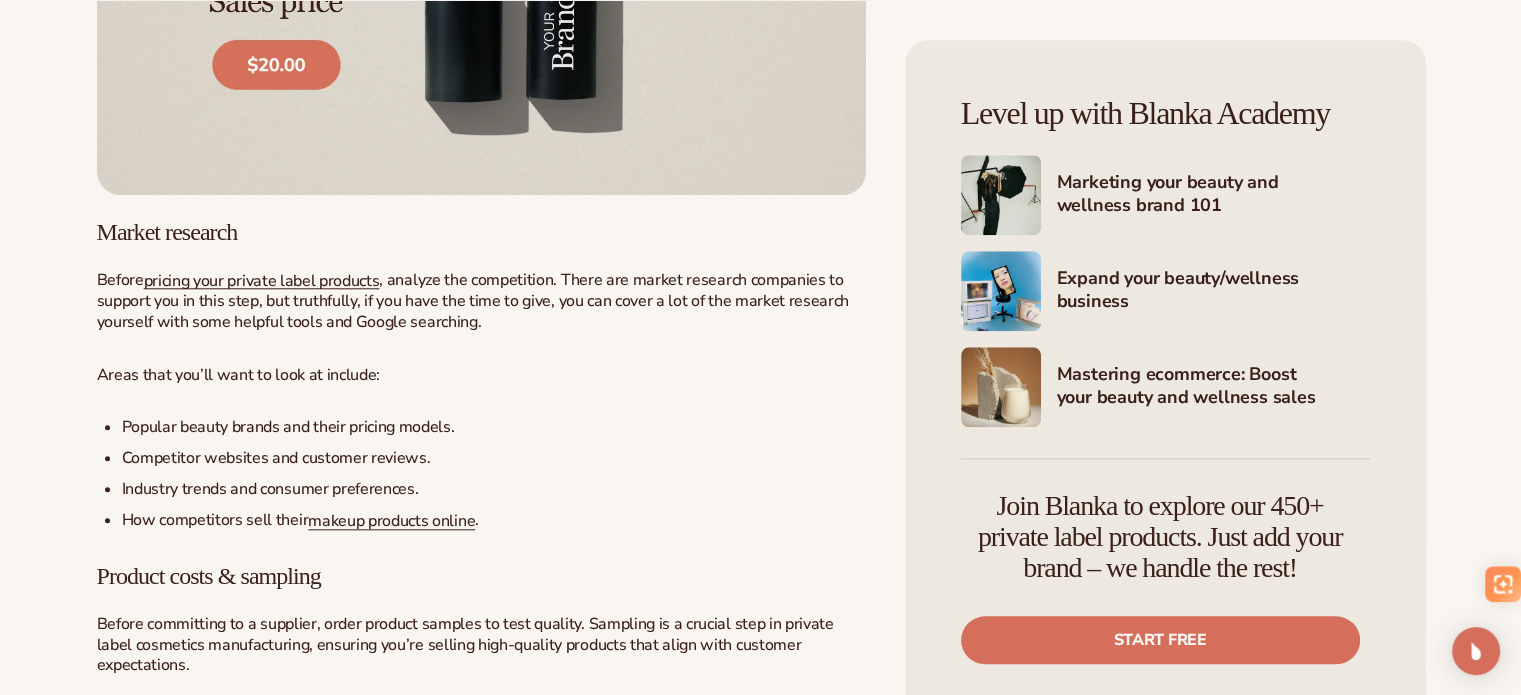scroll, scrollTop: 2000, scrollLeft: 0, axis: vertical 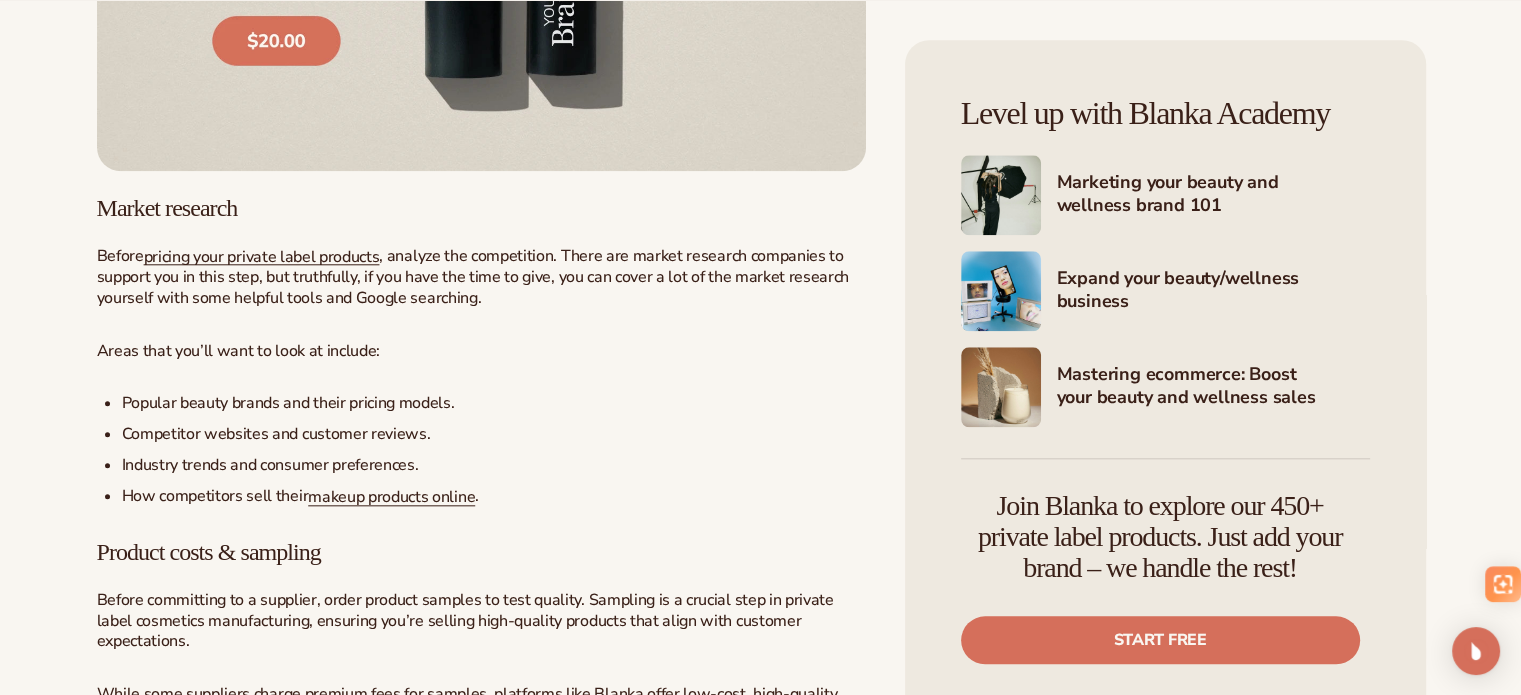 drag, startPoint x: 108, startPoint y: 311, endPoint x: 260, endPoint y: 323, distance: 152.47295 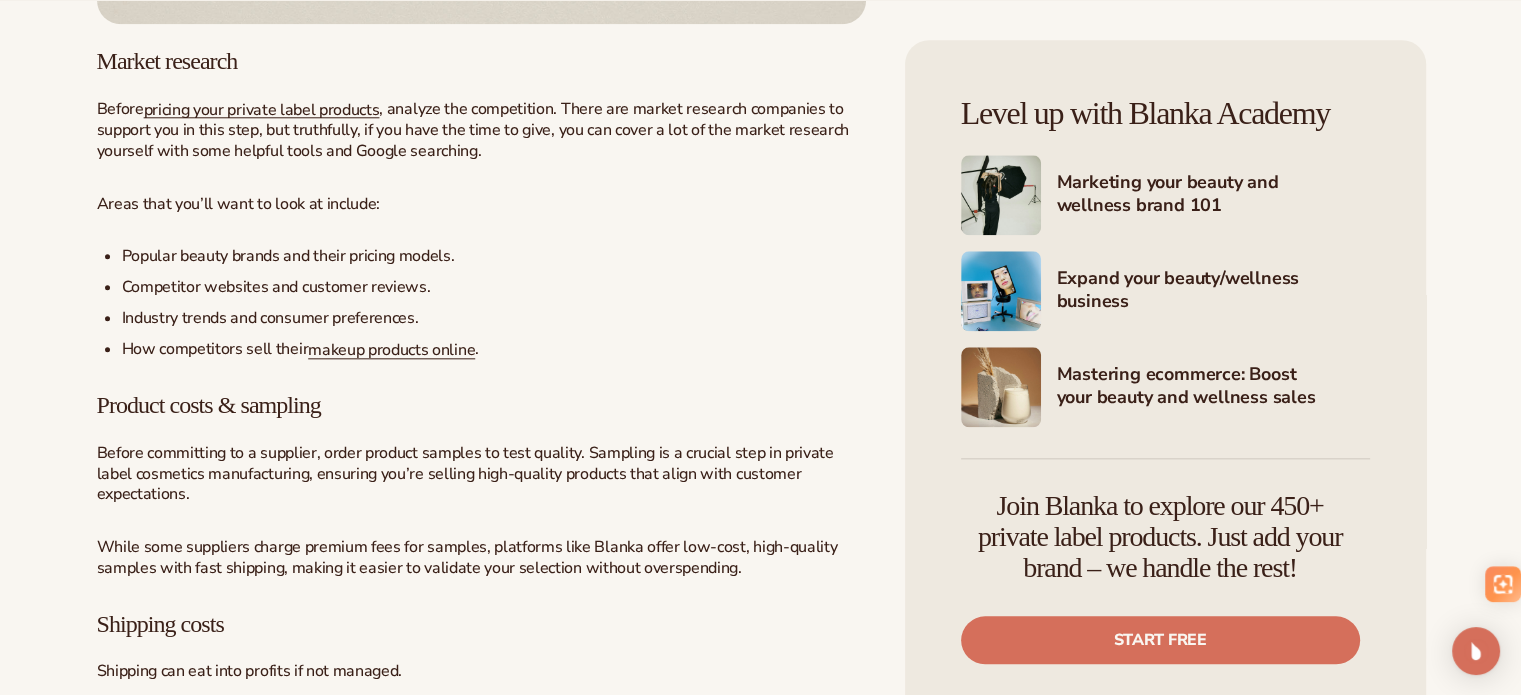 scroll, scrollTop: 2200, scrollLeft: 0, axis: vertical 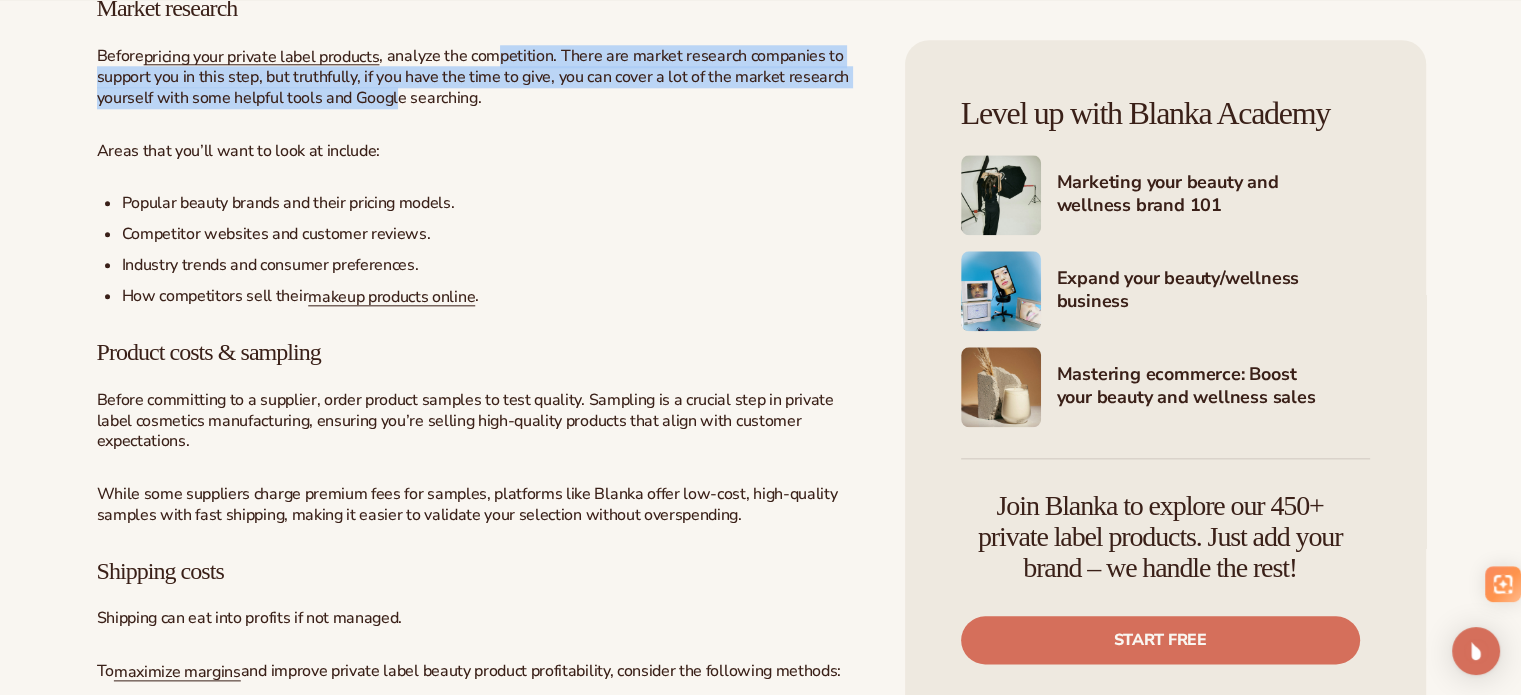 drag, startPoint x: 515, startPoint y: 172, endPoint x: 393, endPoint y: 209, distance: 127.48725 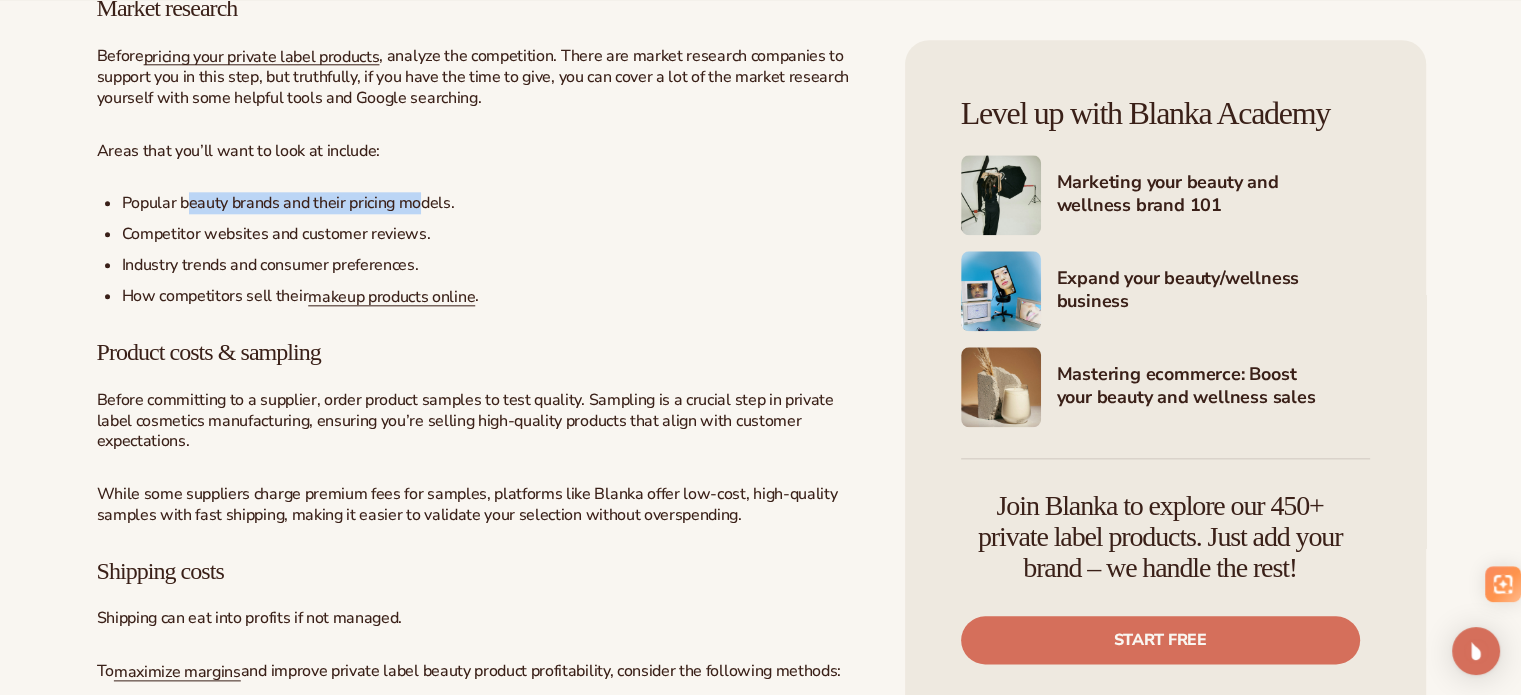drag, startPoint x: 184, startPoint y: 309, endPoint x: 420, endPoint y: 307, distance: 236.00847 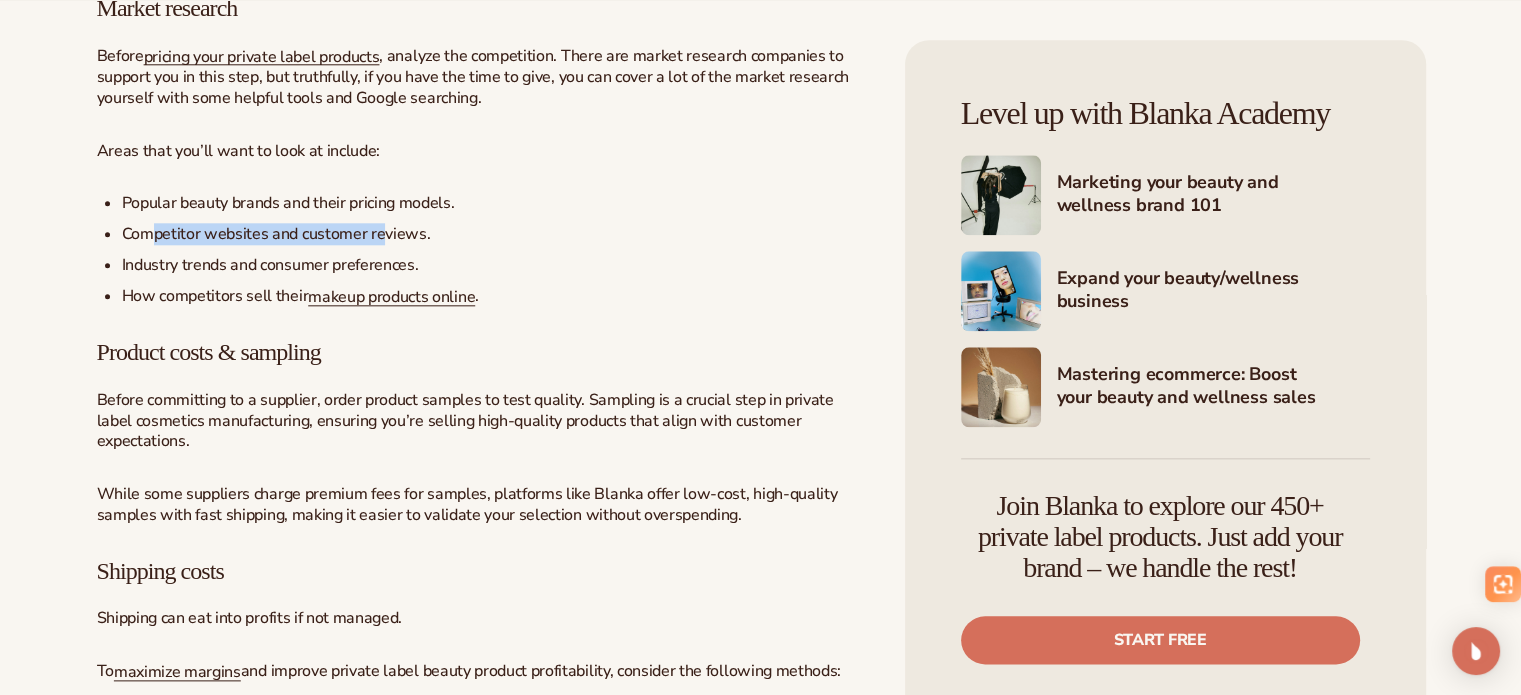 drag, startPoint x: 149, startPoint y: 347, endPoint x: 388, endPoint y: 351, distance: 239.03348 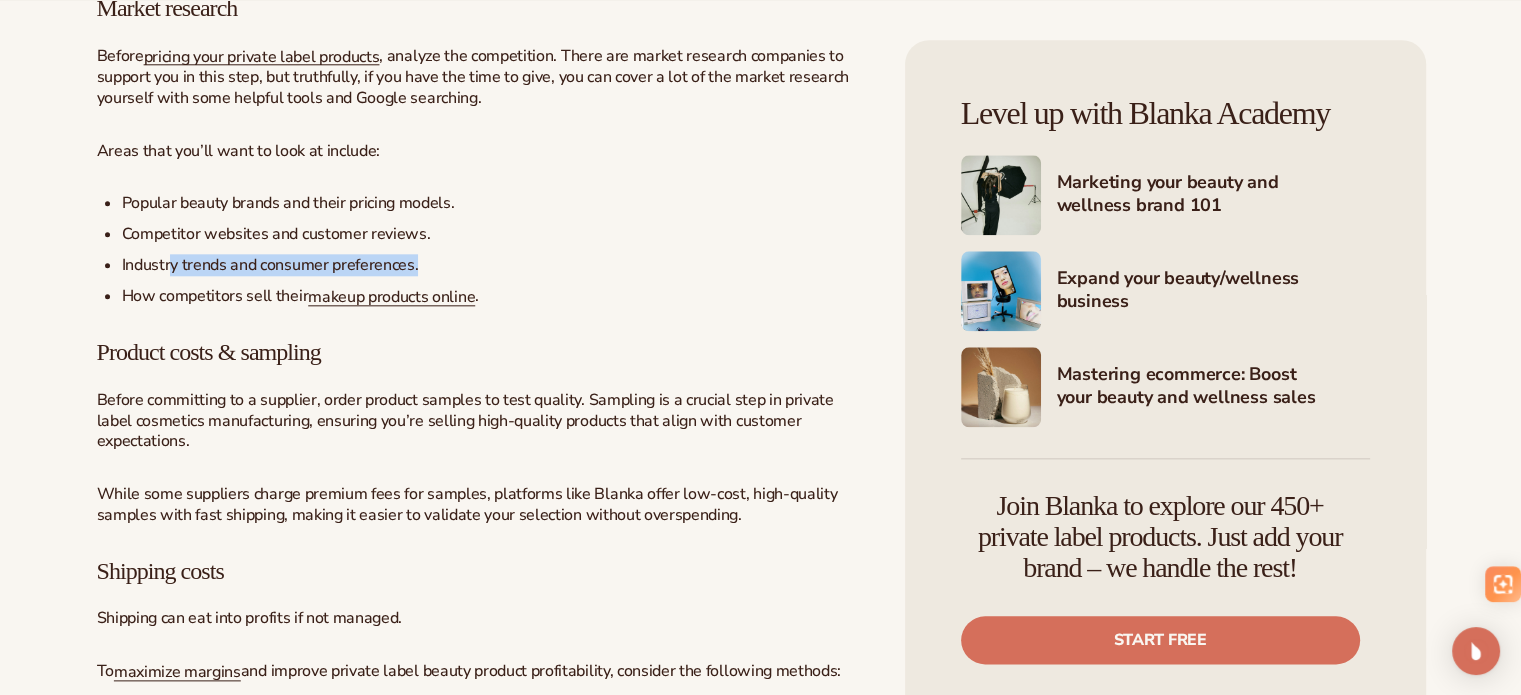 drag, startPoint x: 172, startPoint y: 383, endPoint x: 420, endPoint y: 388, distance: 248.0504 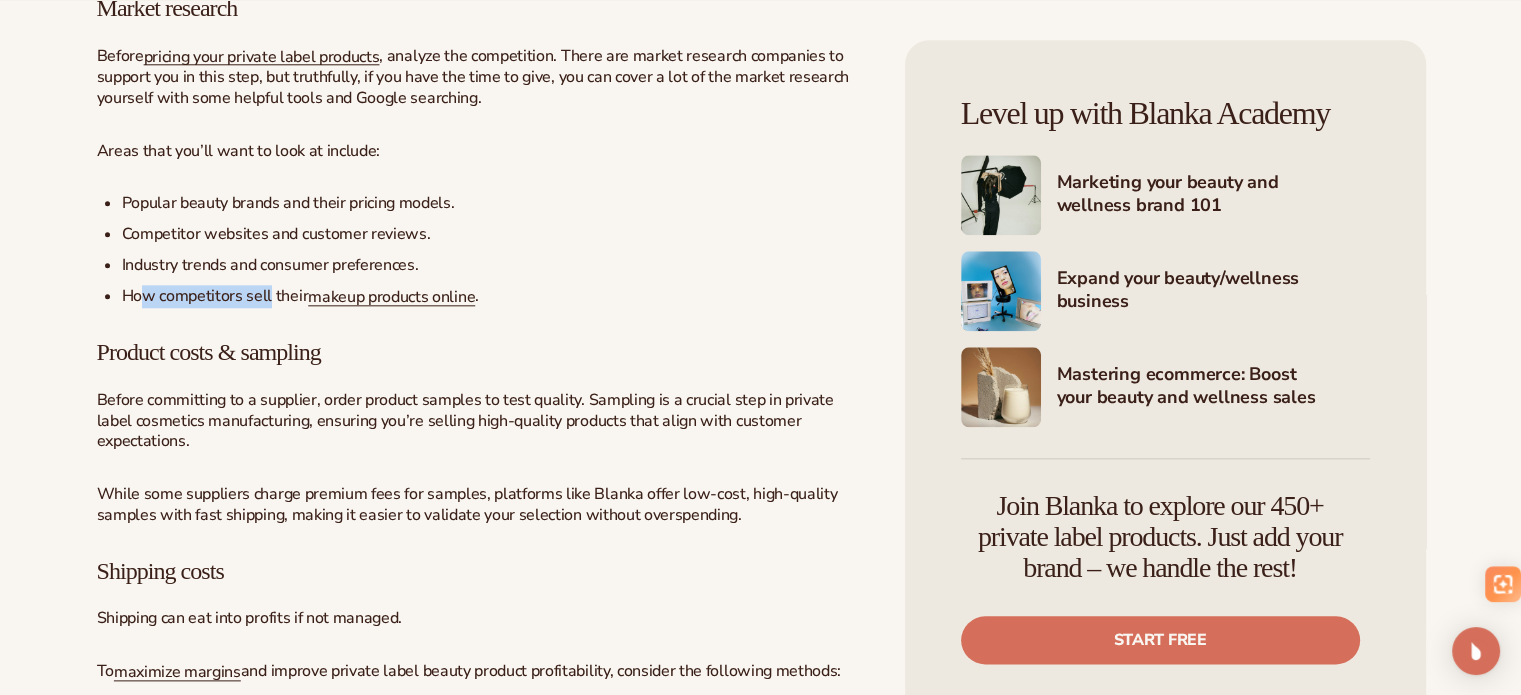 drag, startPoint x: 147, startPoint y: 408, endPoint x: 272, endPoint y: 407, distance: 125.004 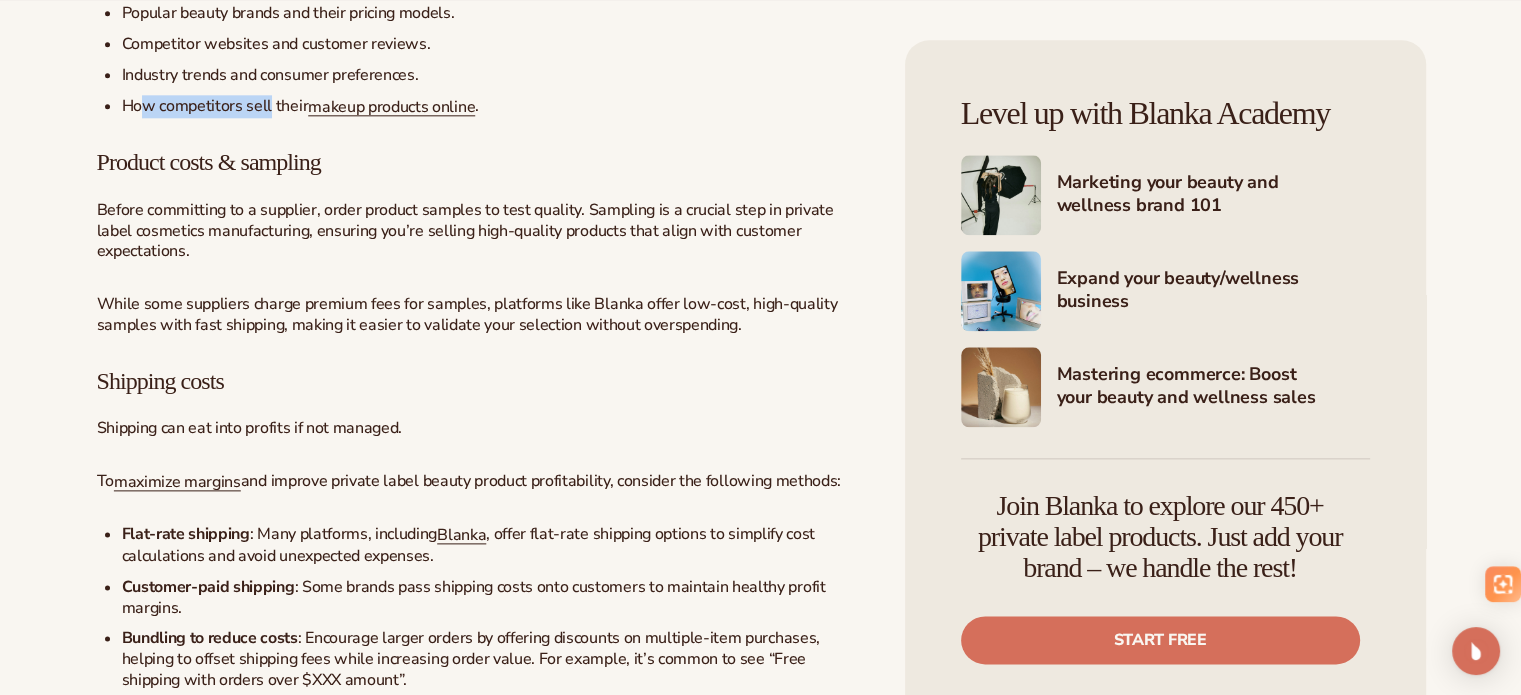 scroll, scrollTop: 2400, scrollLeft: 0, axis: vertical 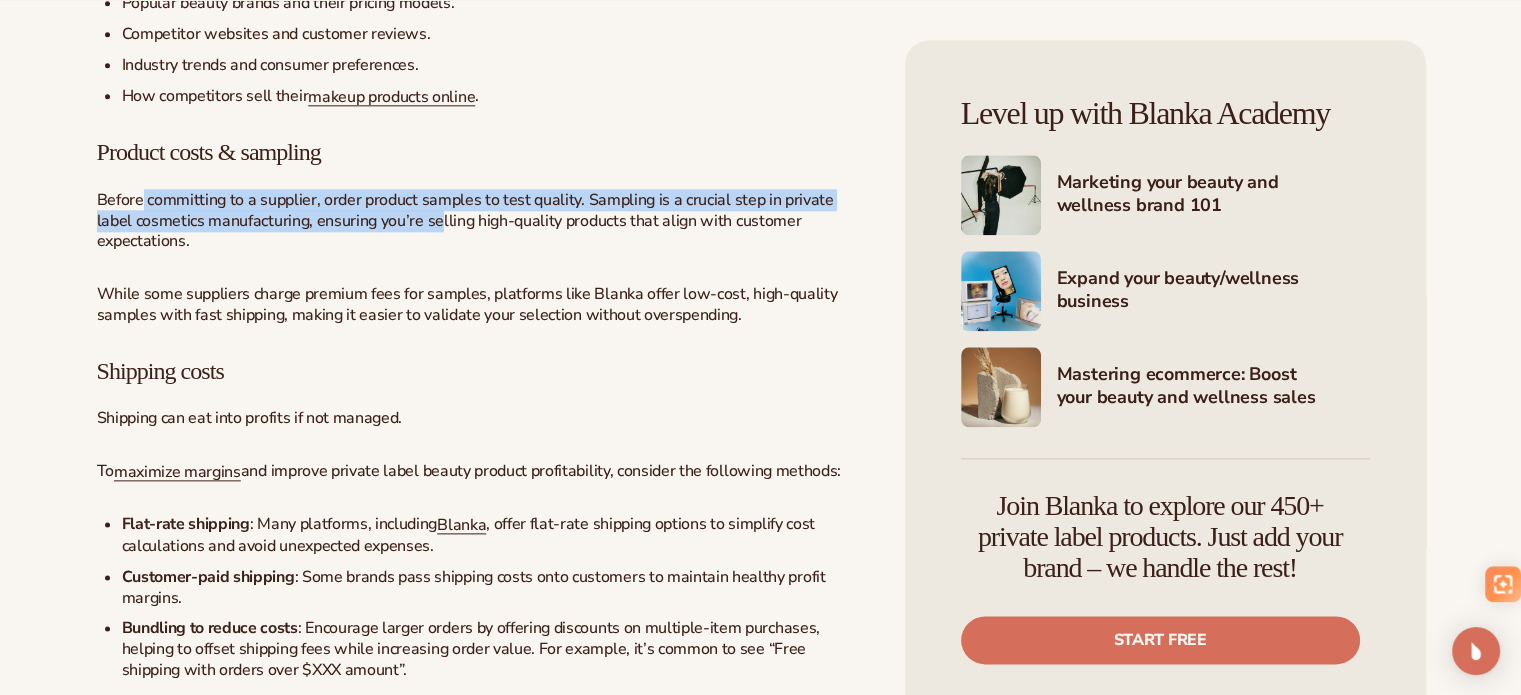 drag, startPoint x: 140, startPoint y: 320, endPoint x: 401, endPoint y: 335, distance: 261.43066 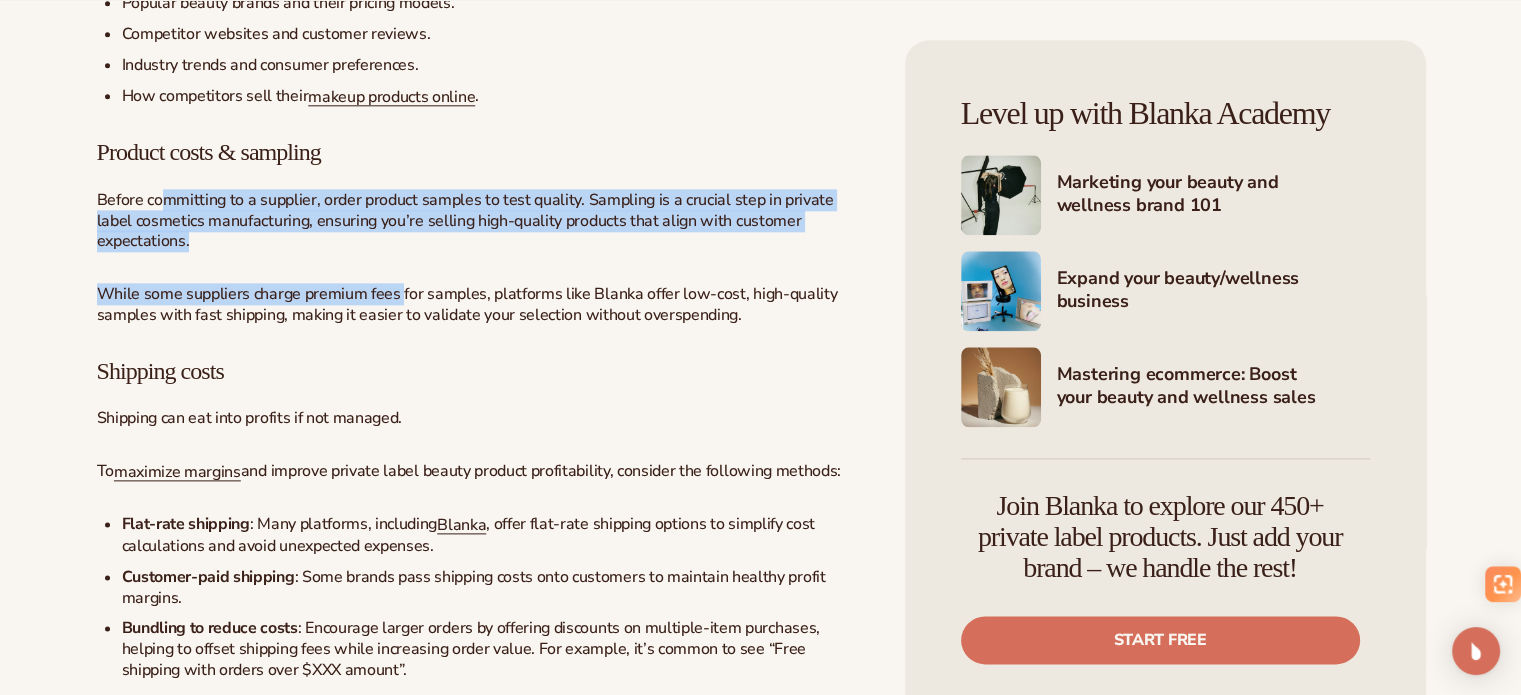 drag, startPoint x: 165, startPoint y: 324, endPoint x: 402, endPoint y: 355, distance: 239.01883 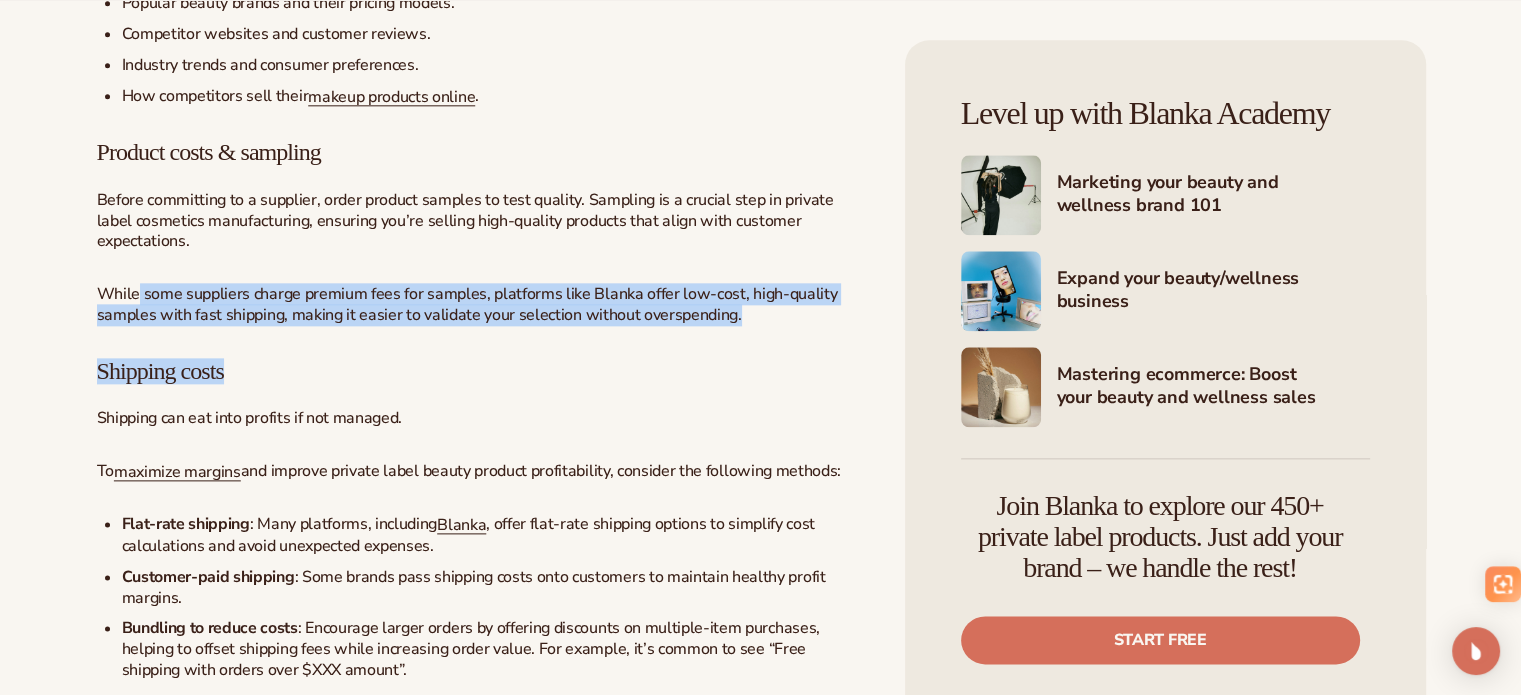 drag, startPoint x: 146, startPoint y: 390, endPoint x: 400, endPoint y: 423, distance: 256.13474 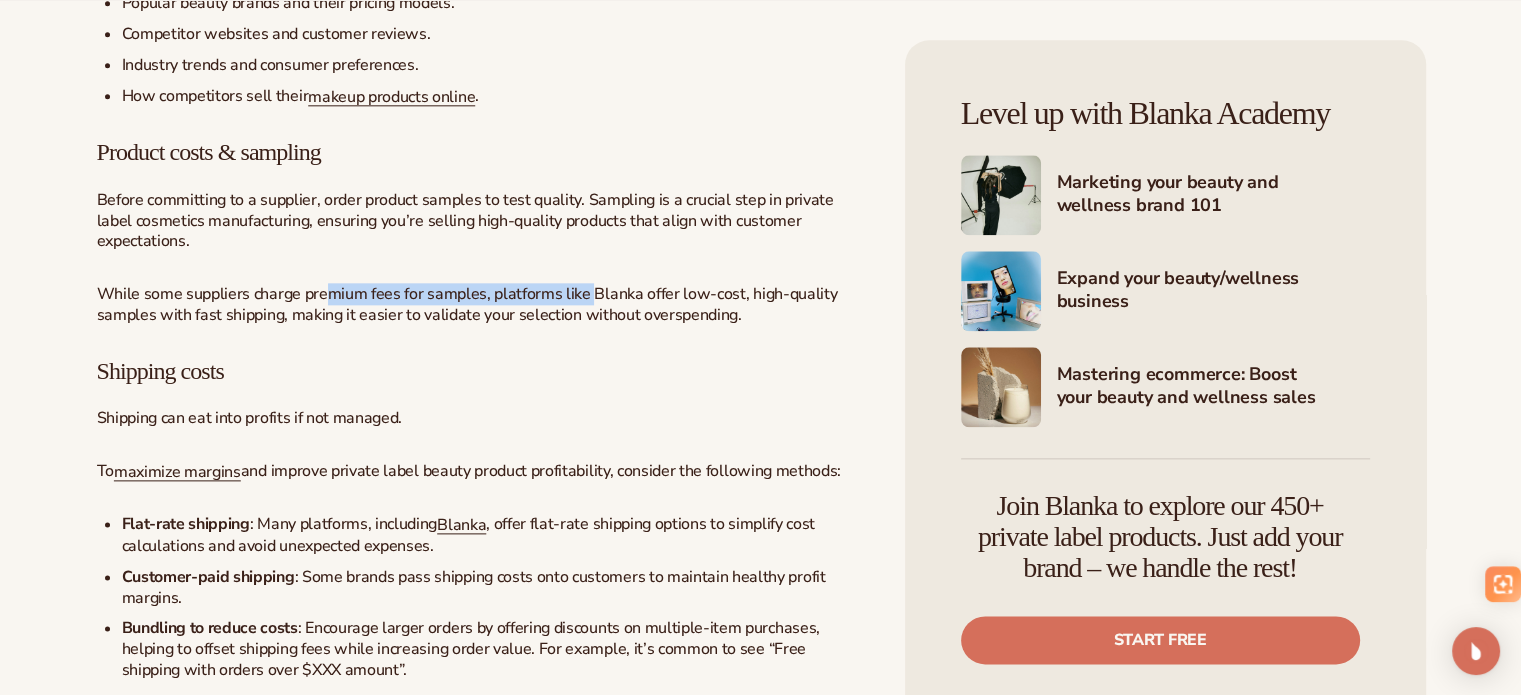 drag, startPoint x: 326, startPoint y: 383, endPoint x: 586, endPoint y: 394, distance: 260.23257 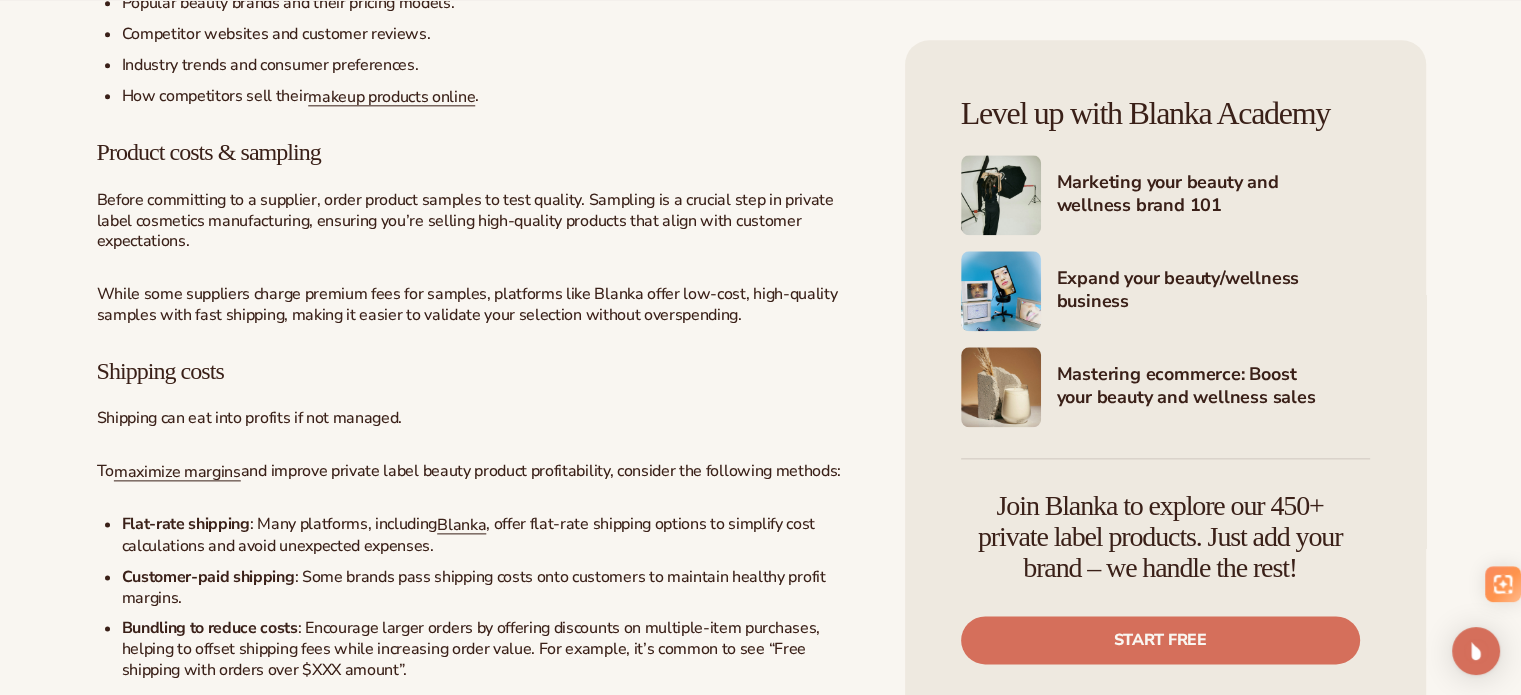 click on "While some suppliers charge premium fees for samples, platforms like Blanka offer low-cost, high-quality samples with fast shipping, making it easier to validate your selection without overspending." at bounding box center [467, 304] 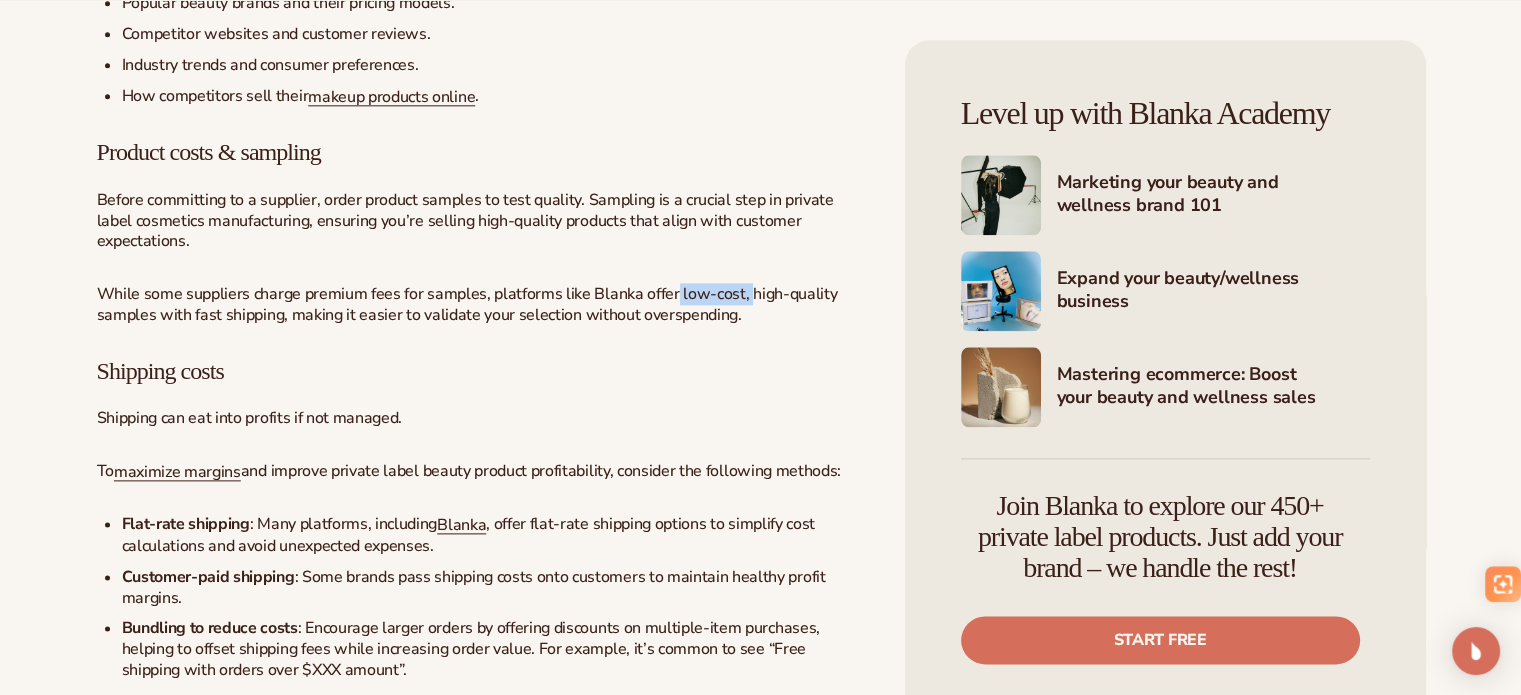 drag, startPoint x: 668, startPoint y: 391, endPoint x: 744, endPoint y: 390, distance: 76.00658 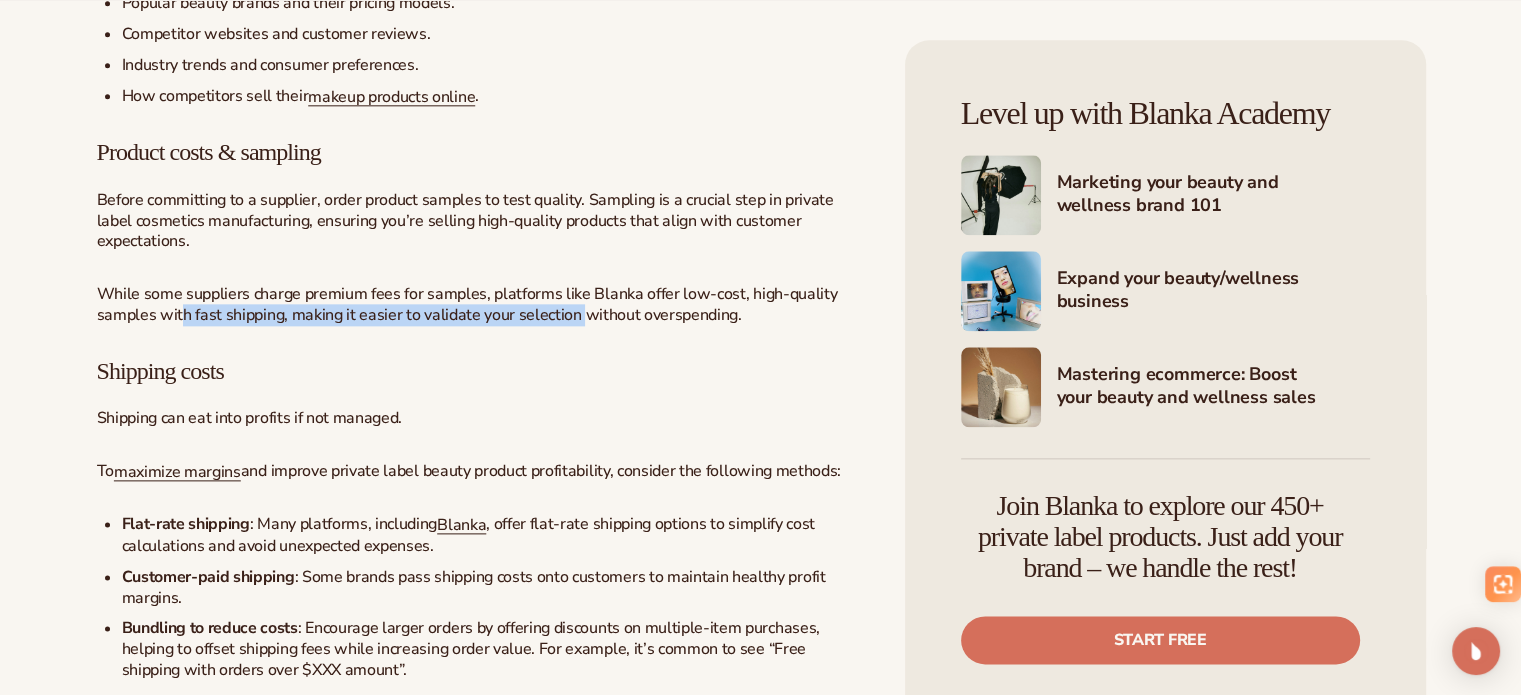 drag, startPoint x: 180, startPoint y: 403, endPoint x: 610, endPoint y: 410, distance: 430.05698 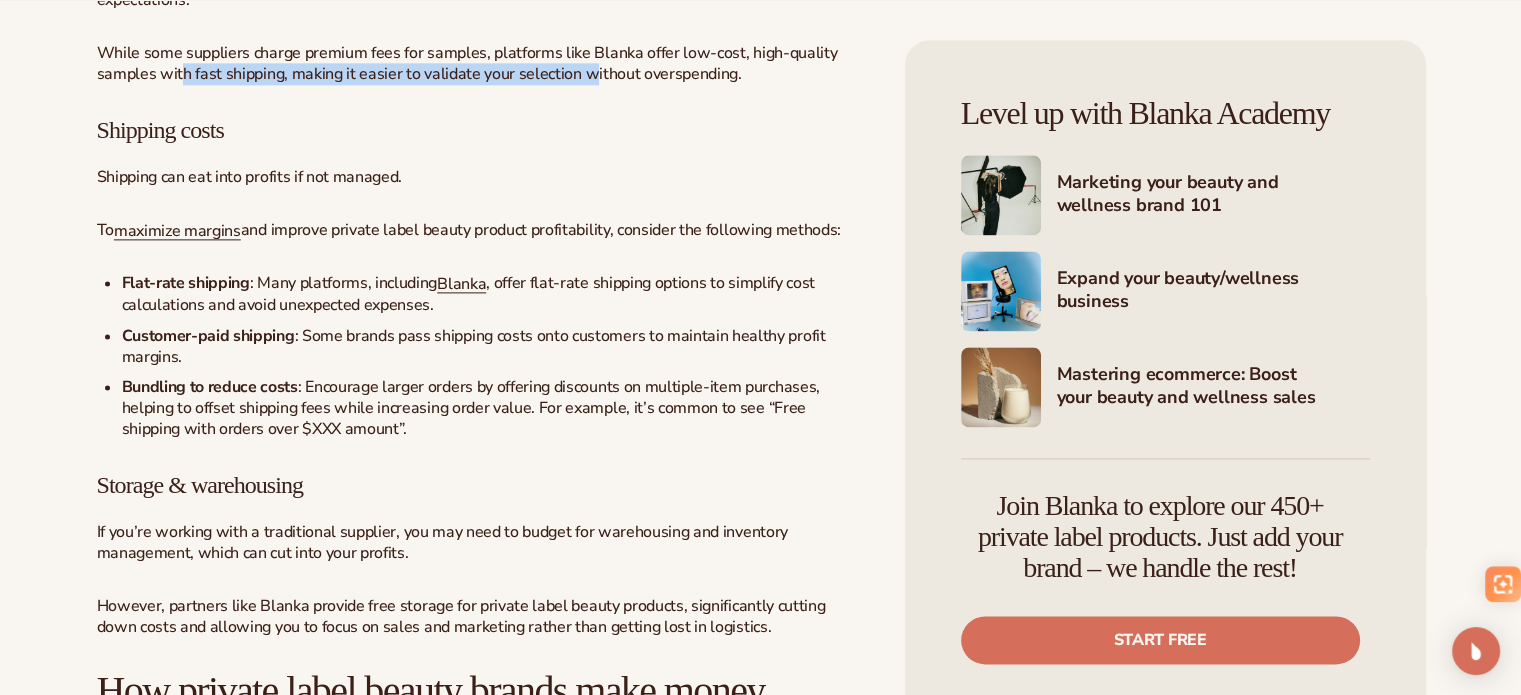 scroll, scrollTop: 2700, scrollLeft: 0, axis: vertical 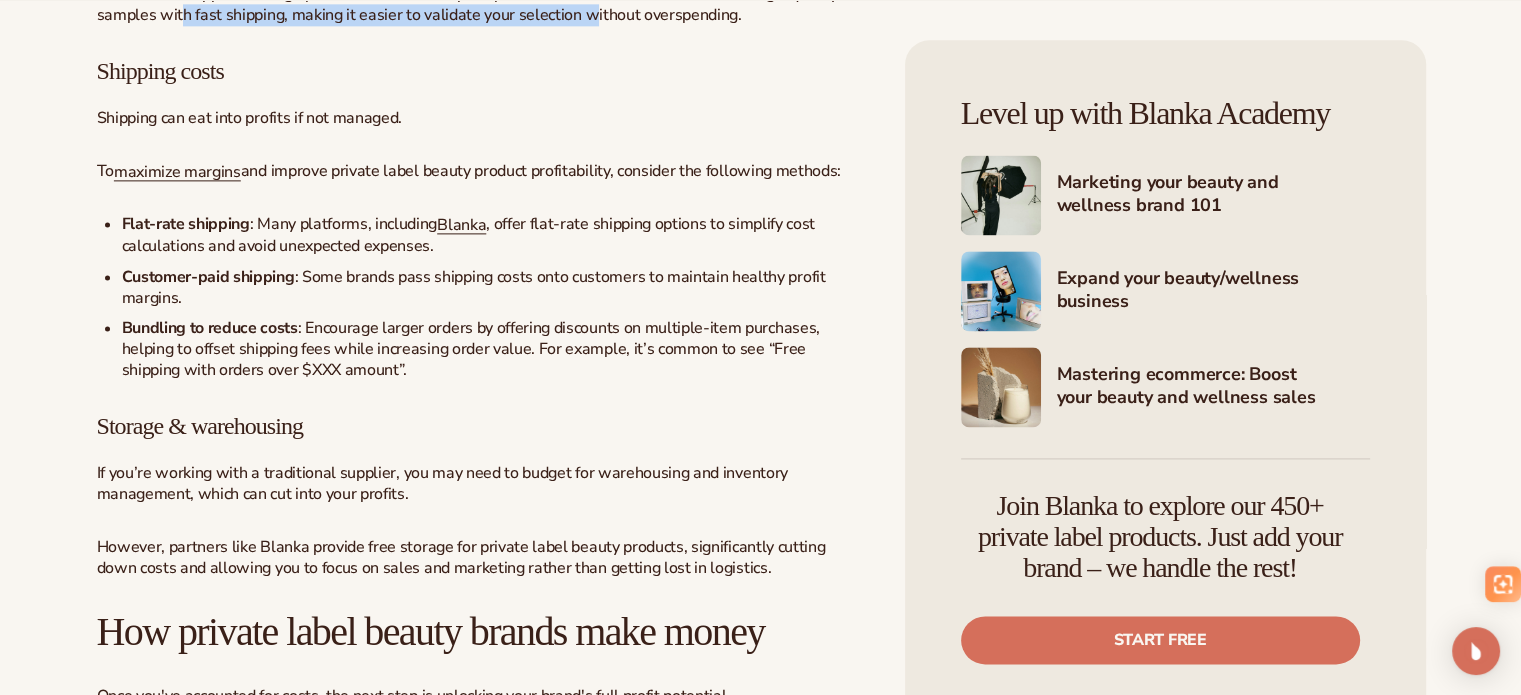 drag, startPoint x: 116, startPoint y: 209, endPoint x: 417, endPoint y: 214, distance: 301.04153 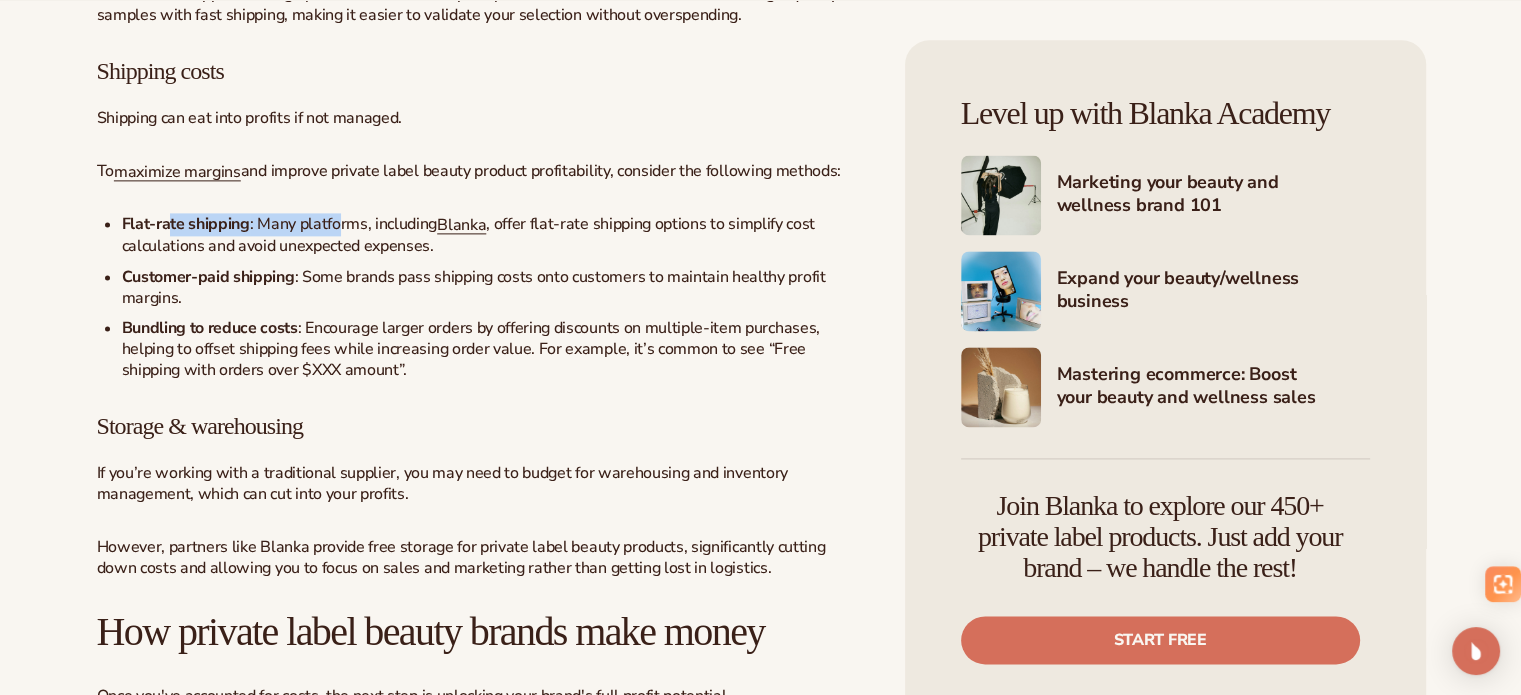 drag, startPoint x: 172, startPoint y: 319, endPoint x: 336, endPoint y: 323, distance: 164.04877 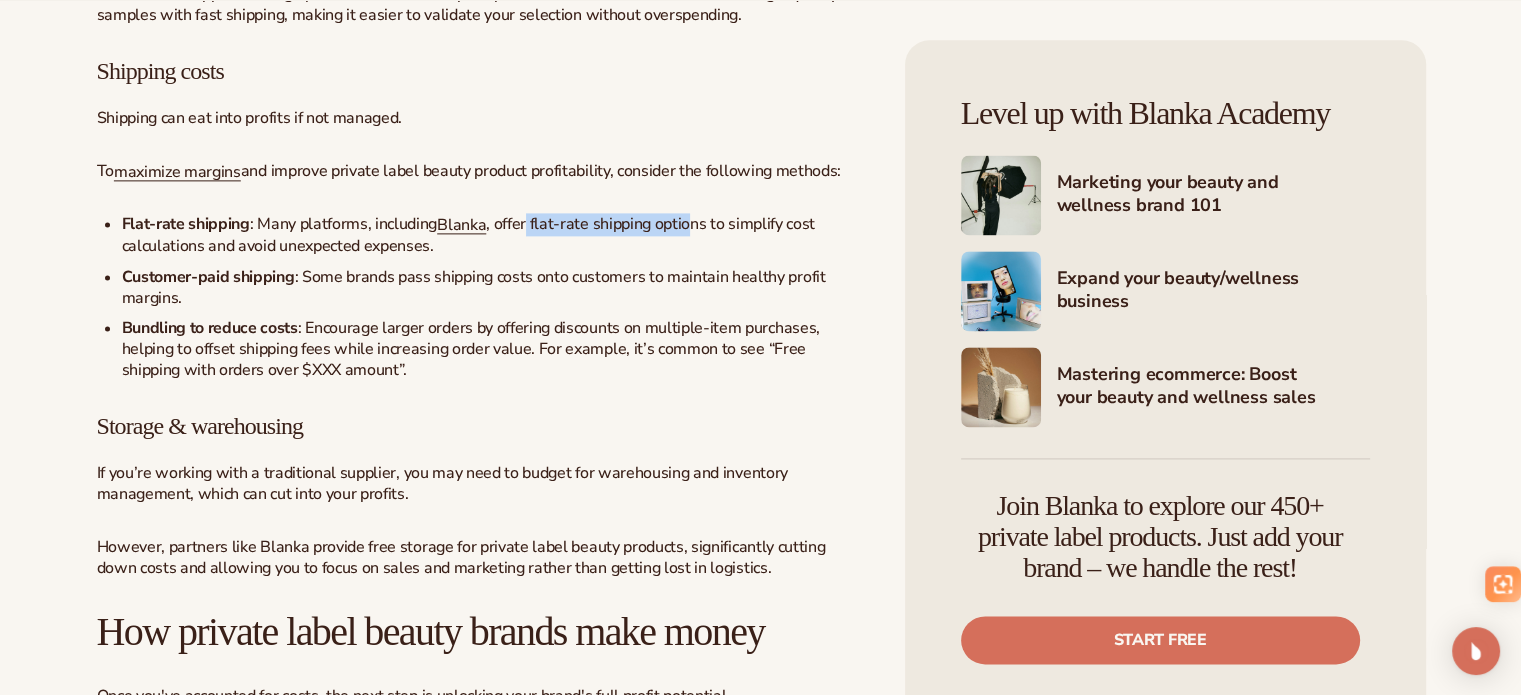 drag, startPoint x: 527, startPoint y: 316, endPoint x: 695, endPoint y: 318, distance: 168.0119 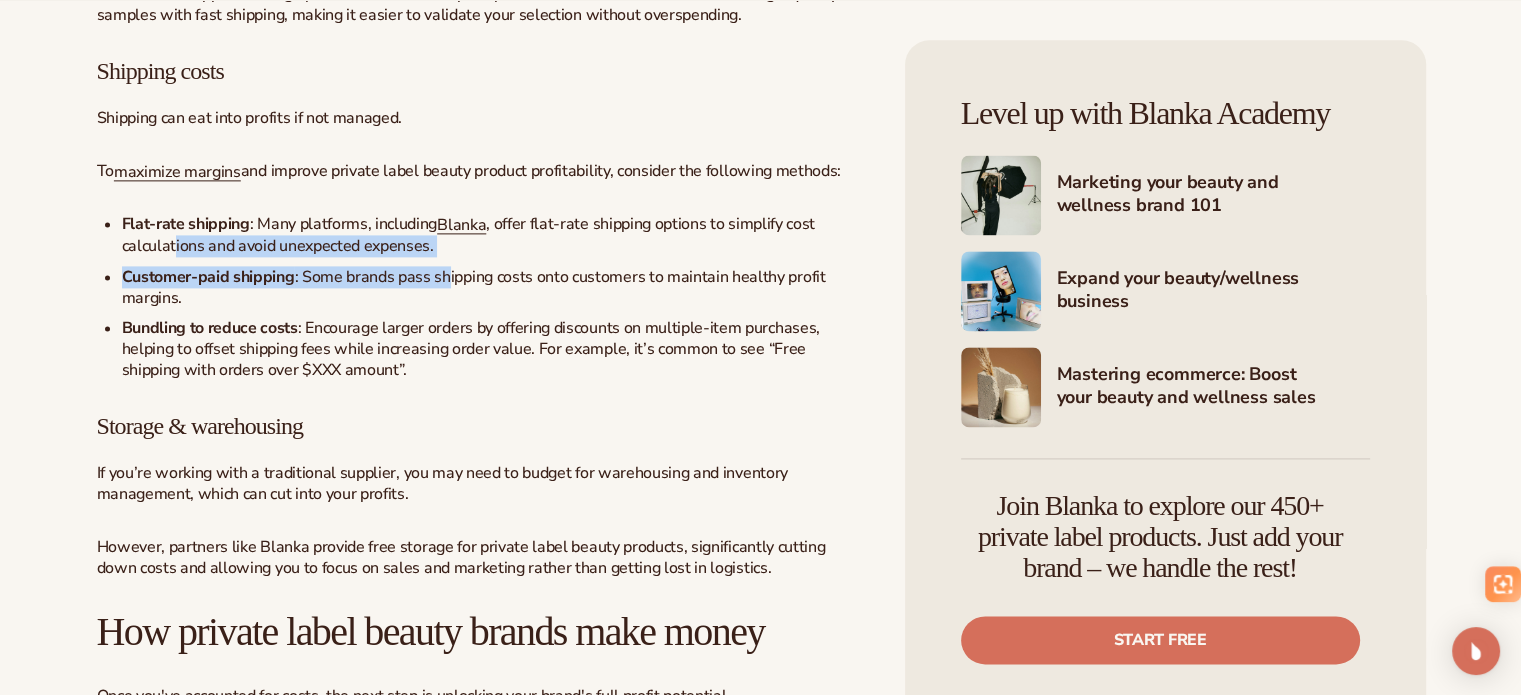 drag, startPoint x: 173, startPoint y: 339, endPoint x: 448, endPoint y: 354, distance: 275.40878 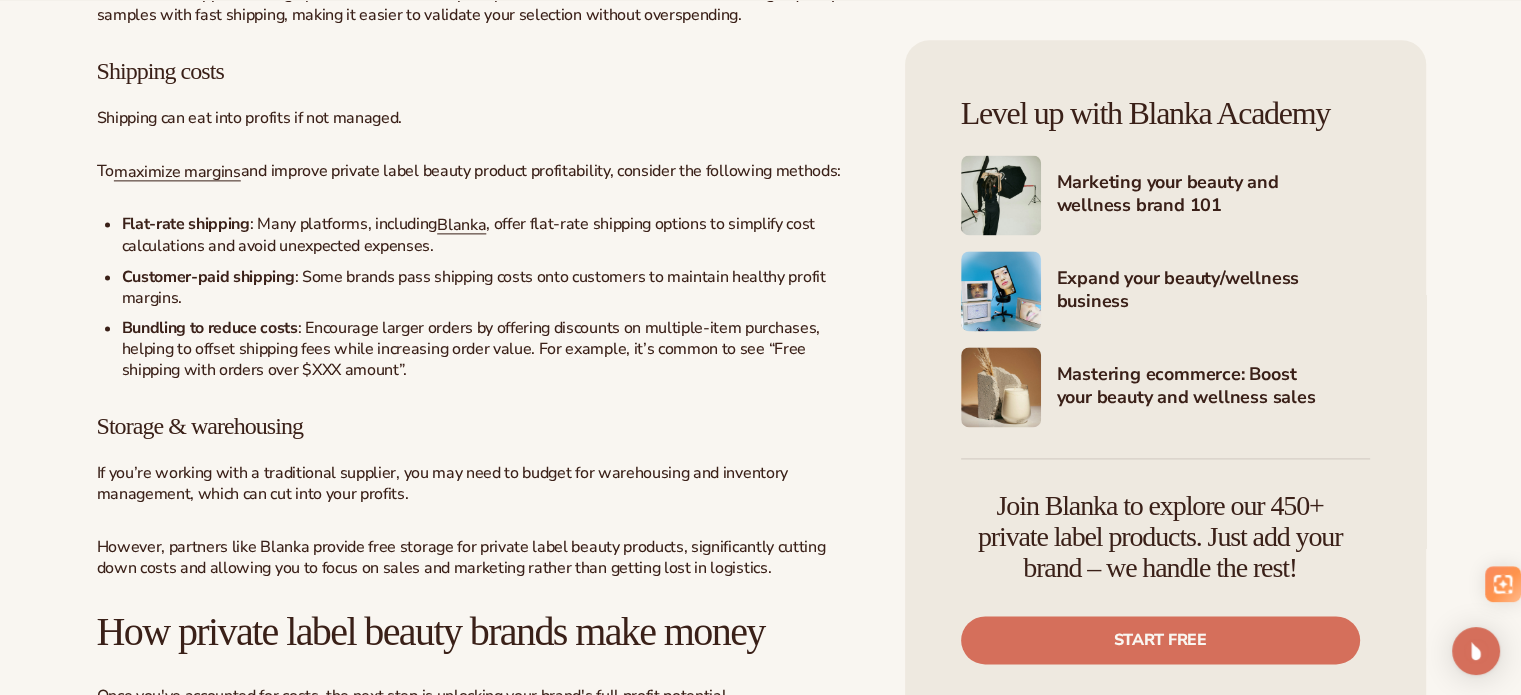 click on "Customer-paid shipping : Some brands pass shipping costs onto customers to maintain healthy profit margins." at bounding box center (494, 288) 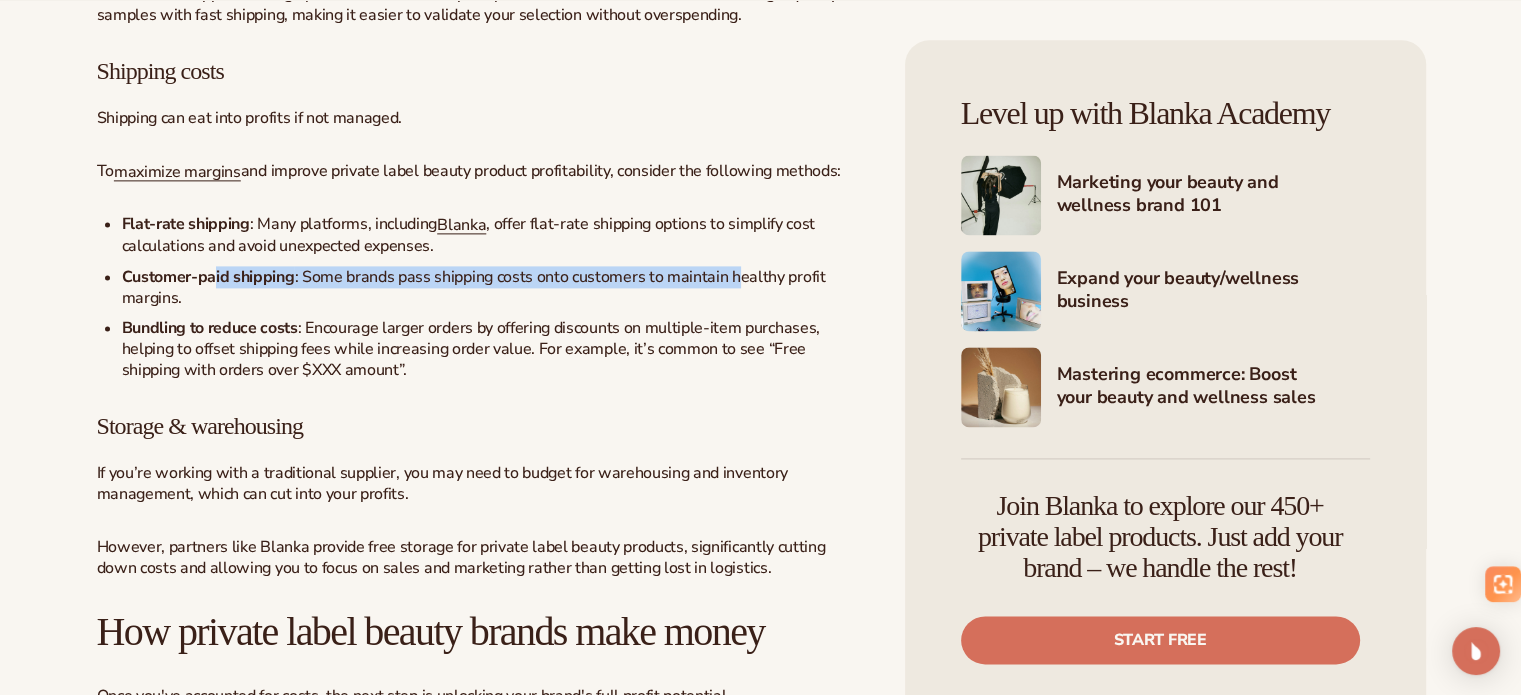 drag, startPoint x: 215, startPoint y: 378, endPoint x: 744, endPoint y: 390, distance: 529.1361 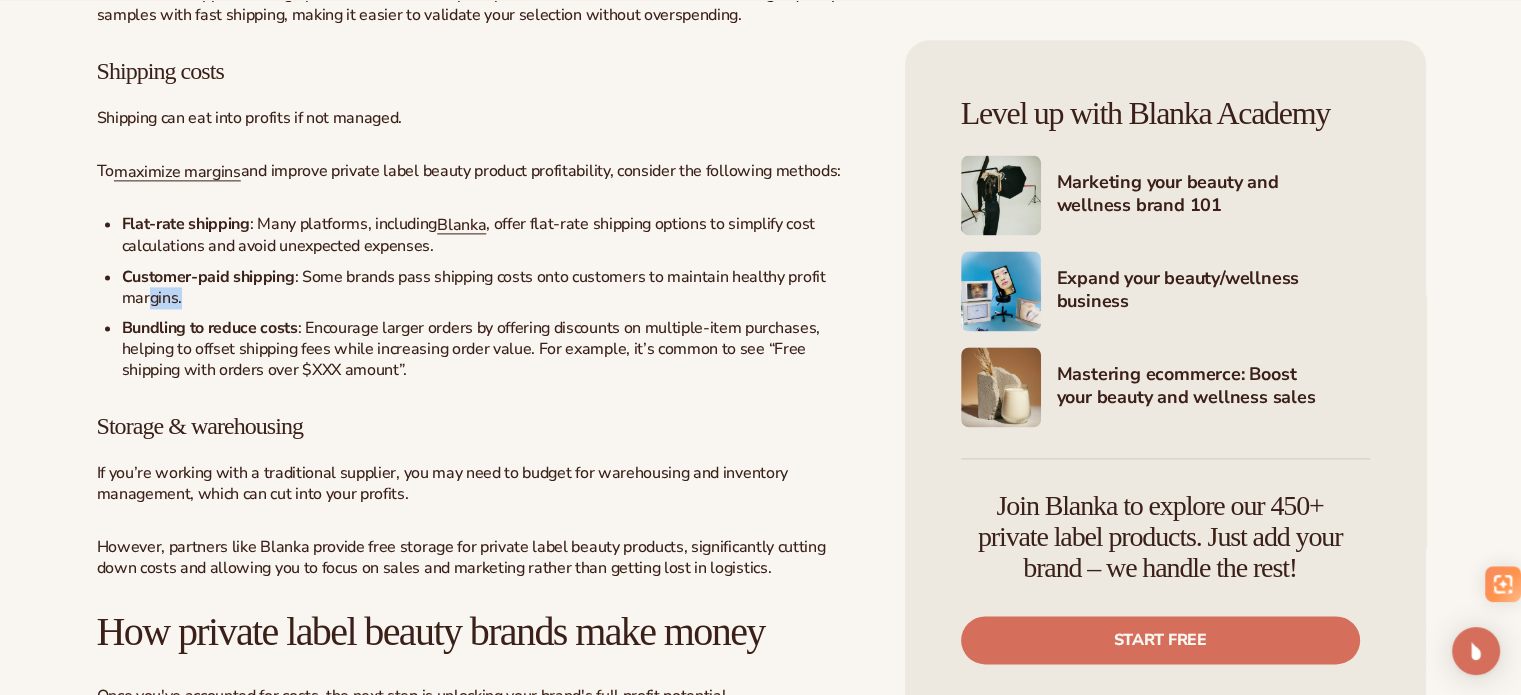 drag, startPoint x: 151, startPoint y: 393, endPoint x: 240, endPoint y: 399, distance: 89.20202 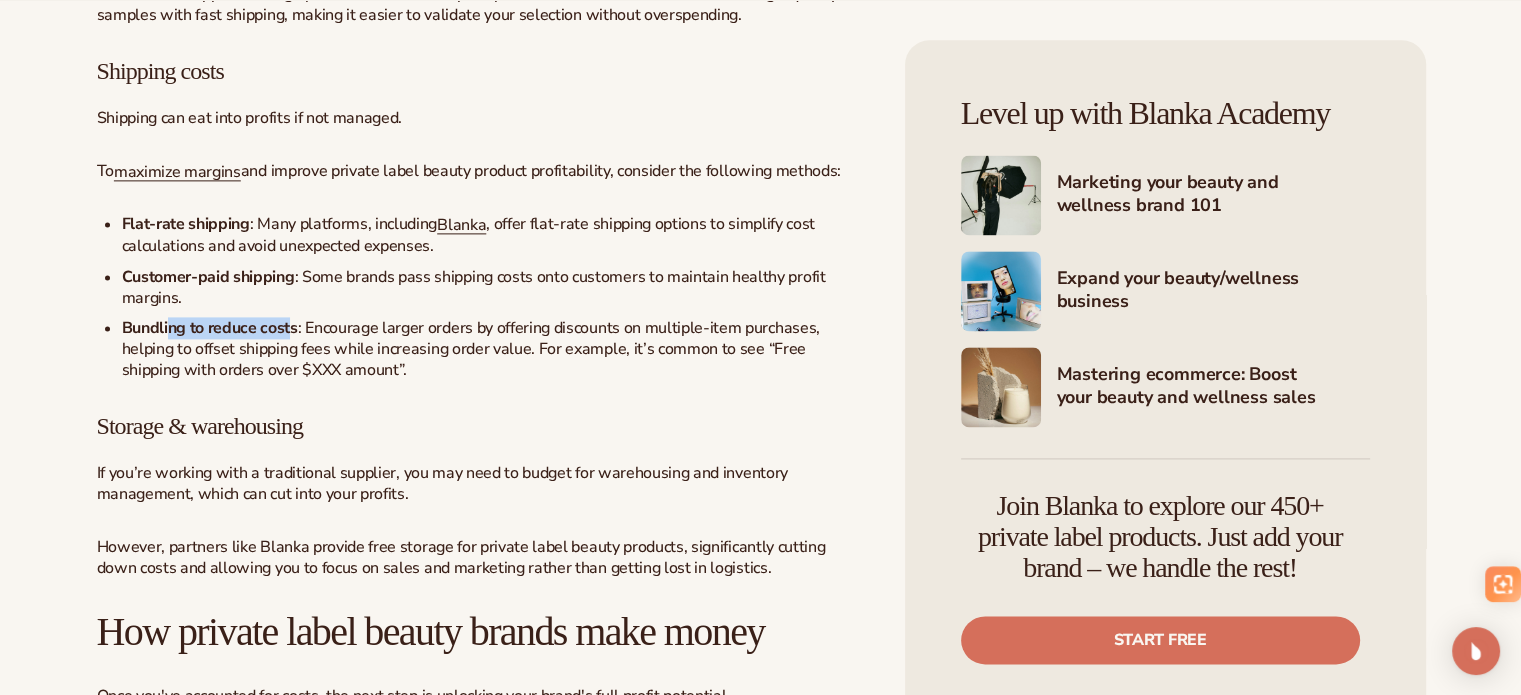 drag, startPoint x: 168, startPoint y: 419, endPoint x: 311, endPoint y: 416, distance: 143.03146 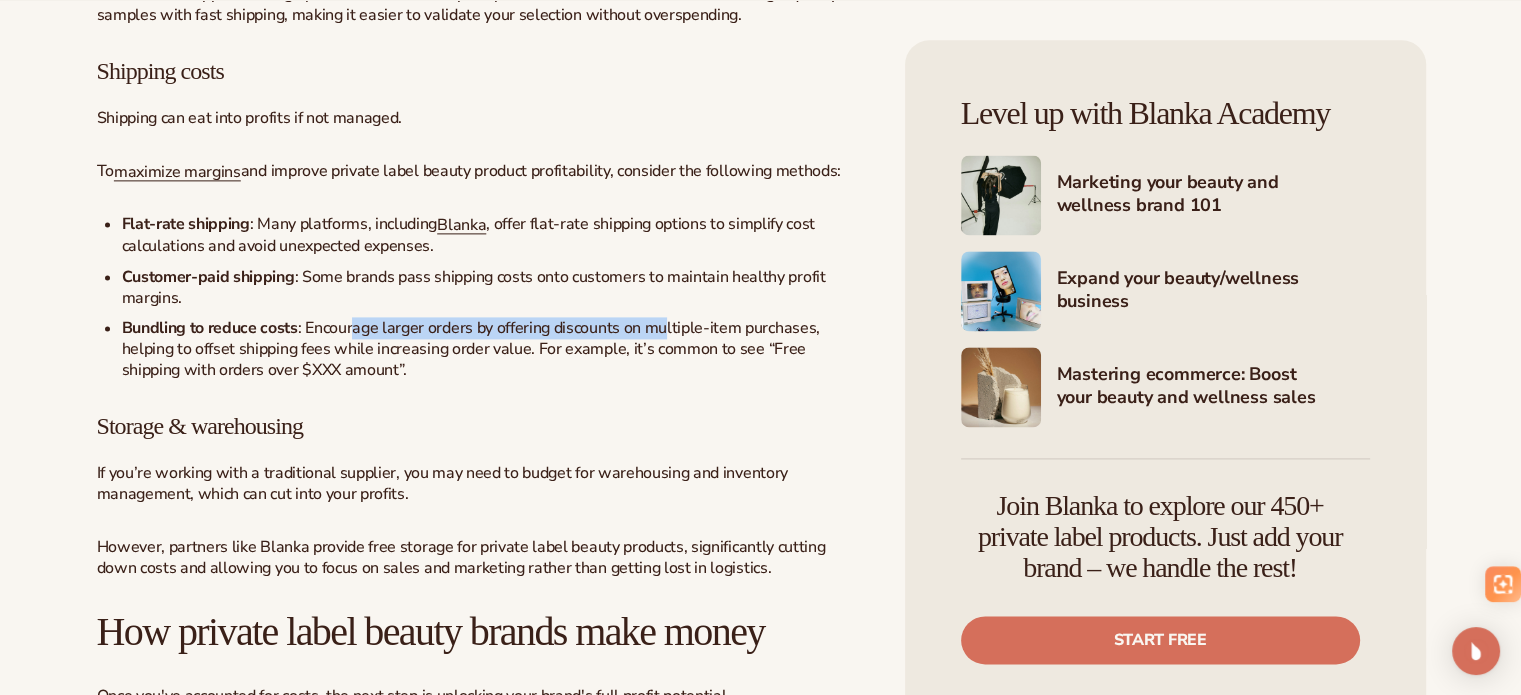 drag, startPoint x: 356, startPoint y: 422, endPoint x: 666, endPoint y: 421, distance: 310.00162 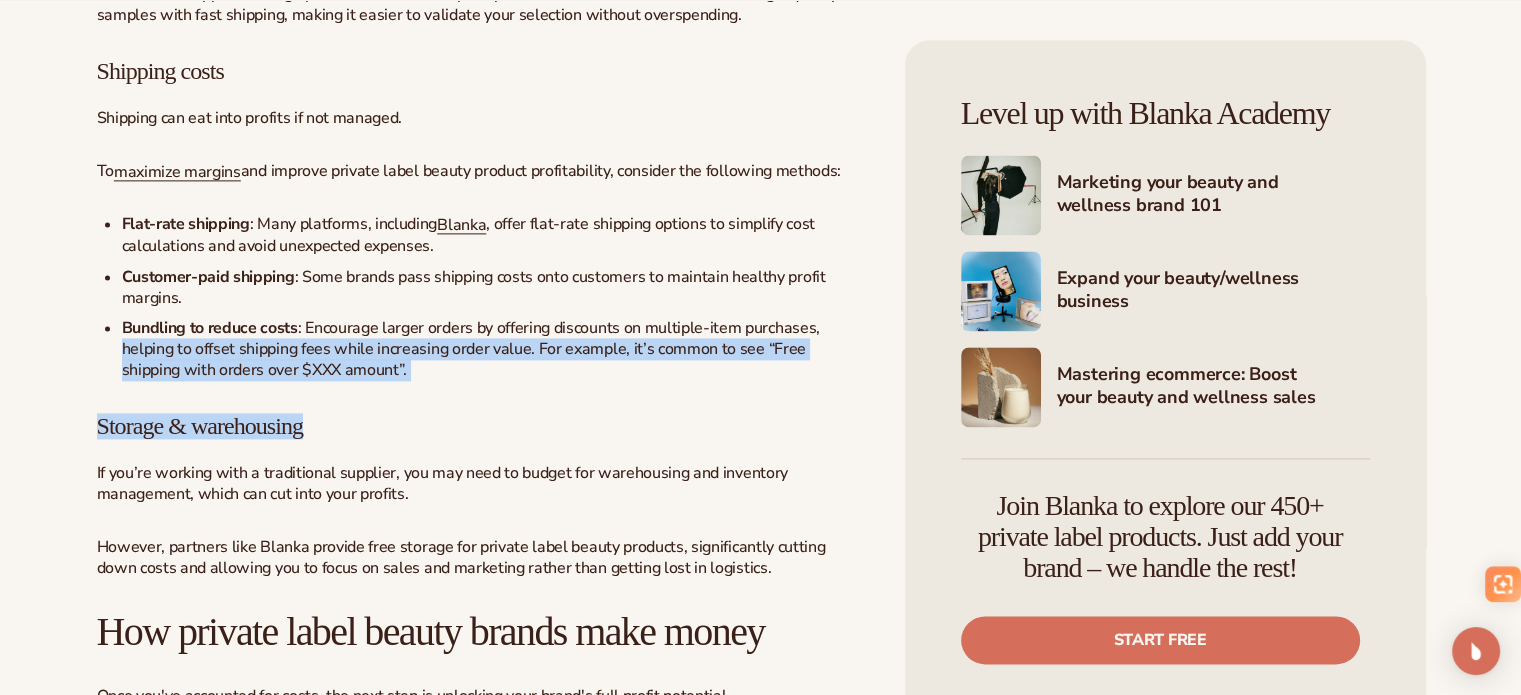drag, startPoint x: 125, startPoint y: 443, endPoint x: 401, endPoint y: 474, distance: 277.73547 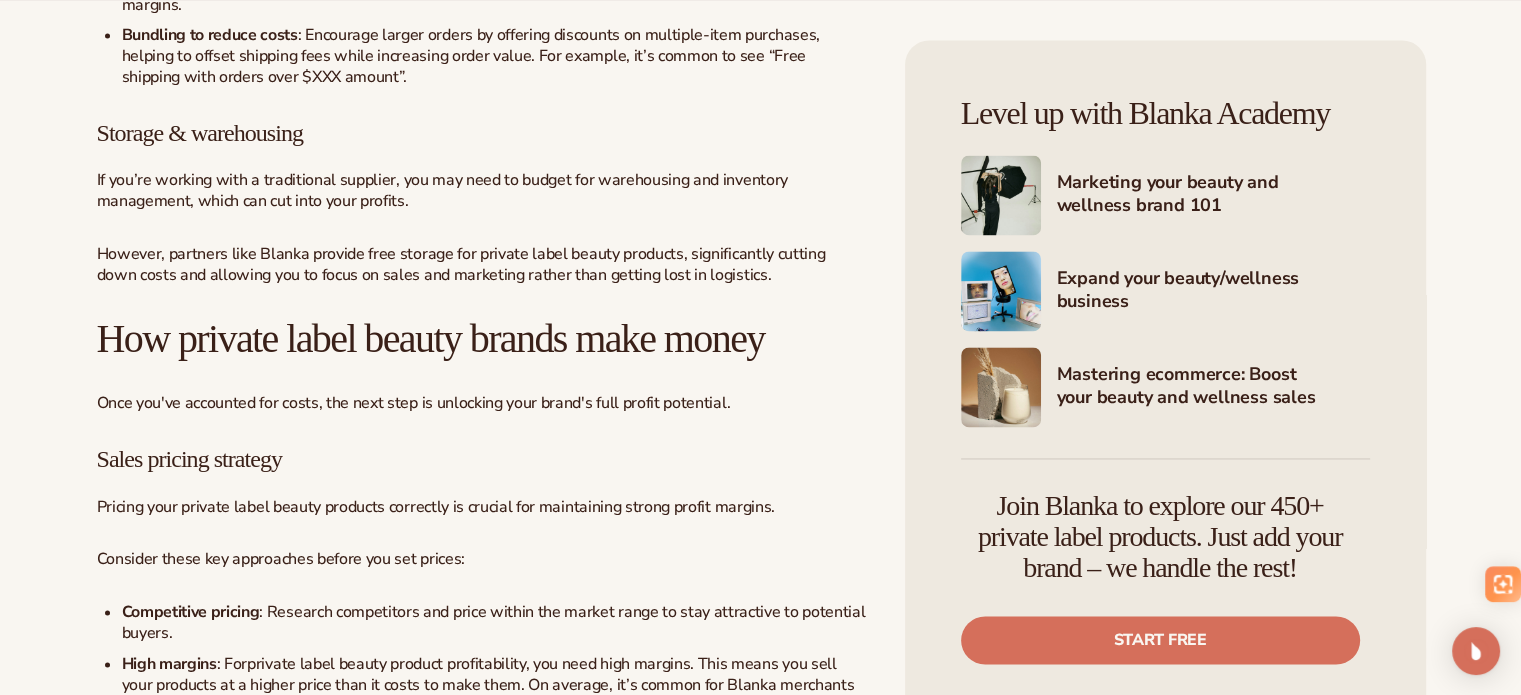 scroll, scrollTop: 3000, scrollLeft: 0, axis: vertical 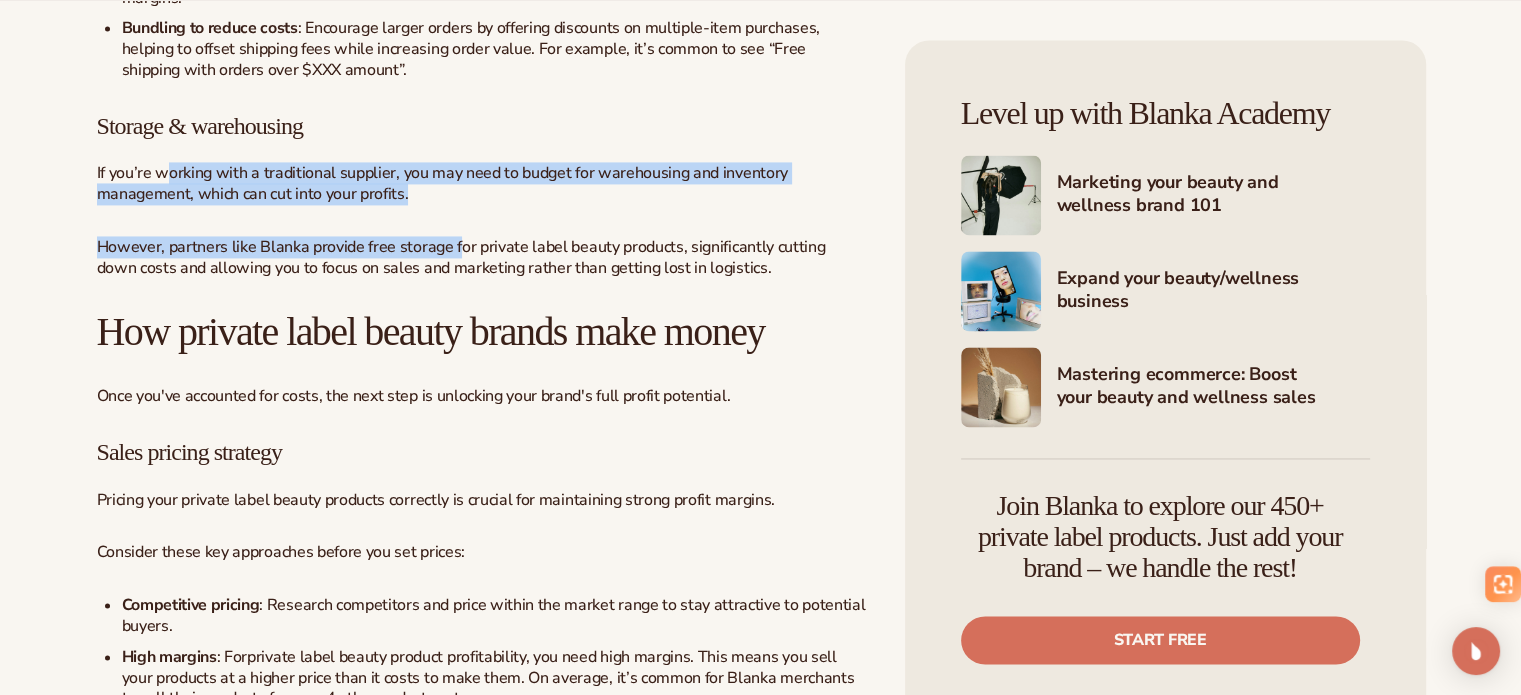 drag, startPoint x: 168, startPoint y: 274, endPoint x: 458, endPoint y: 317, distance: 293.1706 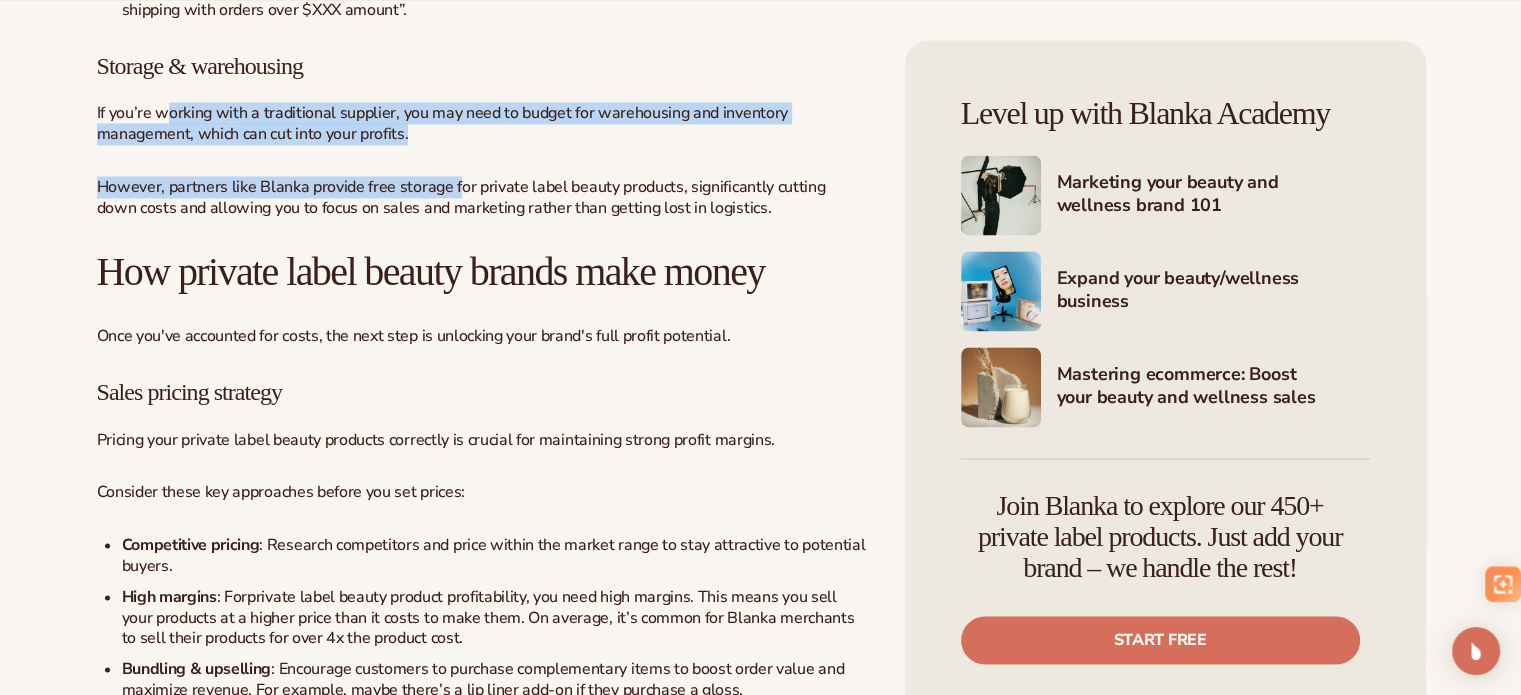 scroll, scrollTop: 3300, scrollLeft: 0, axis: vertical 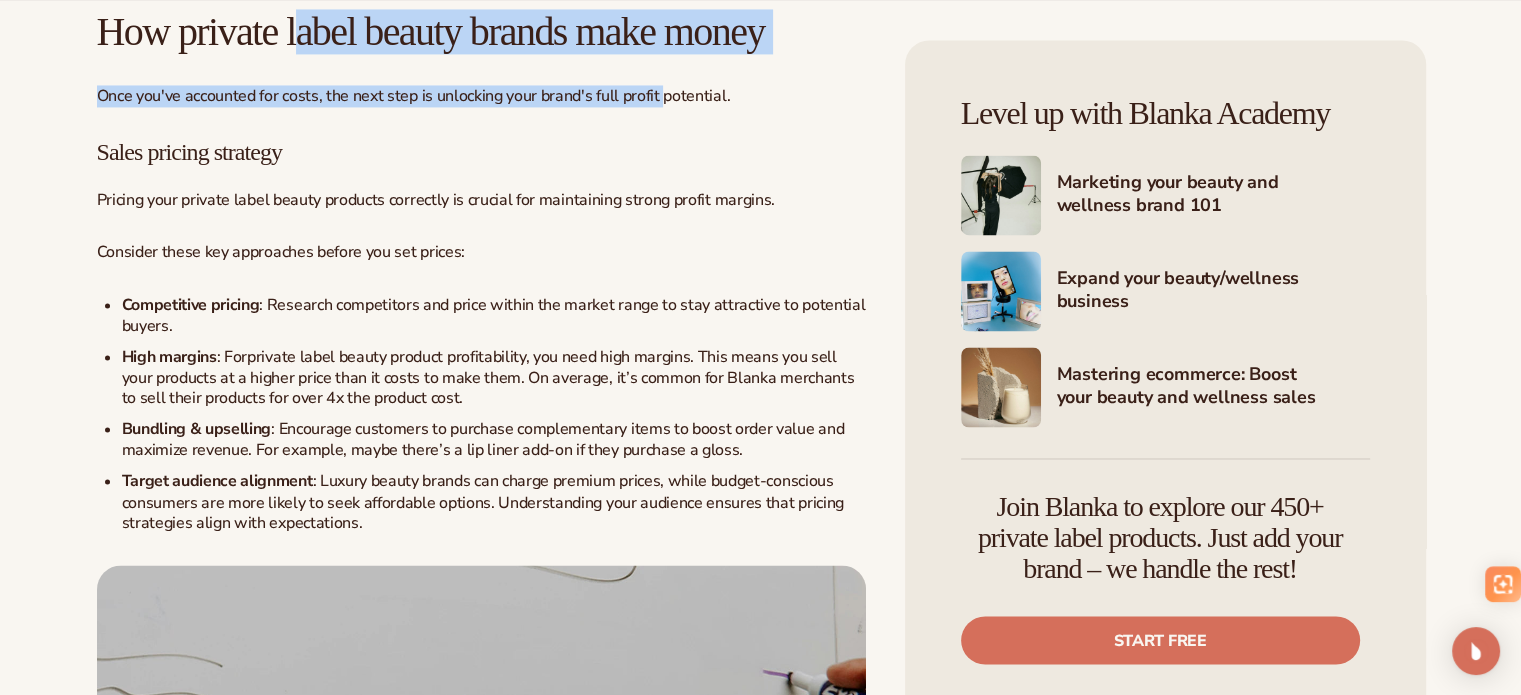 drag, startPoint x: 332, startPoint y: 126, endPoint x: 661, endPoint y: 167, distance: 331.54486 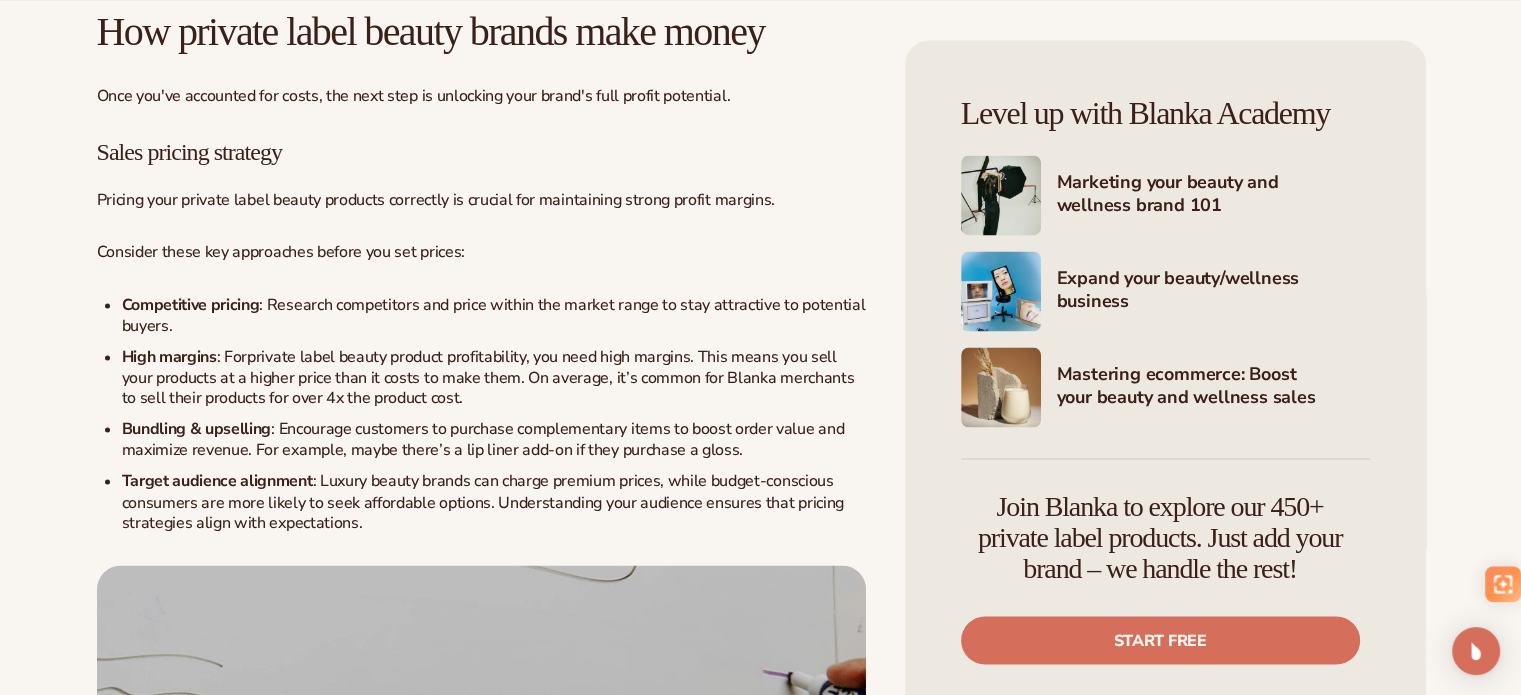 click on "The beauty industry is booming, and private label products offer an exciting opportunity for entrepreneurs to carve out their own space.
In fact, nearly one in five consumer goods products in the United States is private label. And within private label beauty, the market size was valued at over USD 8 billion in 2023 and is projected to reach USD 14 billion by 2031.
But even with all this growth, the big question remains: do private label beauty products really make money?
The short answer? Yes—if you have a smart strategy in place. Private label cosmetics profit margins are high, with low startup costs and flexible scalability. Let’s break down the costs and profits and explain how you can maximize private label beauty product profitability.
The costs of private label cosmetics manufacturing
Before diving into private label beauty product profitability, it’s important to understand the costs that go into starting your own brand. So let’s dive in:" at bounding box center (481, 205) 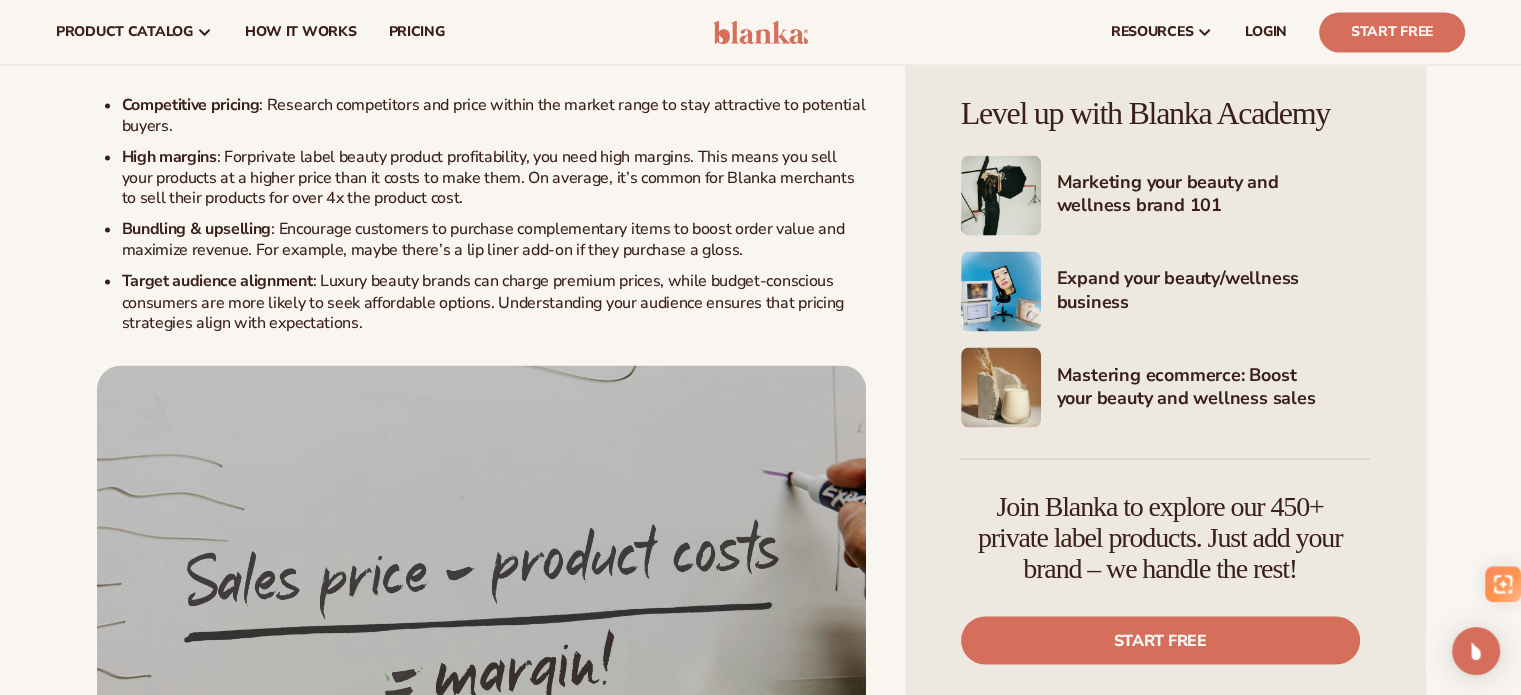 scroll, scrollTop: 3500, scrollLeft: 0, axis: vertical 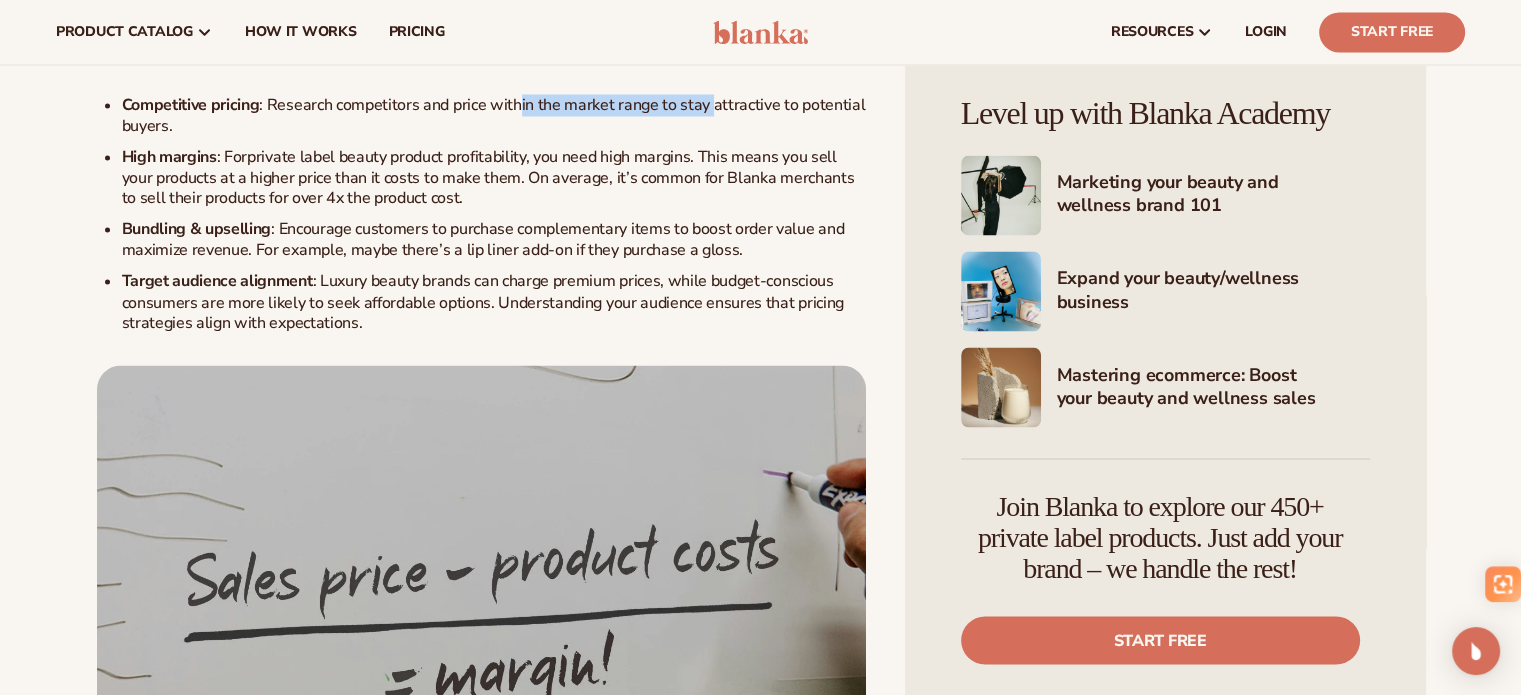drag, startPoint x: 518, startPoint y: 190, endPoint x: 711, endPoint y: 211, distance: 194.13913 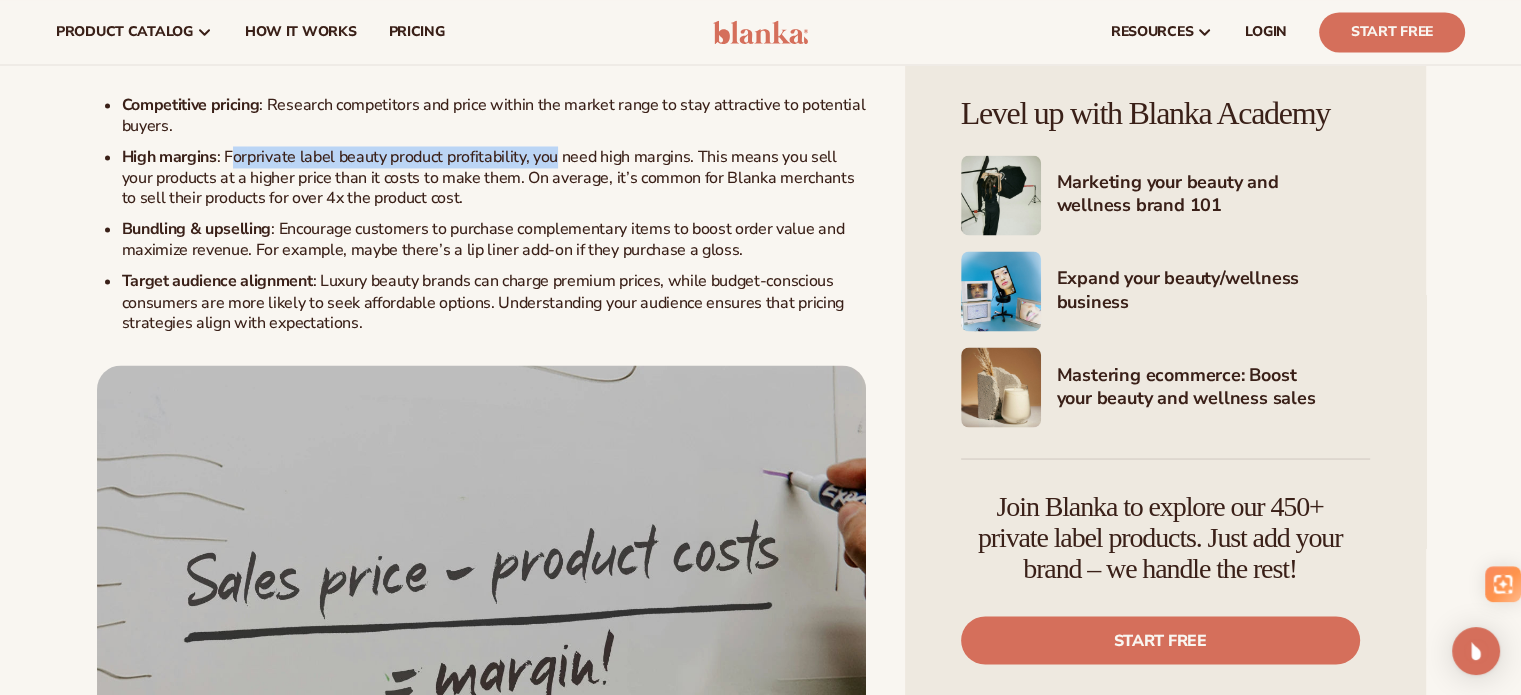 drag, startPoint x: 235, startPoint y: 250, endPoint x: 561, endPoint y: 259, distance: 326.1242 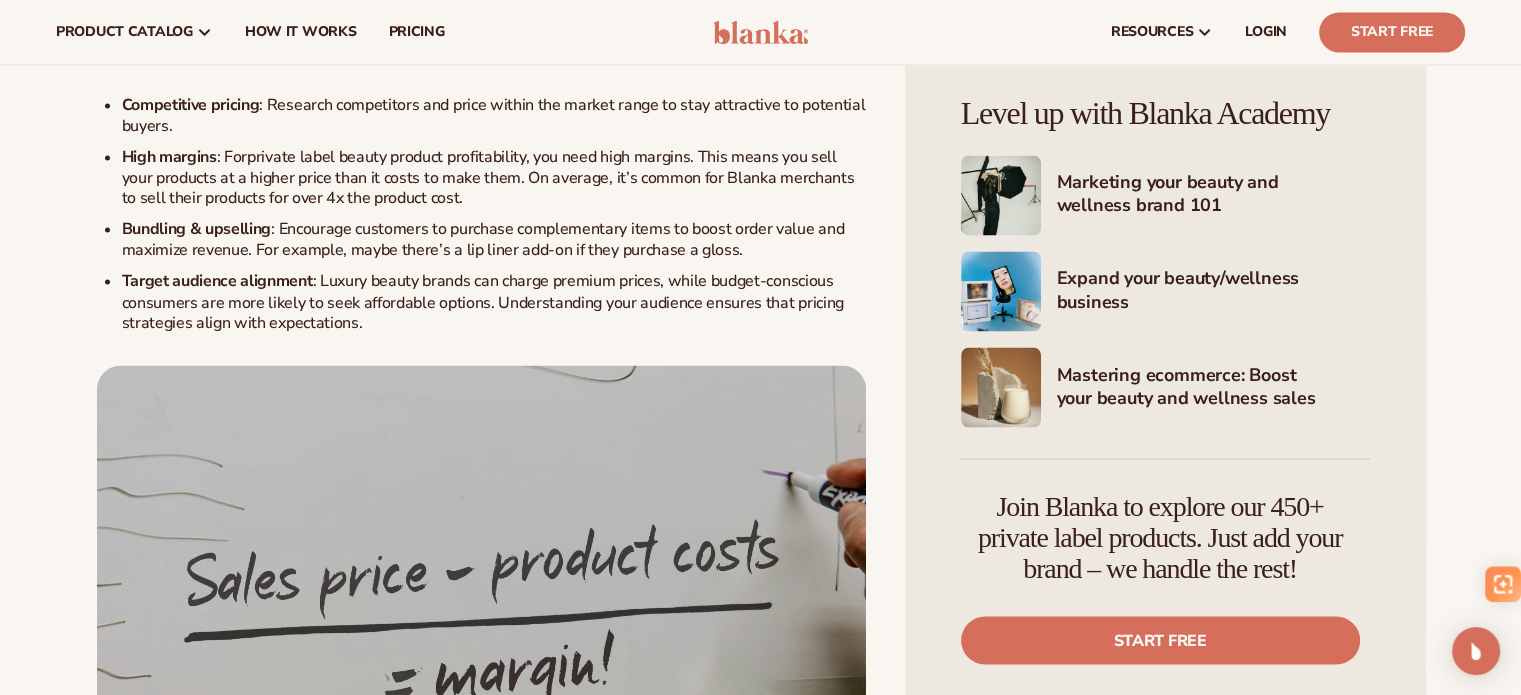 click on "private label beauty product profitability, you need high margins. This means you sell your products at a higher price than it costs to make them. On average, it’s common for Blanka merchants to sell their products for over 4x the product cost." at bounding box center (488, 178) 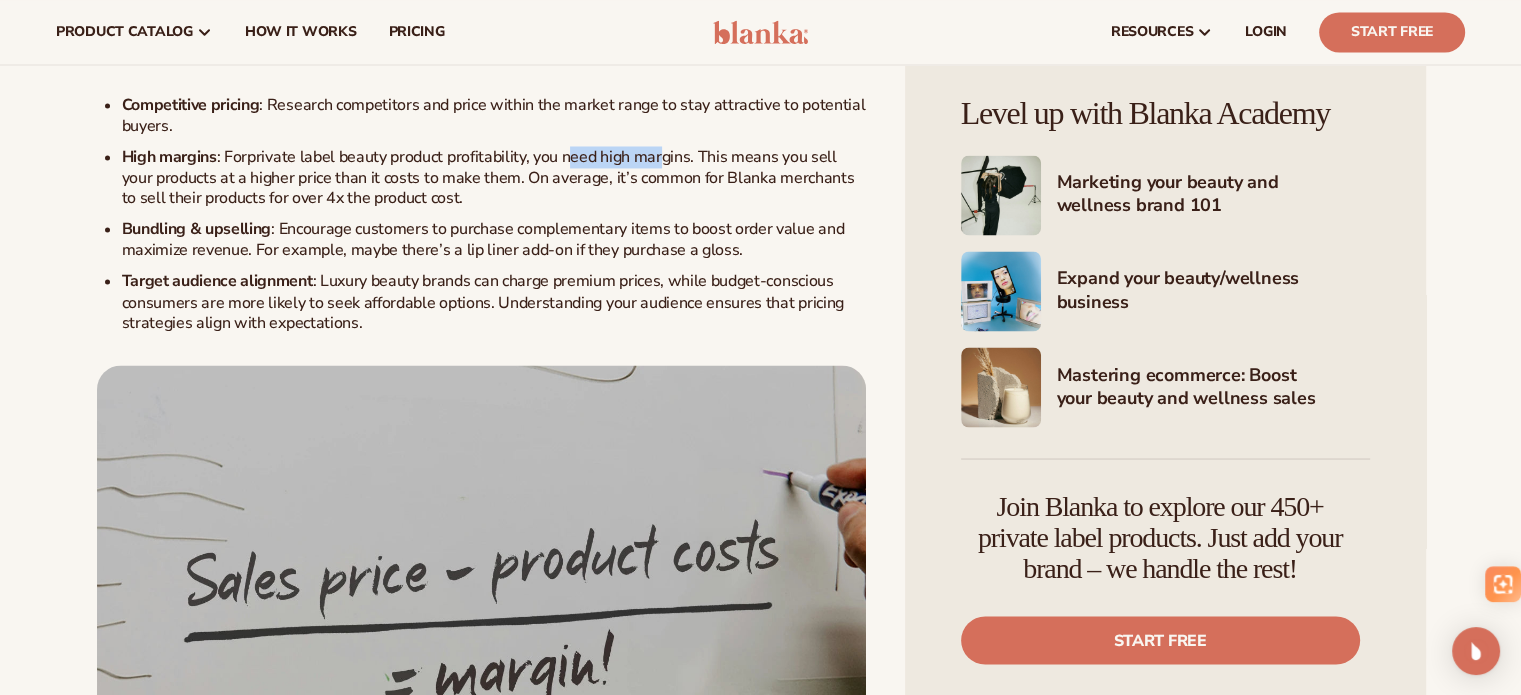 drag, startPoint x: 572, startPoint y: 247, endPoint x: 665, endPoint y: 257, distance: 93.53609 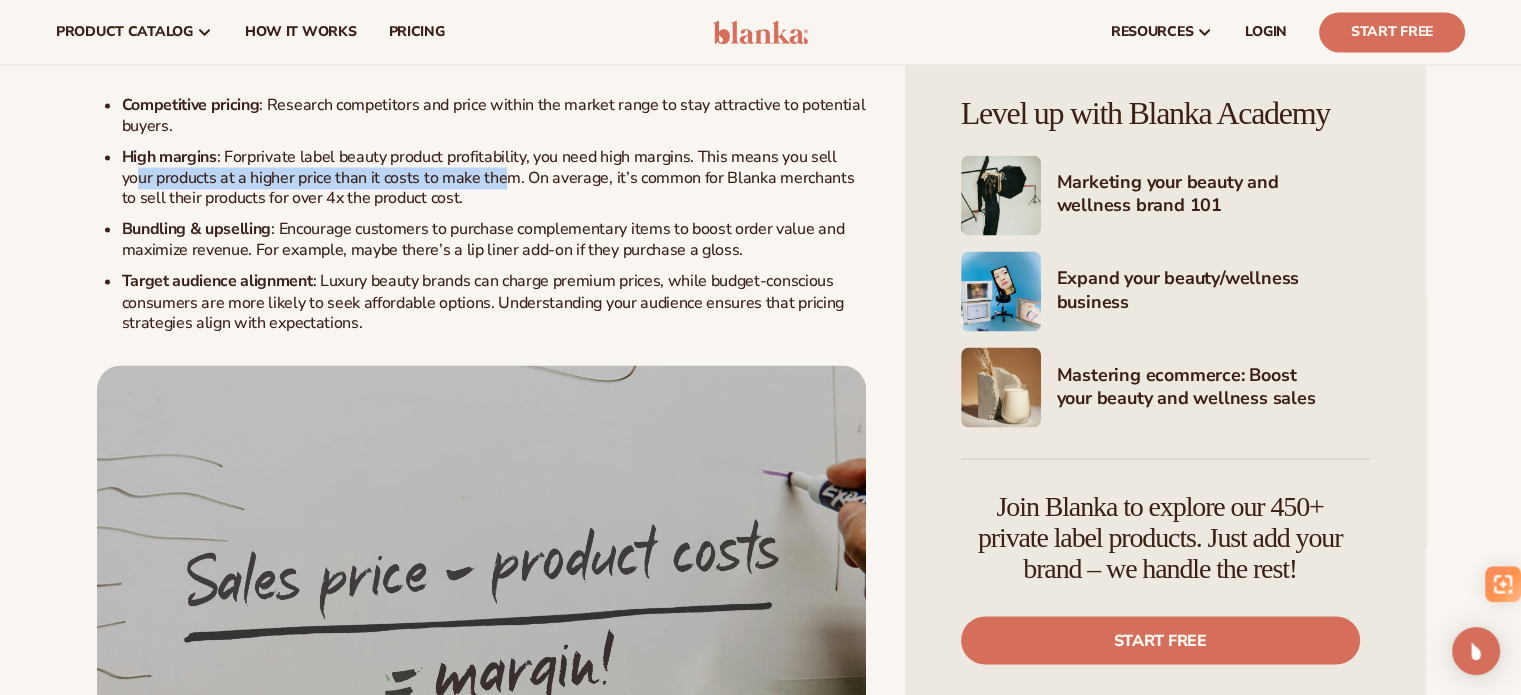 drag, startPoint x: 140, startPoint y: 266, endPoint x: 504, endPoint y: 282, distance: 364.35147 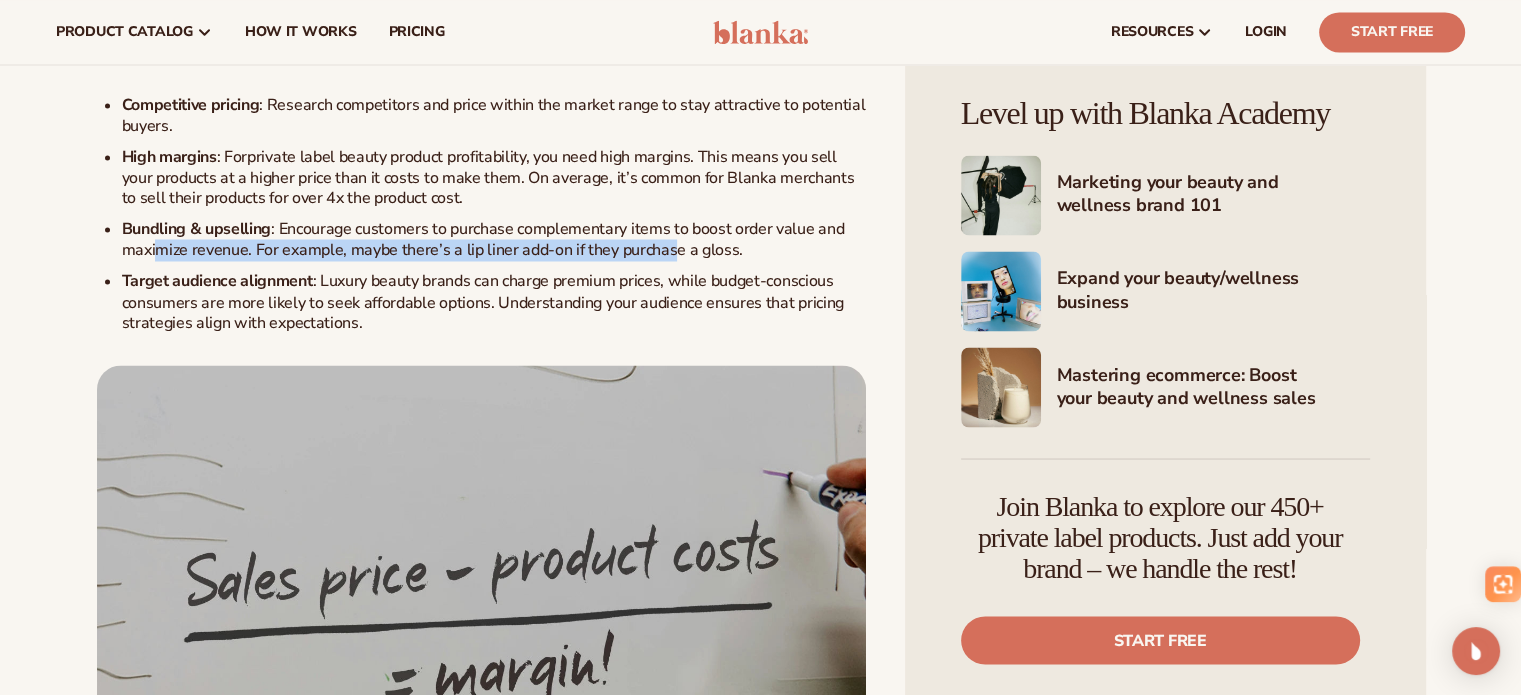 drag, startPoint x: 157, startPoint y: 338, endPoint x: 671, endPoint y: 351, distance: 514.16437 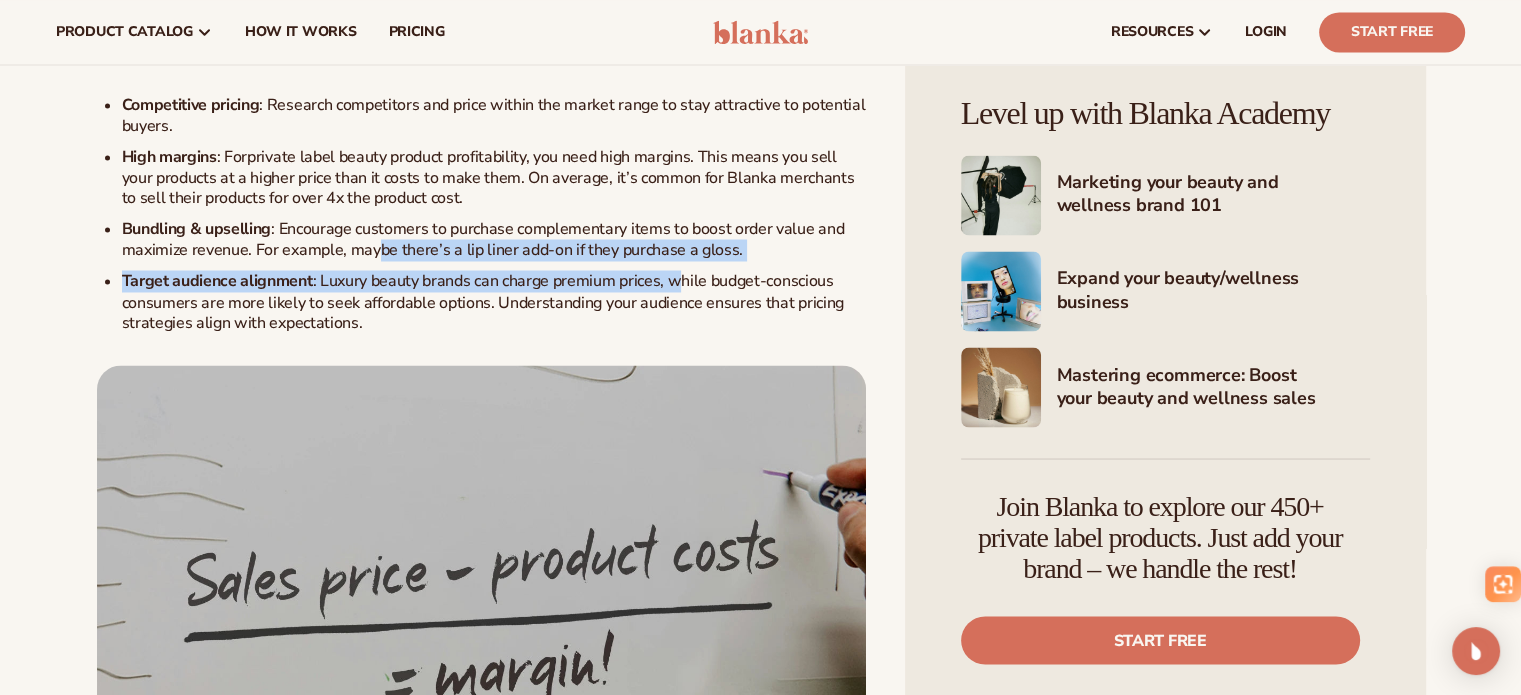 drag, startPoint x: 379, startPoint y: 345, endPoint x: 676, endPoint y: 356, distance: 297.20364 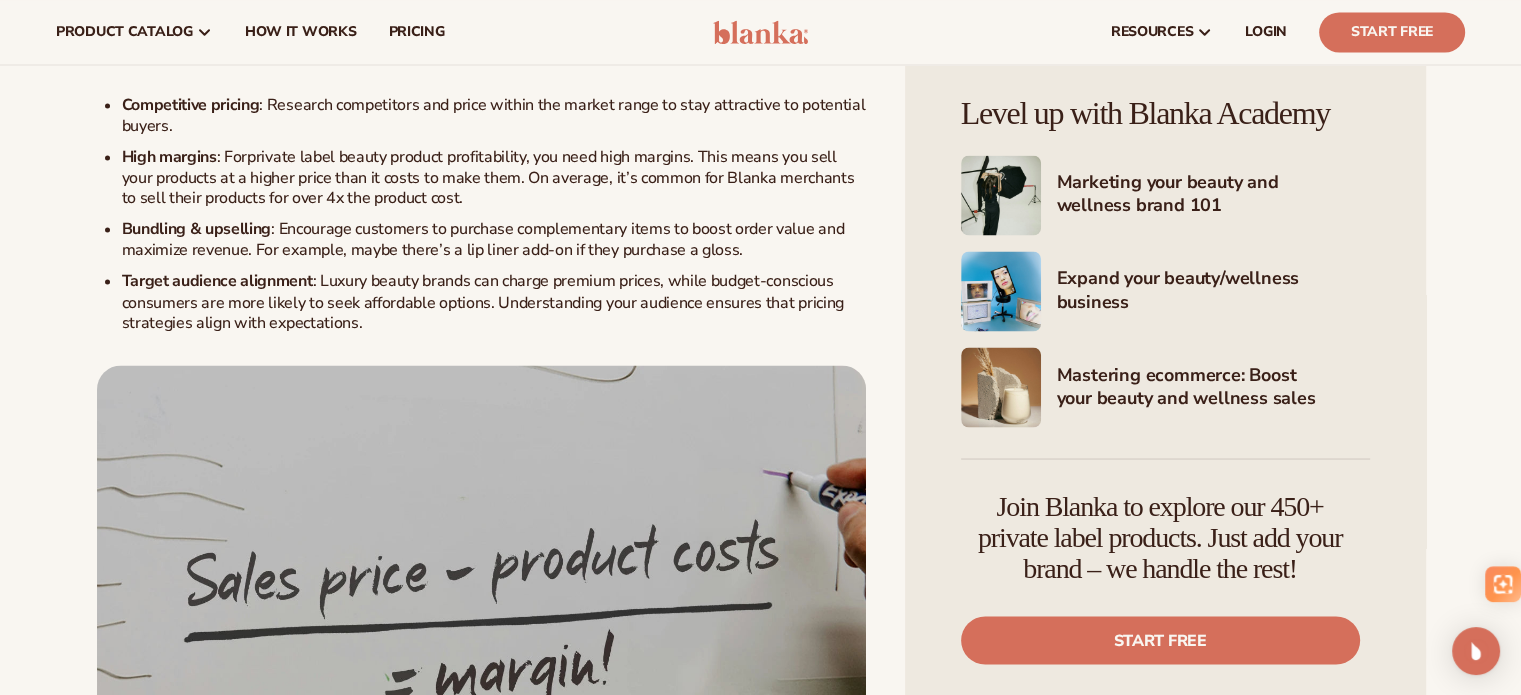 click on ": Luxury beauty brands can charge premium prices, while budget-conscious consumers are more likely to seek affordable options. Understanding your audience ensures that pricing strategies align with expectations." at bounding box center (483, 302) 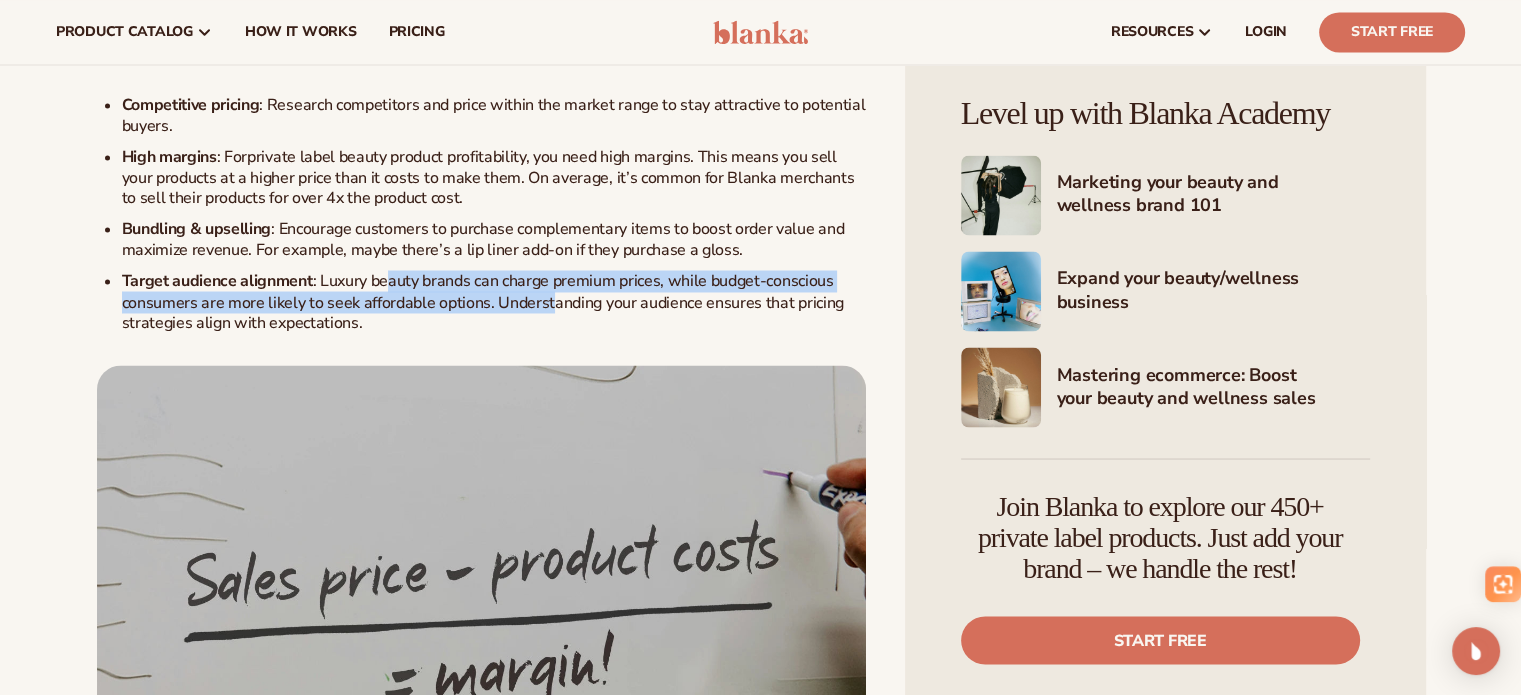 drag, startPoint x: 383, startPoint y: 375, endPoint x: 548, endPoint y: 397, distance: 166.4602 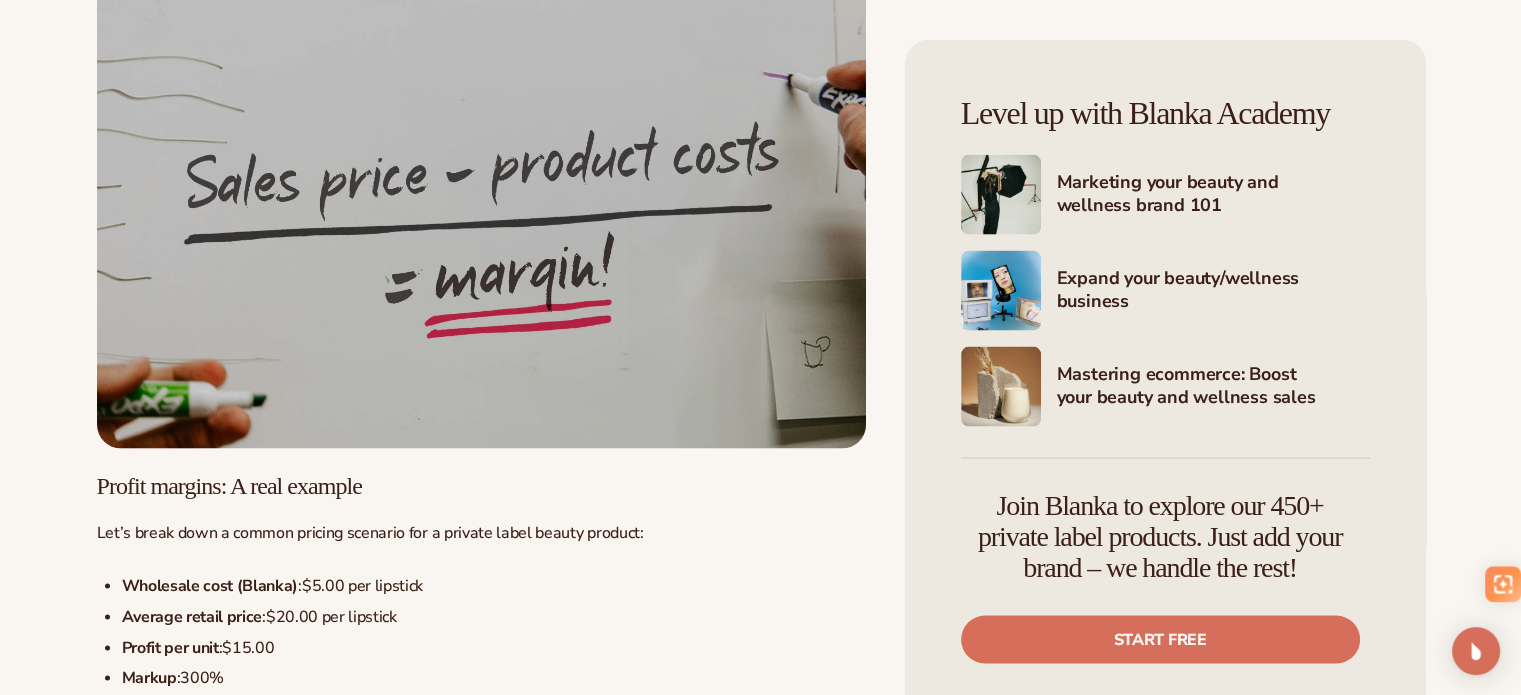 scroll, scrollTop: 4200, scrollLeft: 0, axis: vertical 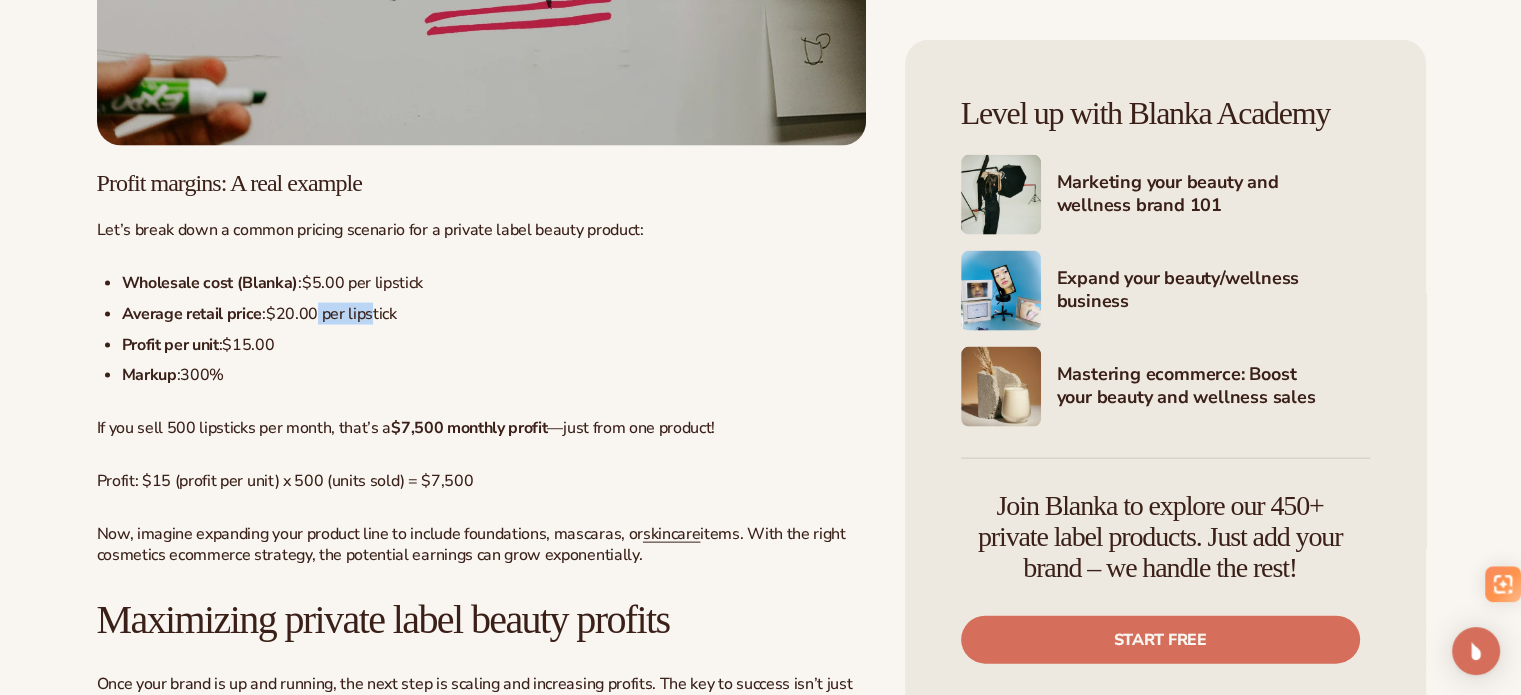 drag, startPoint x: 308, startPoint y: 411, endPoint x: 364, endPoint y: 413, distance: 56.0357 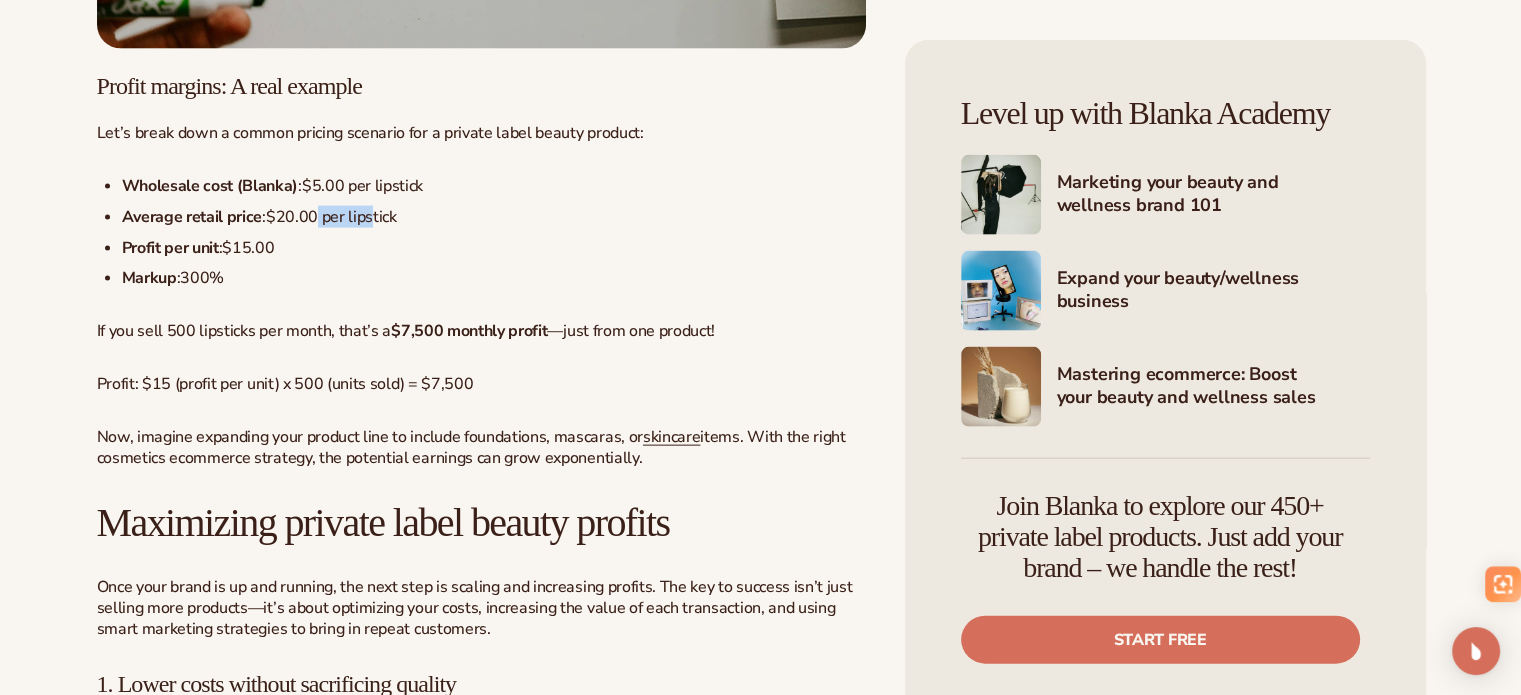 scroll, scrollTop: 4300, scrollLeft: 0, axis: vertical 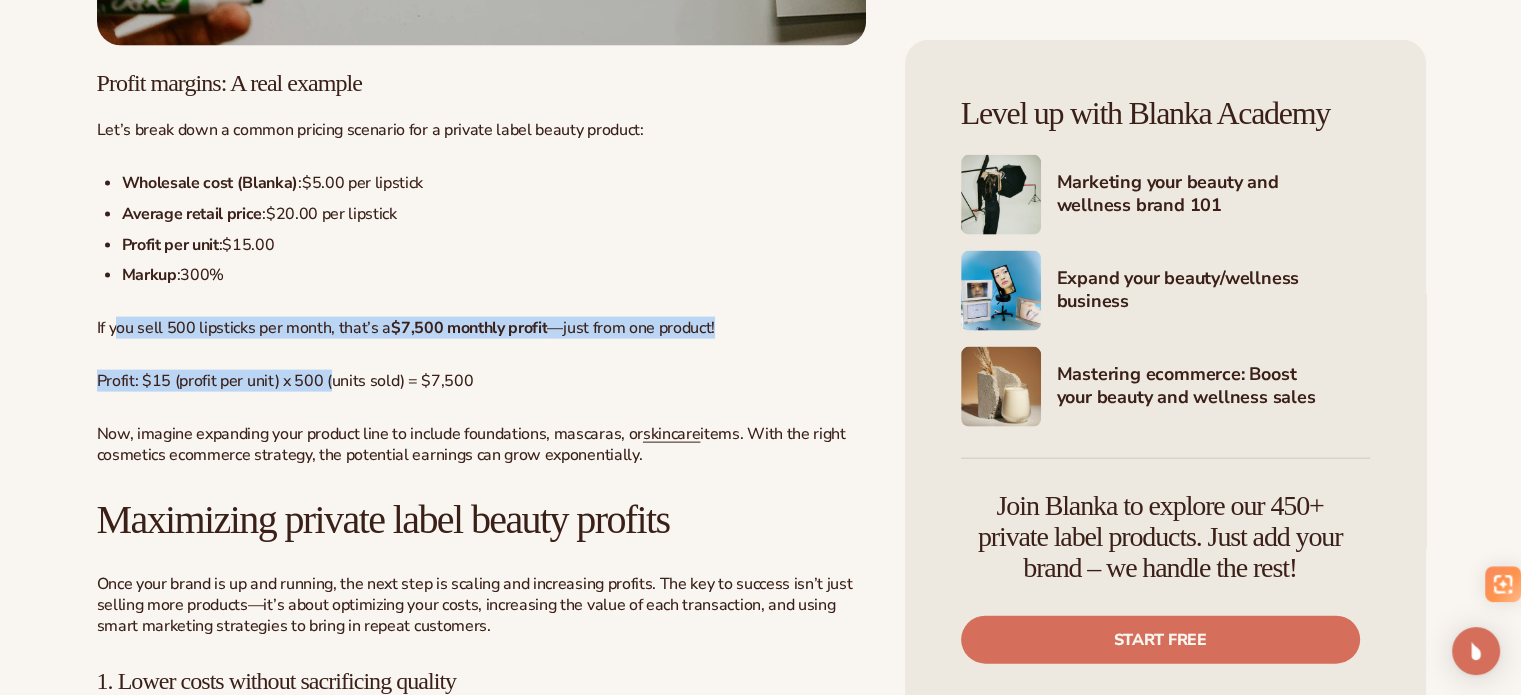 drag, startPoint x: 119, startPoint y: 425, endPoint x: 334, endPoint y: 436, distance: 215.2812 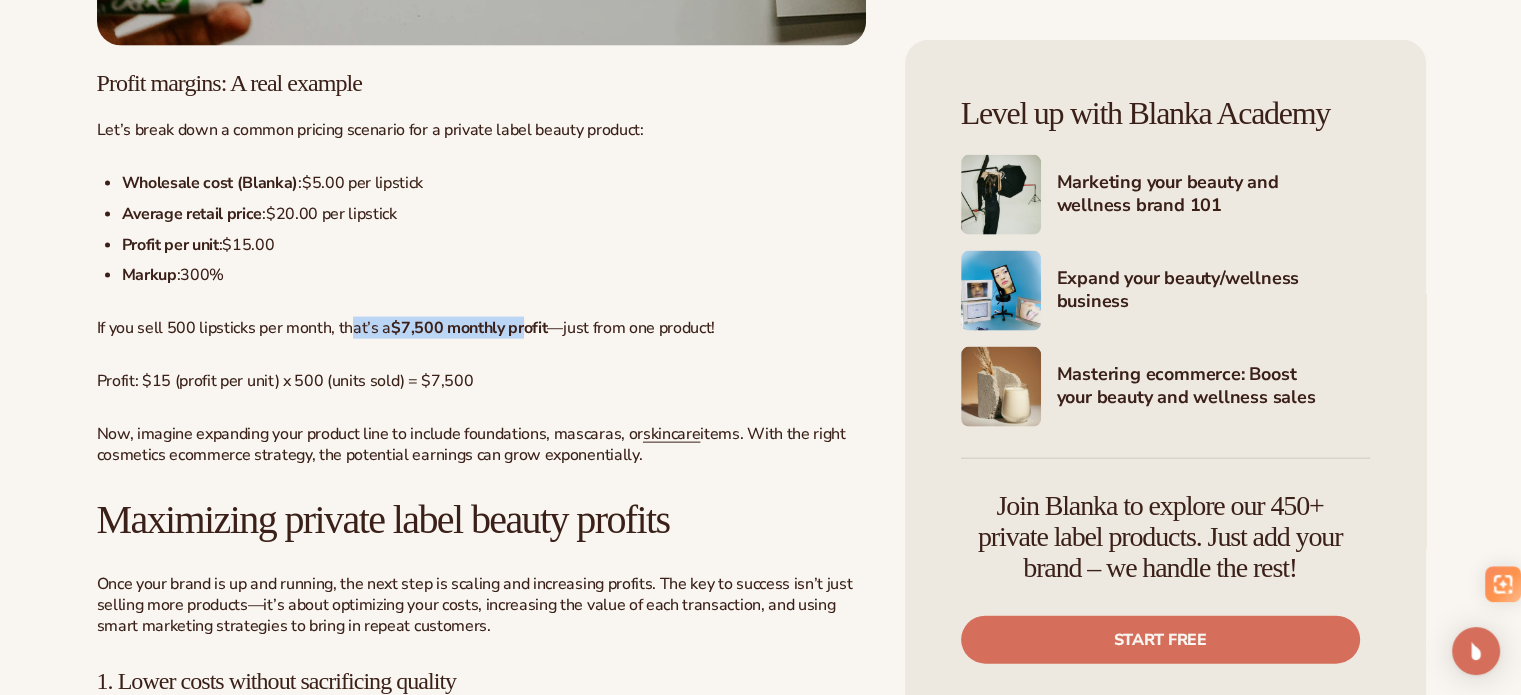 drag, startPoint x: 350, startPoint y: 422, endPoint x: 525, endPoint y: 419, distance: 175.02571 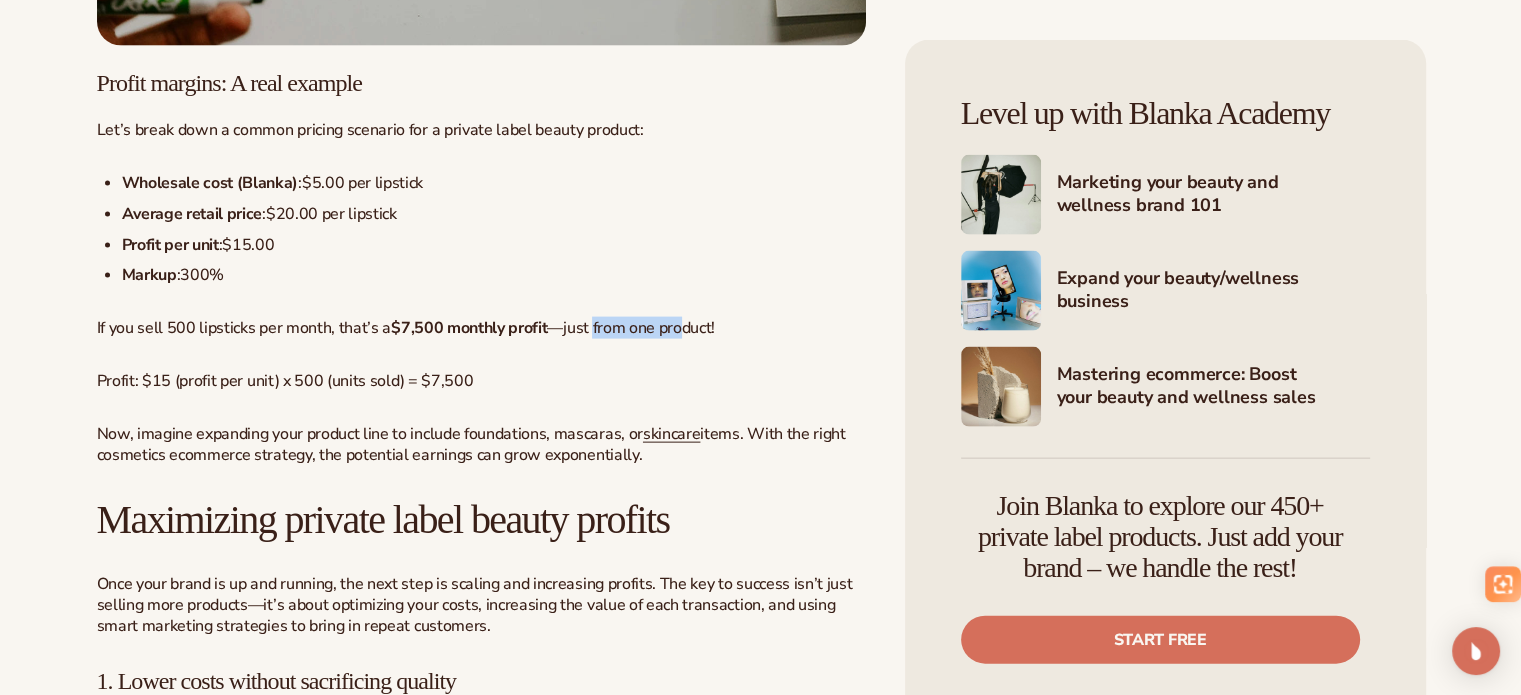 drag, startPoint x: 590, startPoint y: 424, endPoint x: 681, endPoint y: 429, distance: 91.13726 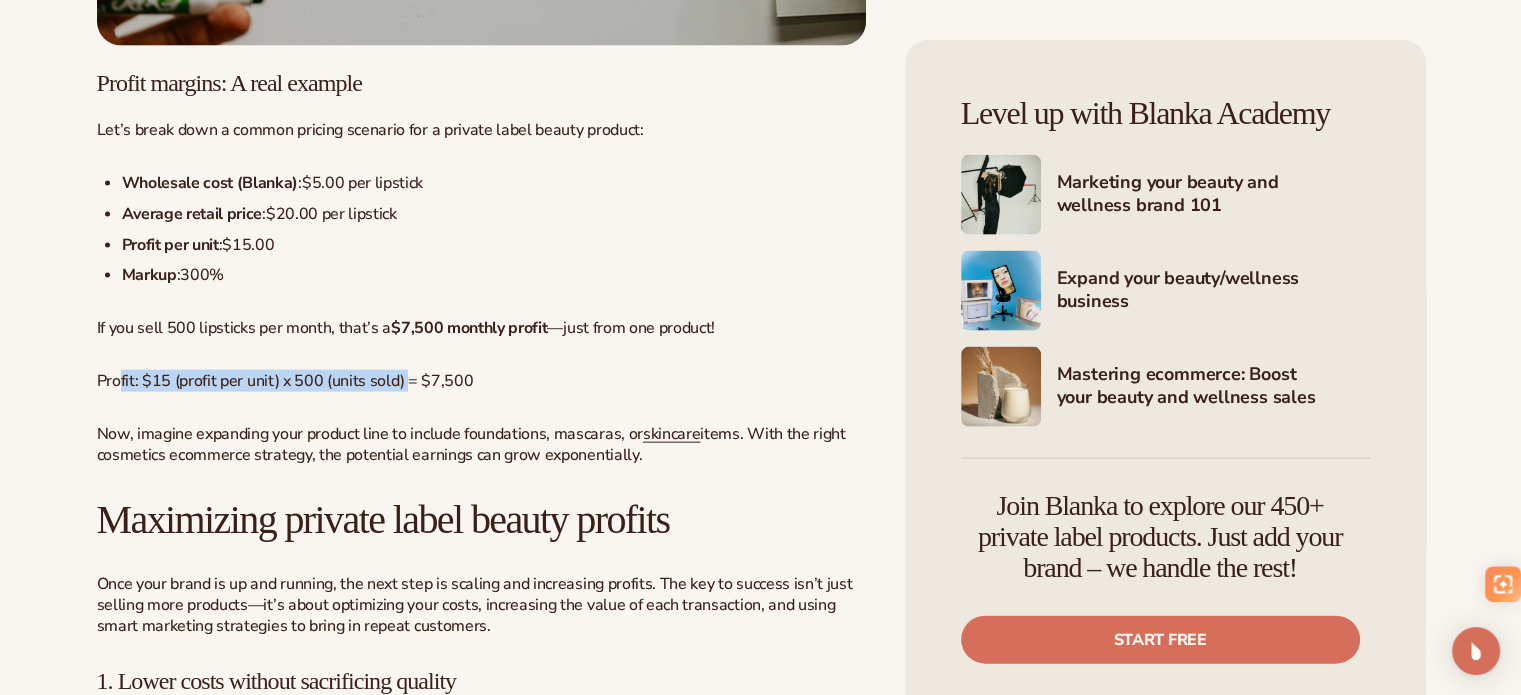 drag, startPoint x: 116, startPoint y: 473, endPoint x: 406, endPoint y: 482, distance: 290.13962 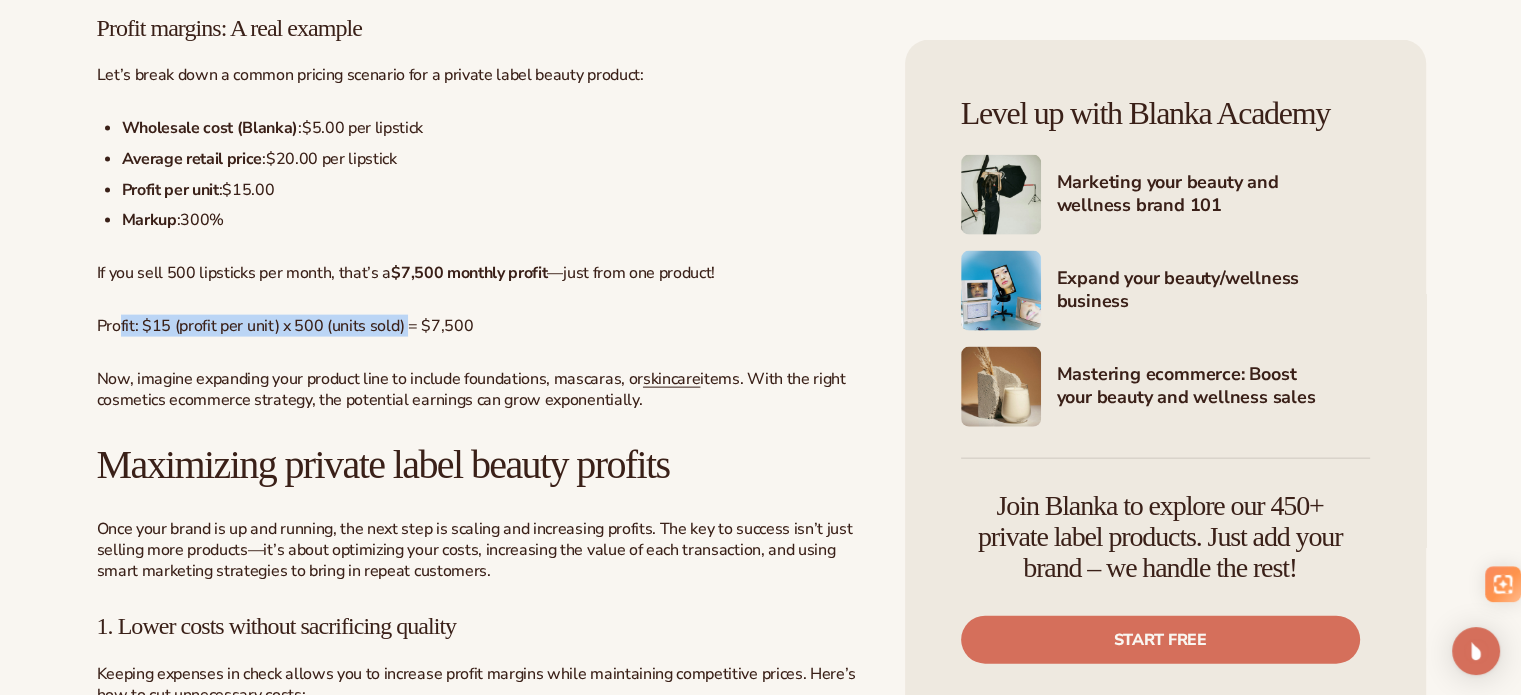 scroll, scrollTop: 4500, scrollLeft: 0, axis: vertical 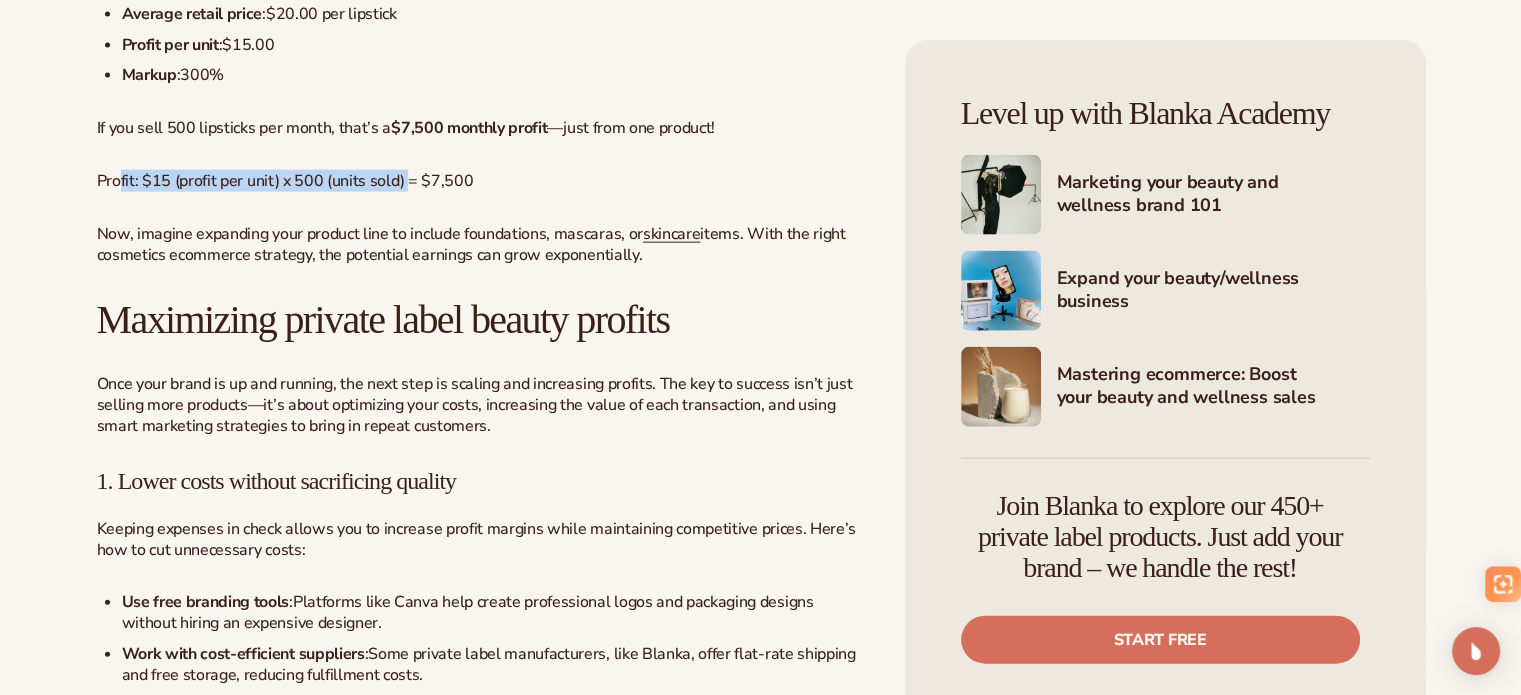drag, startPoint x: 193, startPoint y: 332, endPoint x: 646, endPoint y: 347, distance: 453.2483 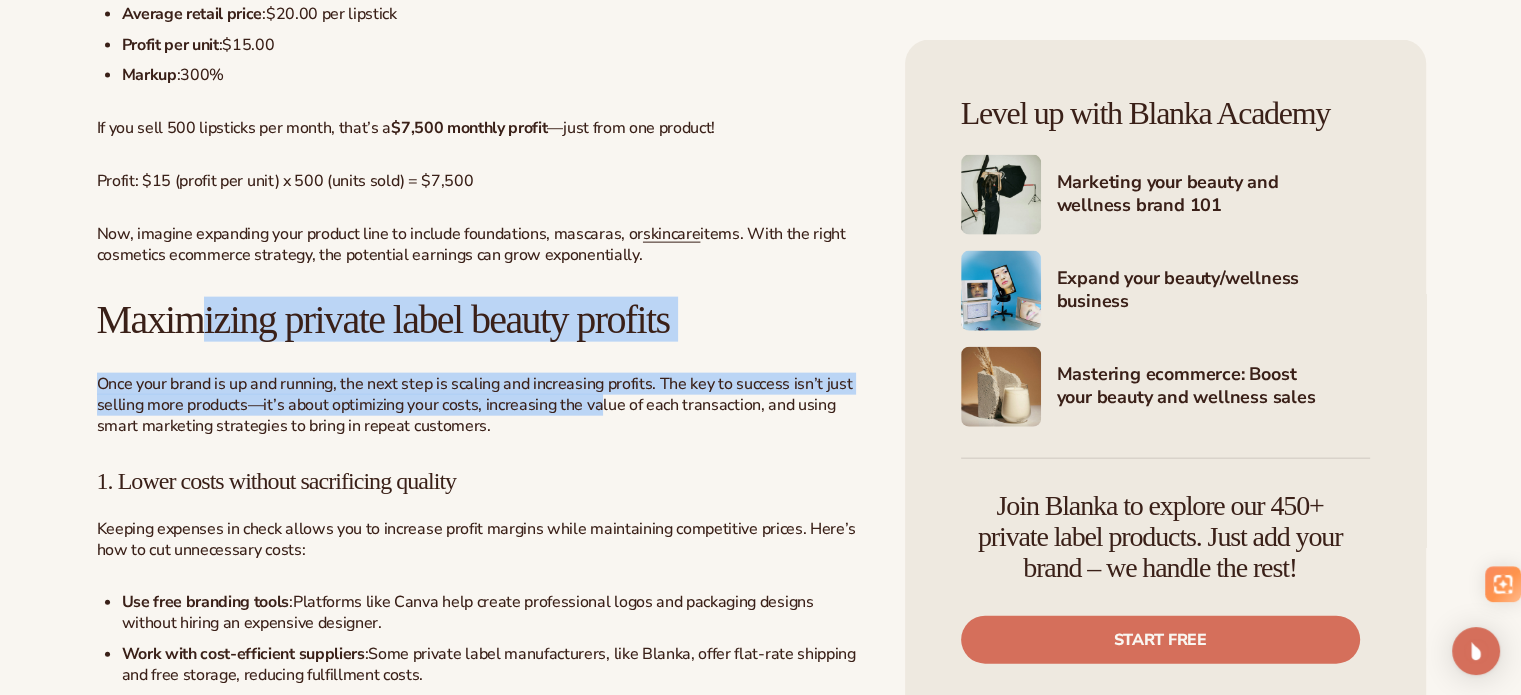 drag, startPoint x: 216, startPoint y: 425, endPoint x: 597, endPoint y: 500, distance: 388.31174 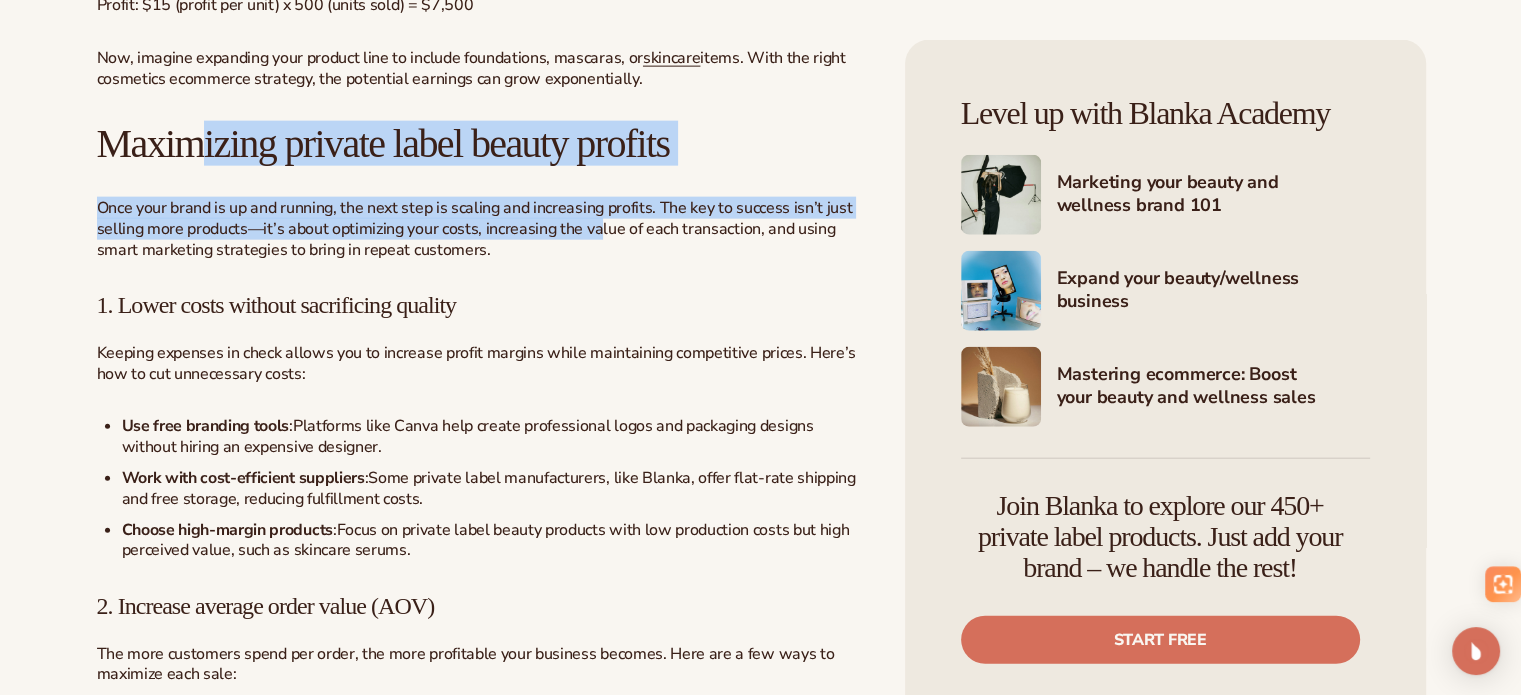 scroll, scrollTop: 4700, scrollLeft: 0, axis: vertical 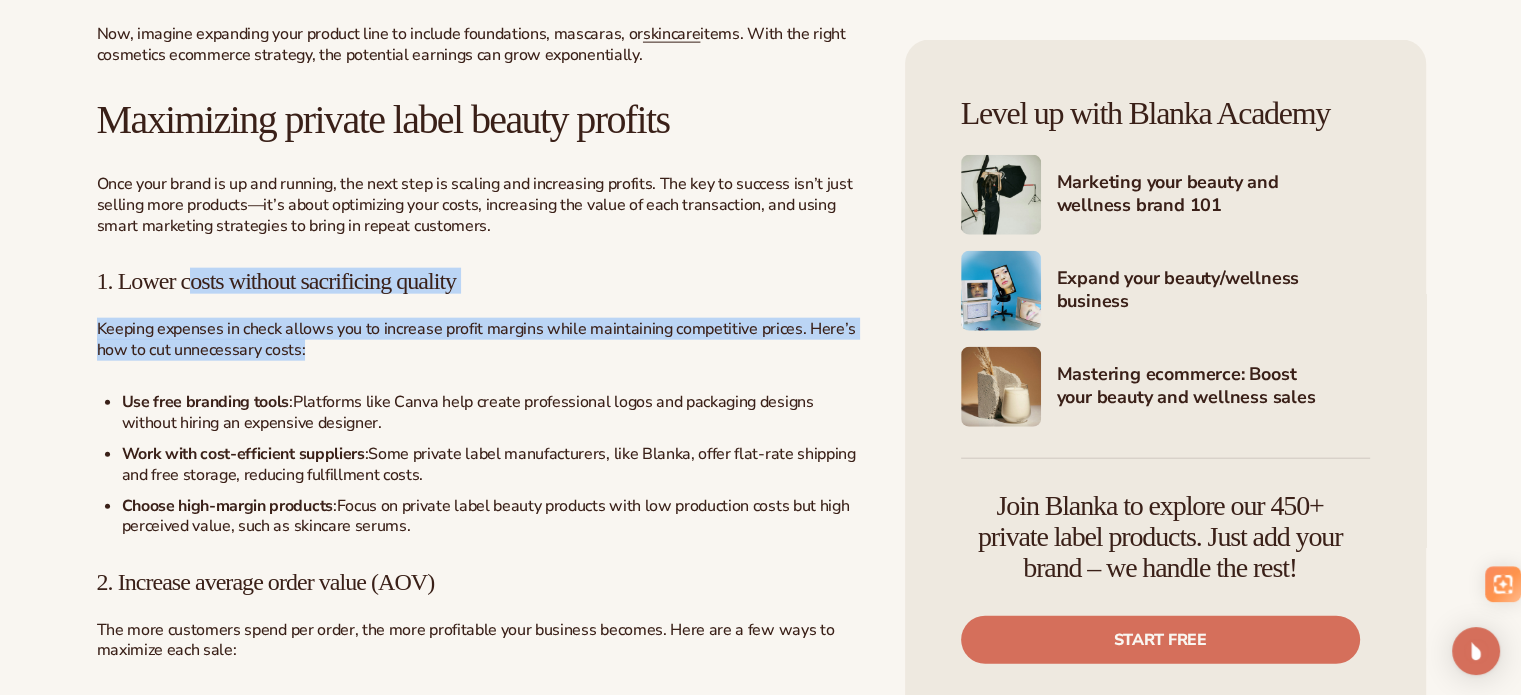 drag, startPoint x: 194, startPoint y: 376, endPoint x: 509, endPoint y: 440, distance: 321.43585 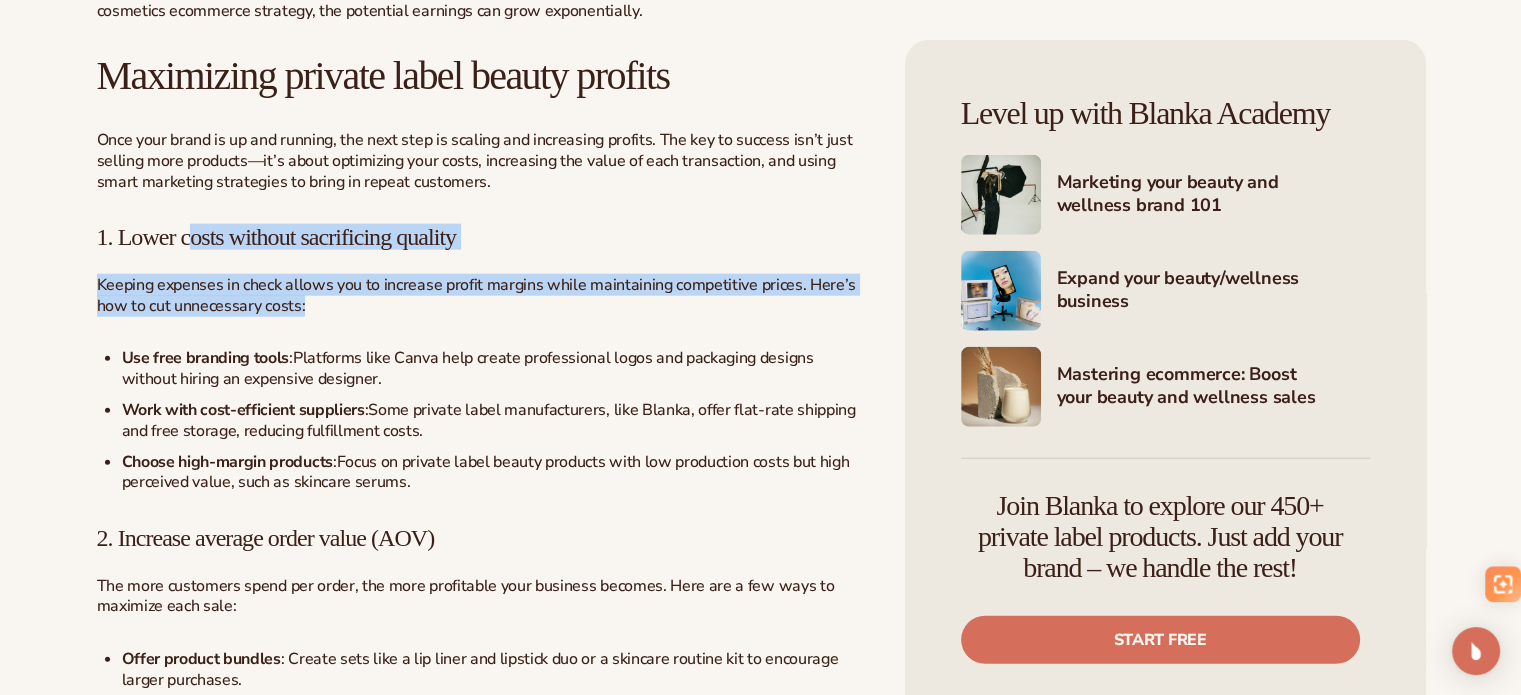 scroll, scrollTop: 4900, scrollLeft: 0, axis: vertical 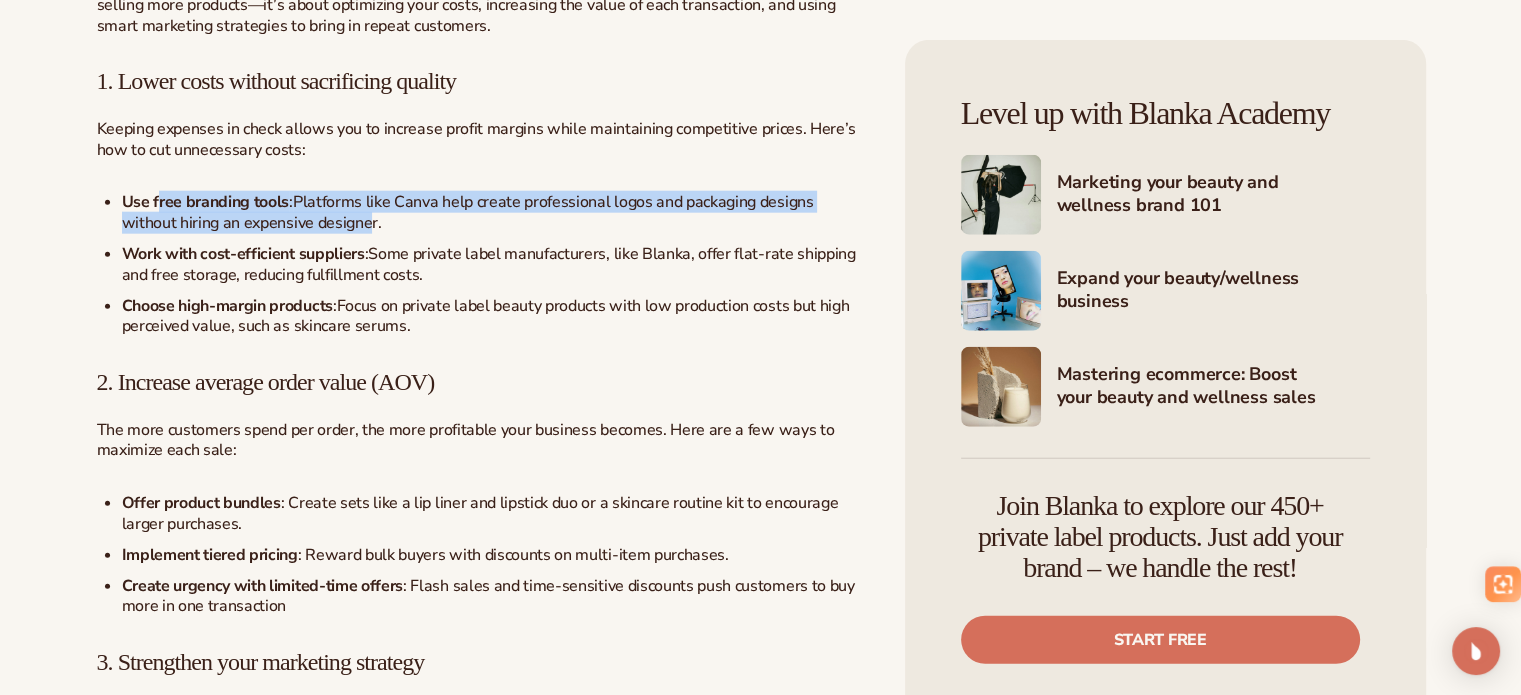 drag, startPoint x: 160, startPoint y: 302, endPoint x: 368, endPoint y: 327, distance: 209.49701 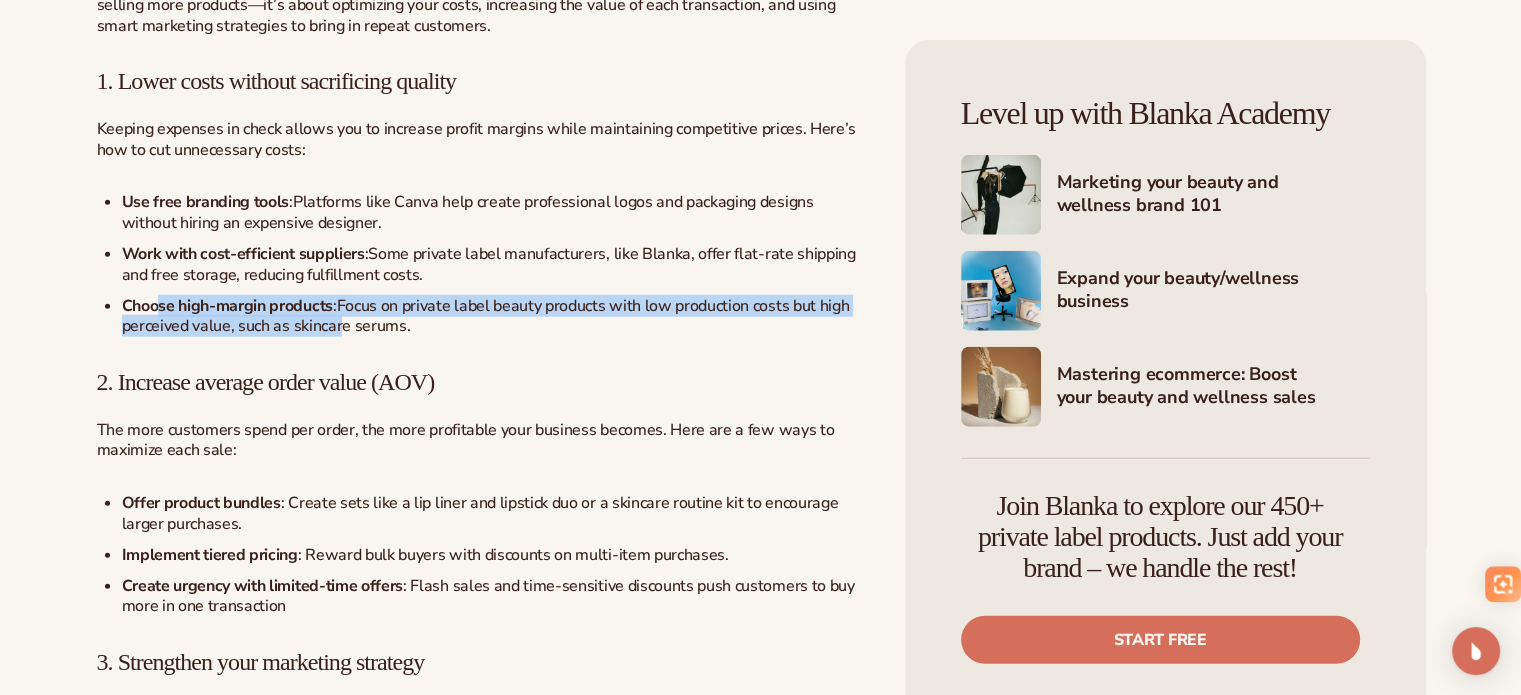 drag, startPoint x: 156, startPoint y: 401, endPoint x: 334, endPoint y: 419, distance: 178.90779 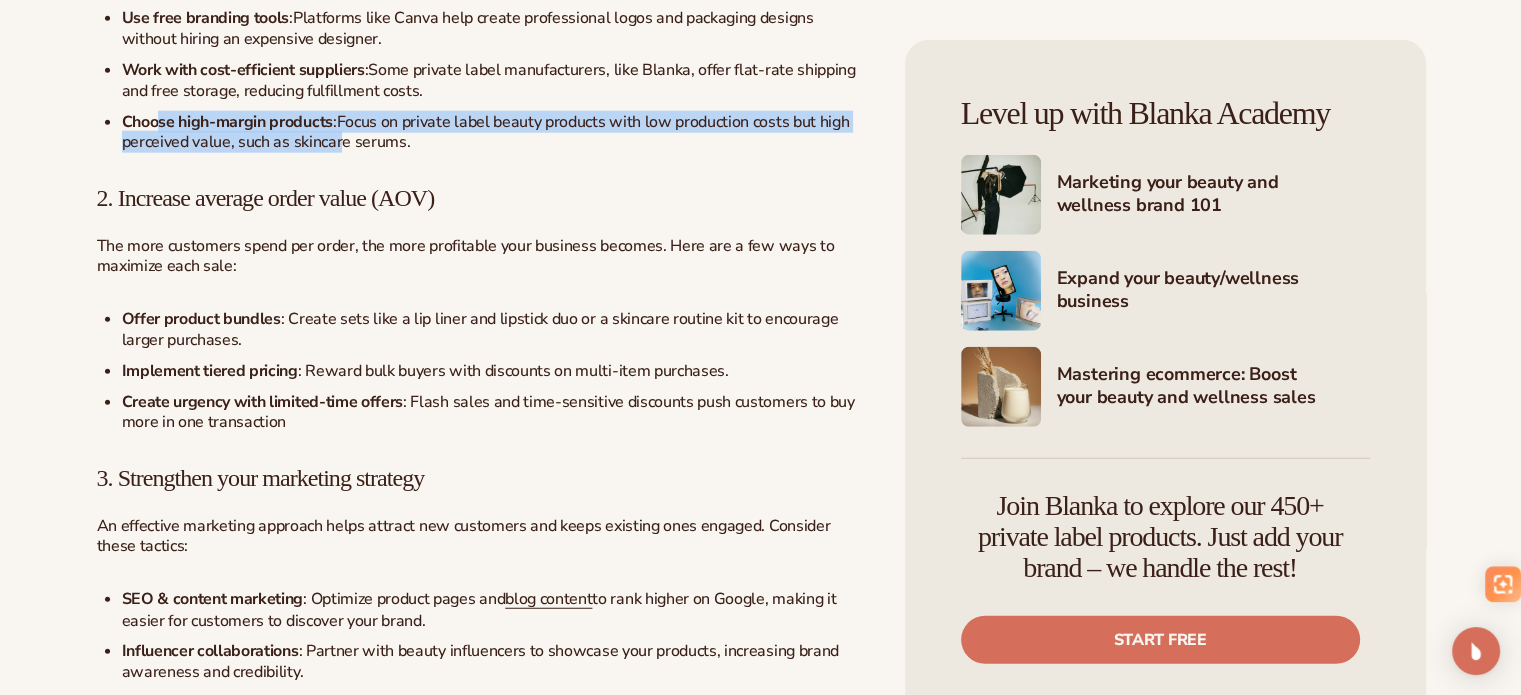 scroll, scrollTop: 5100, scrollLeft: 0, axis: vertical 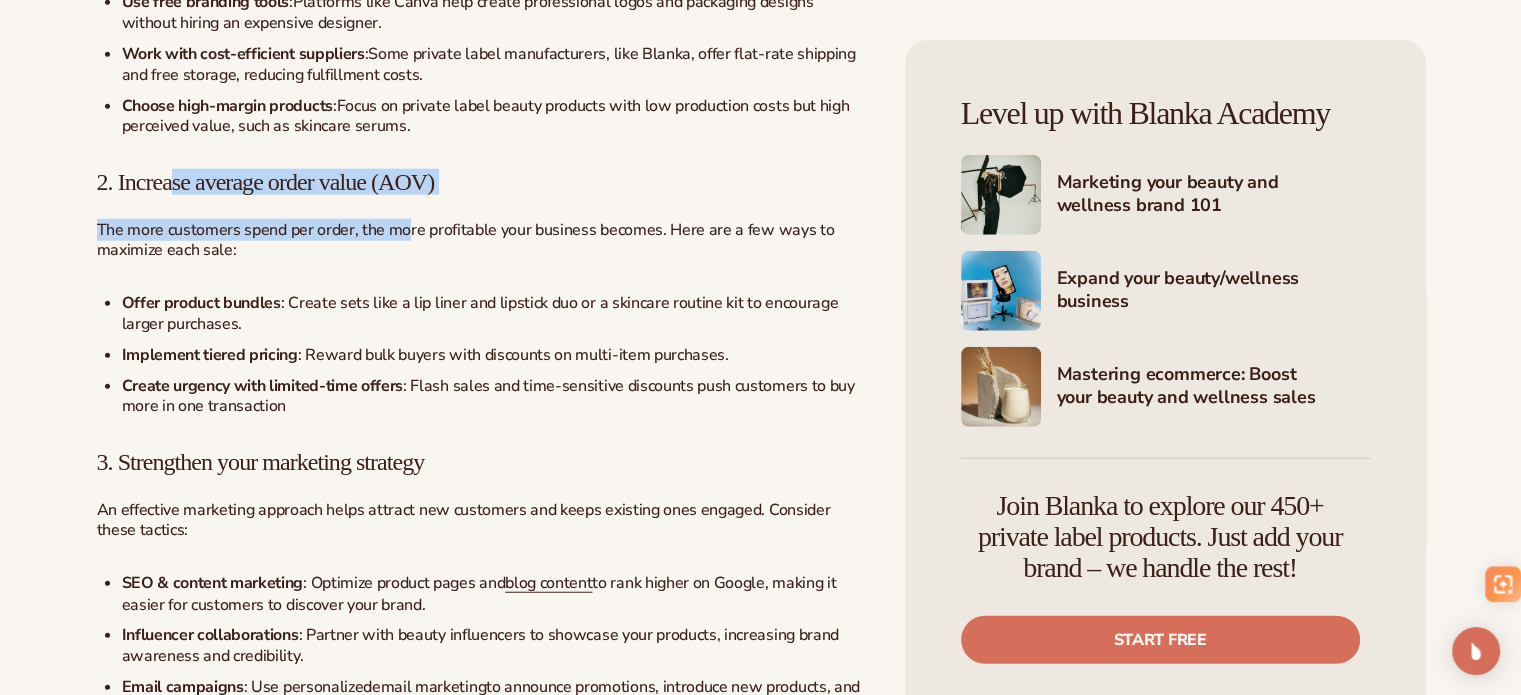 drag, startPoint x: 183, startPoint y: 283, endPoint x: 408, endPoint y: 328, distance: 229.45587 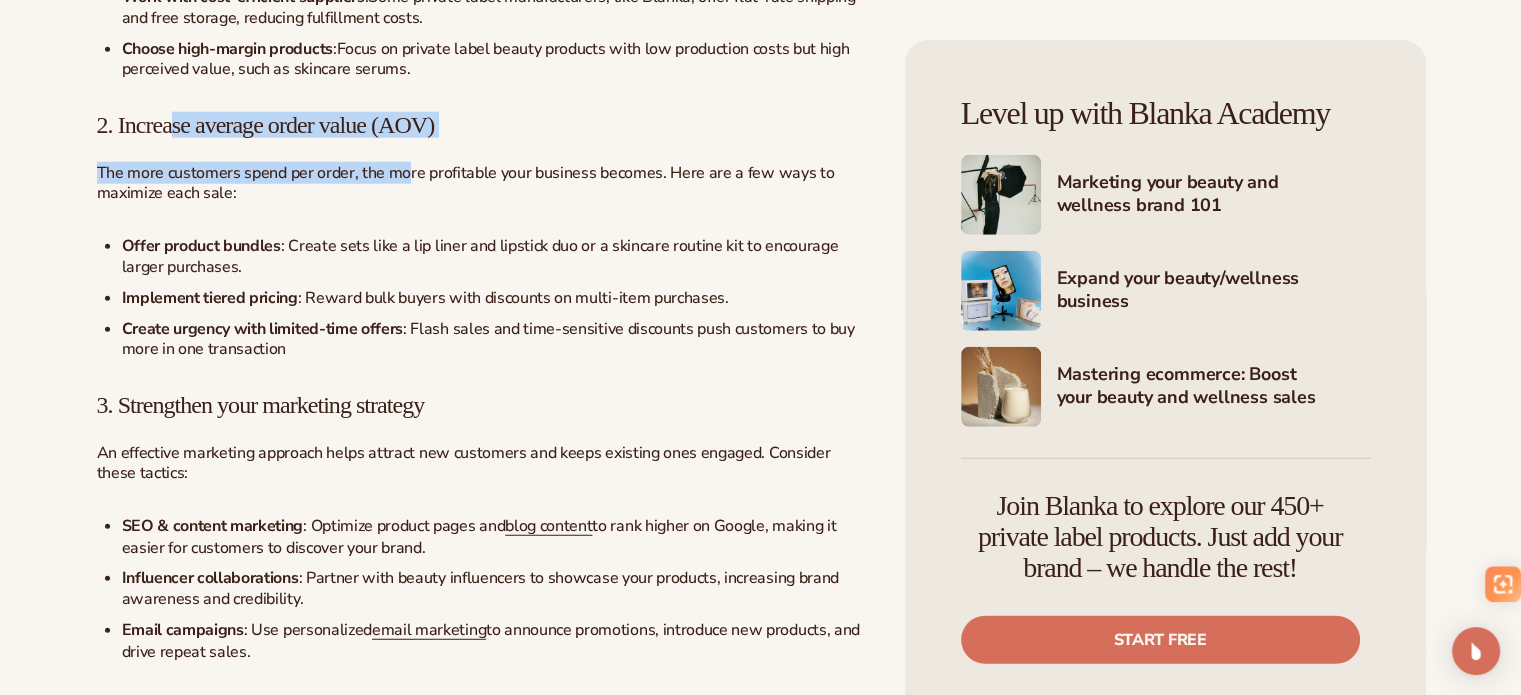 scroll, scrollTop: 5400, scrollLeft: 0, axis: vertical 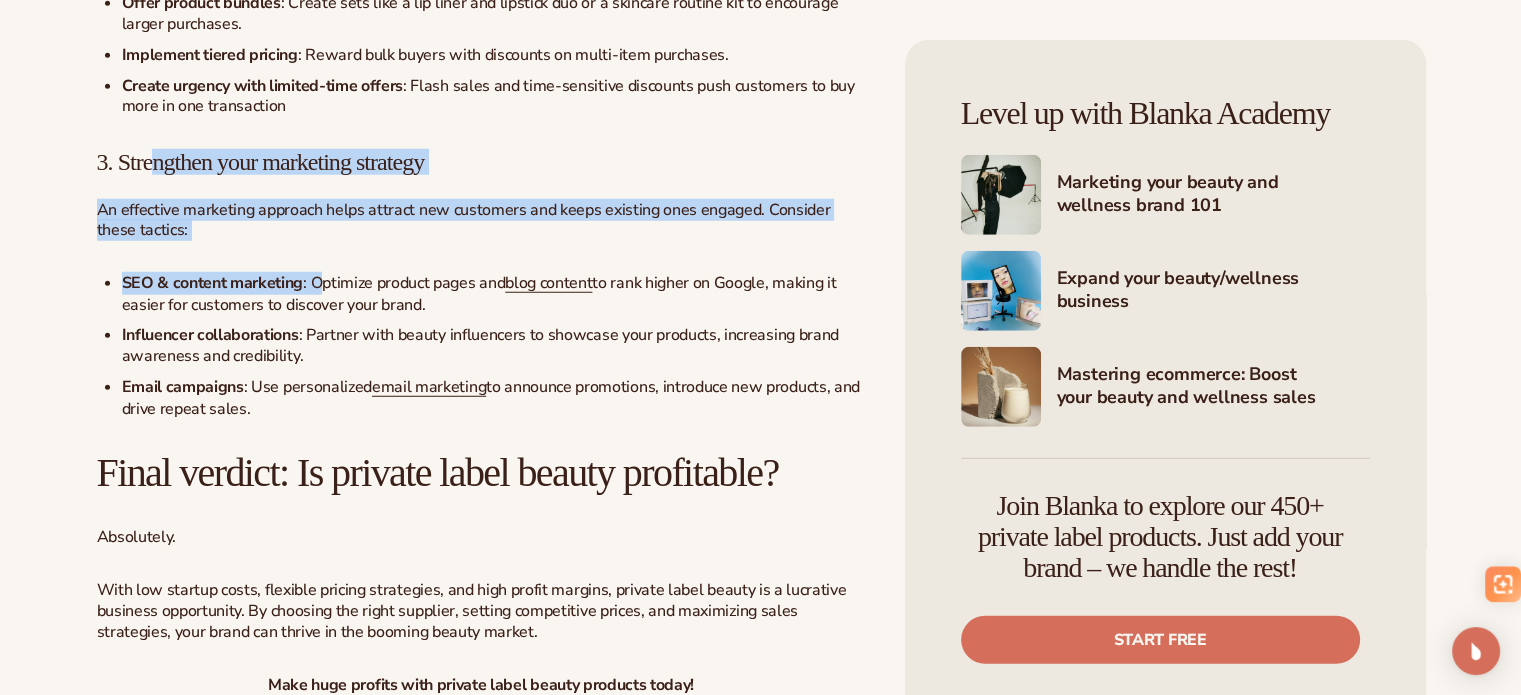 drag, startPoint x: 164, startPoint y: 267, endPoint x: 333, endPoint y: 398, distance: 213.82703 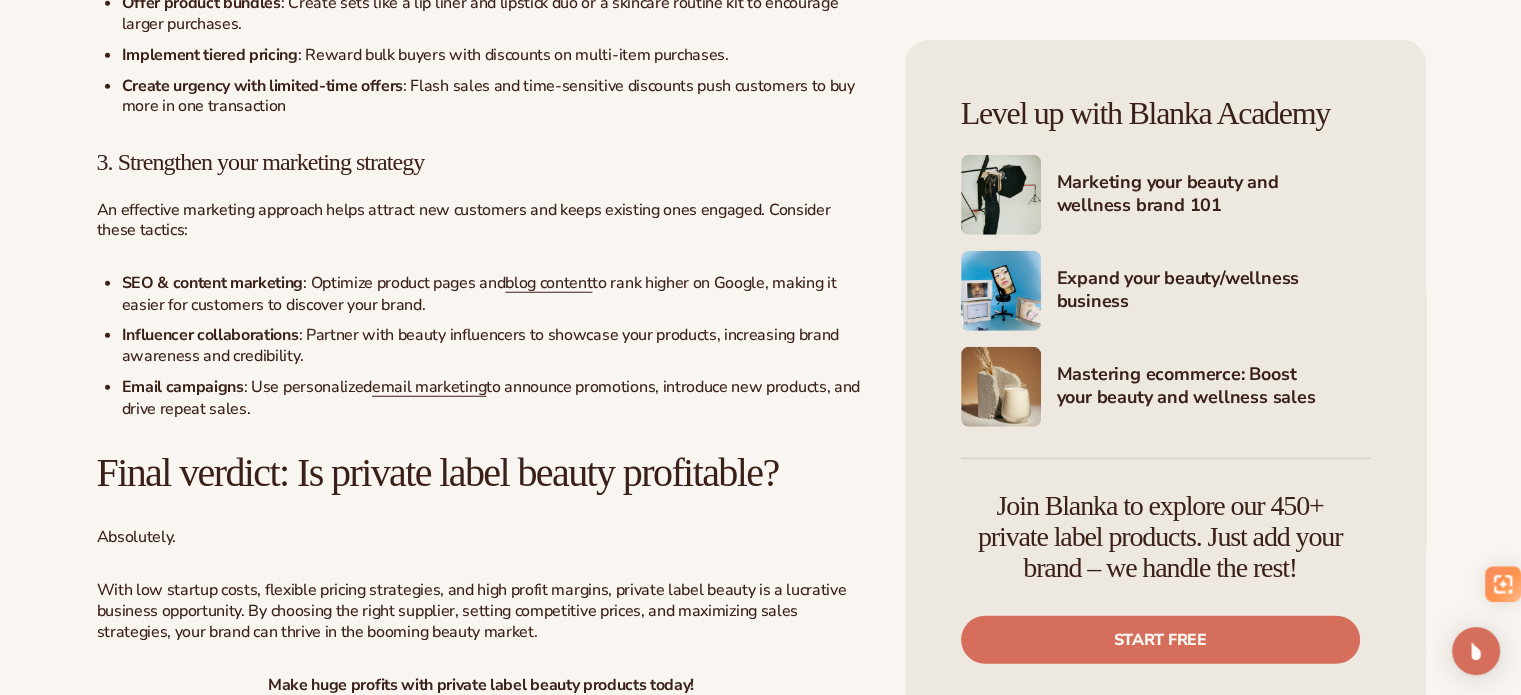 click on "Influencer collaborations" at bounding box center [210, 335] 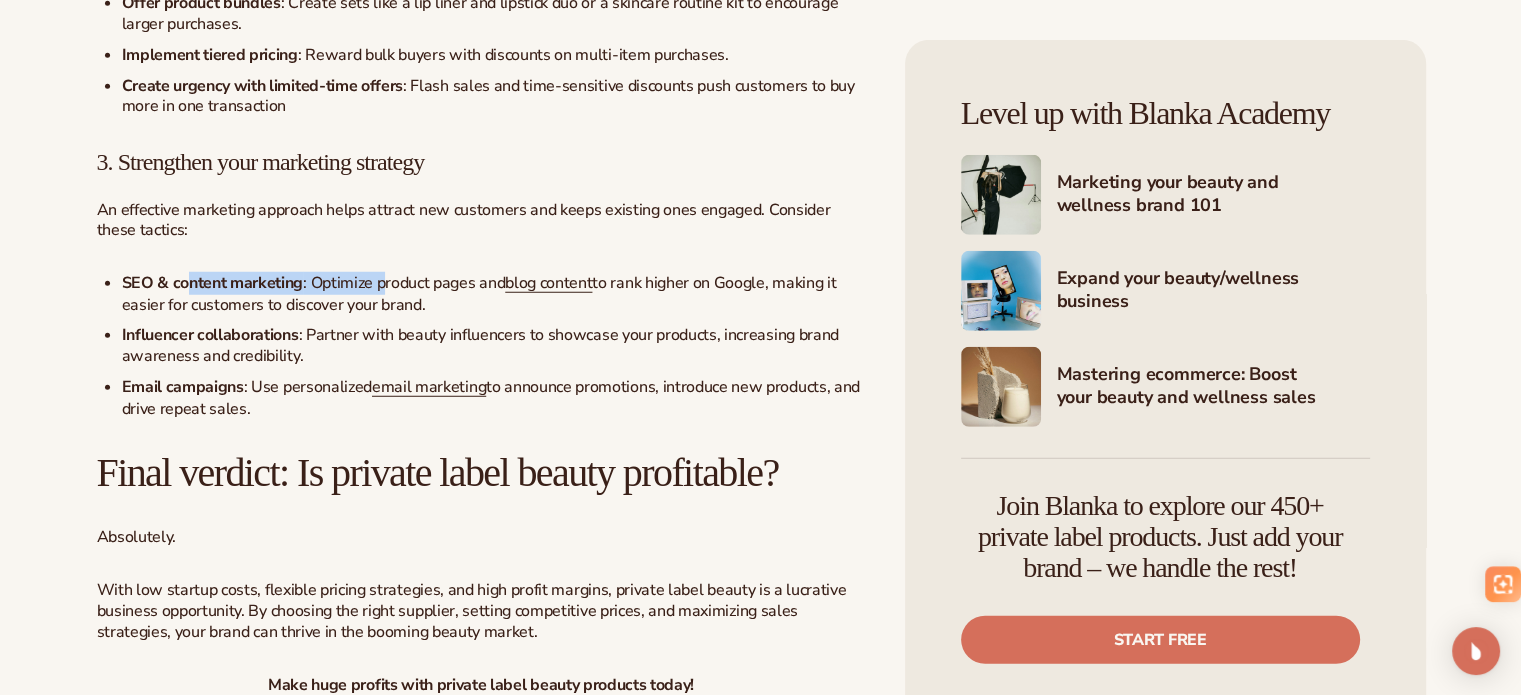 drag, startPoint x: 264, startPoint y: 380, endPoint x: 386, endPoint y: 383, distance: 122.03688 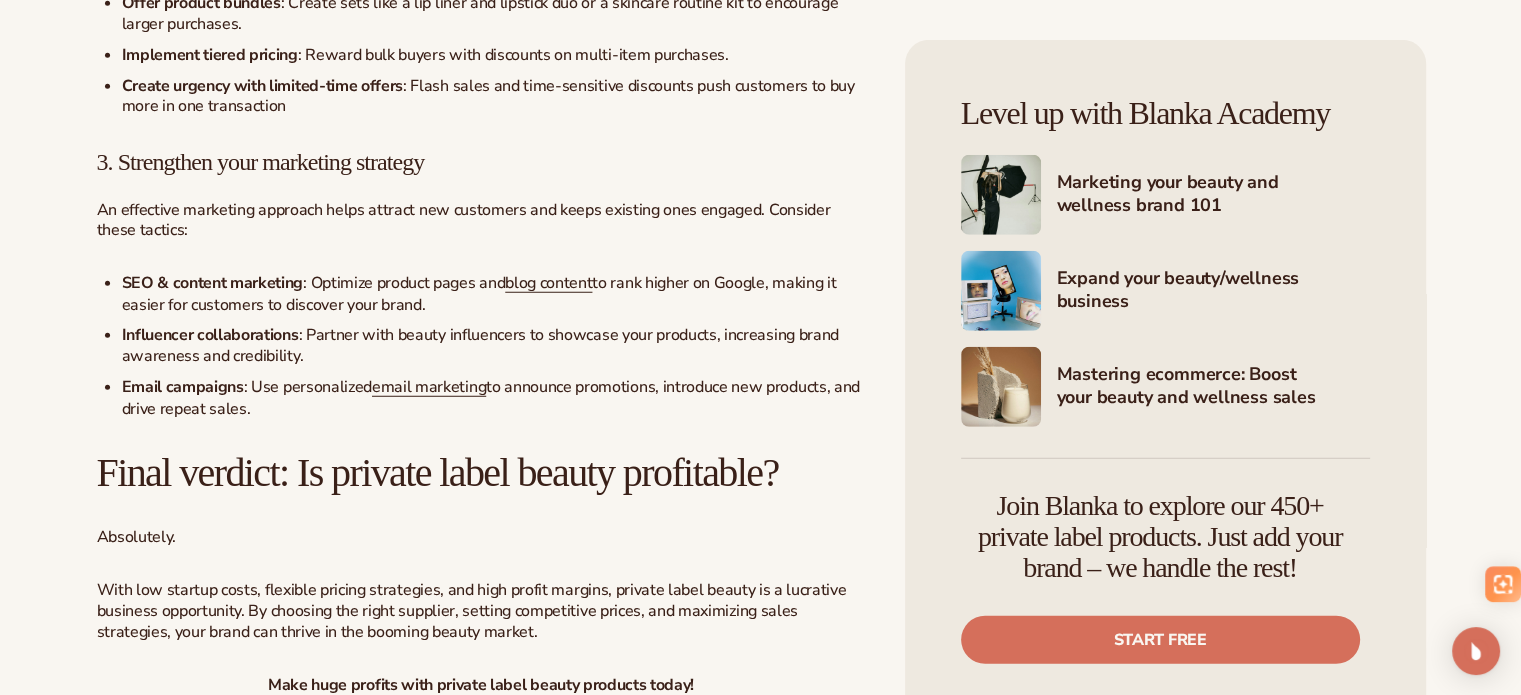 click on ": Optimize product pages and" at bounding box center [404, 283] 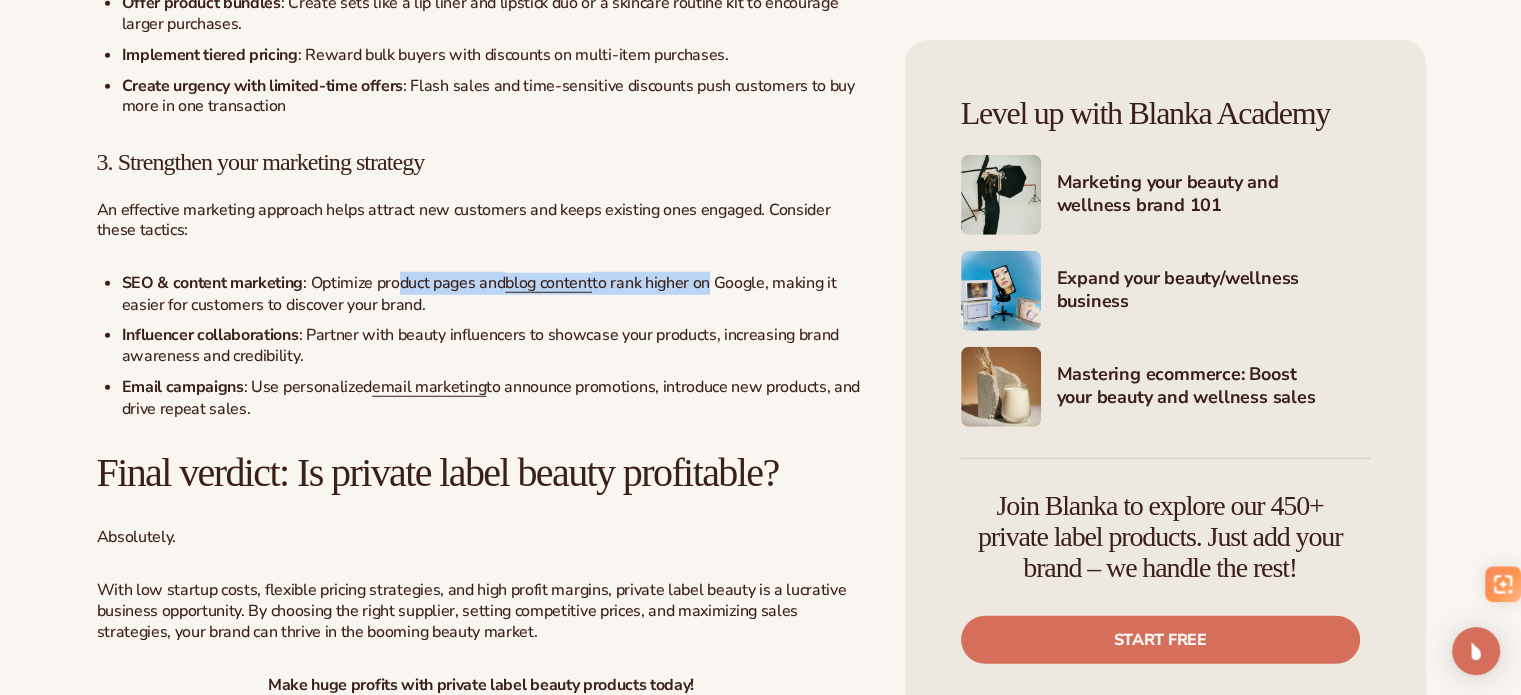 drag, startPoint x: 407, startPoint y: 381, endPoint x: 713, endPoint y: 401, distance: 306.6529 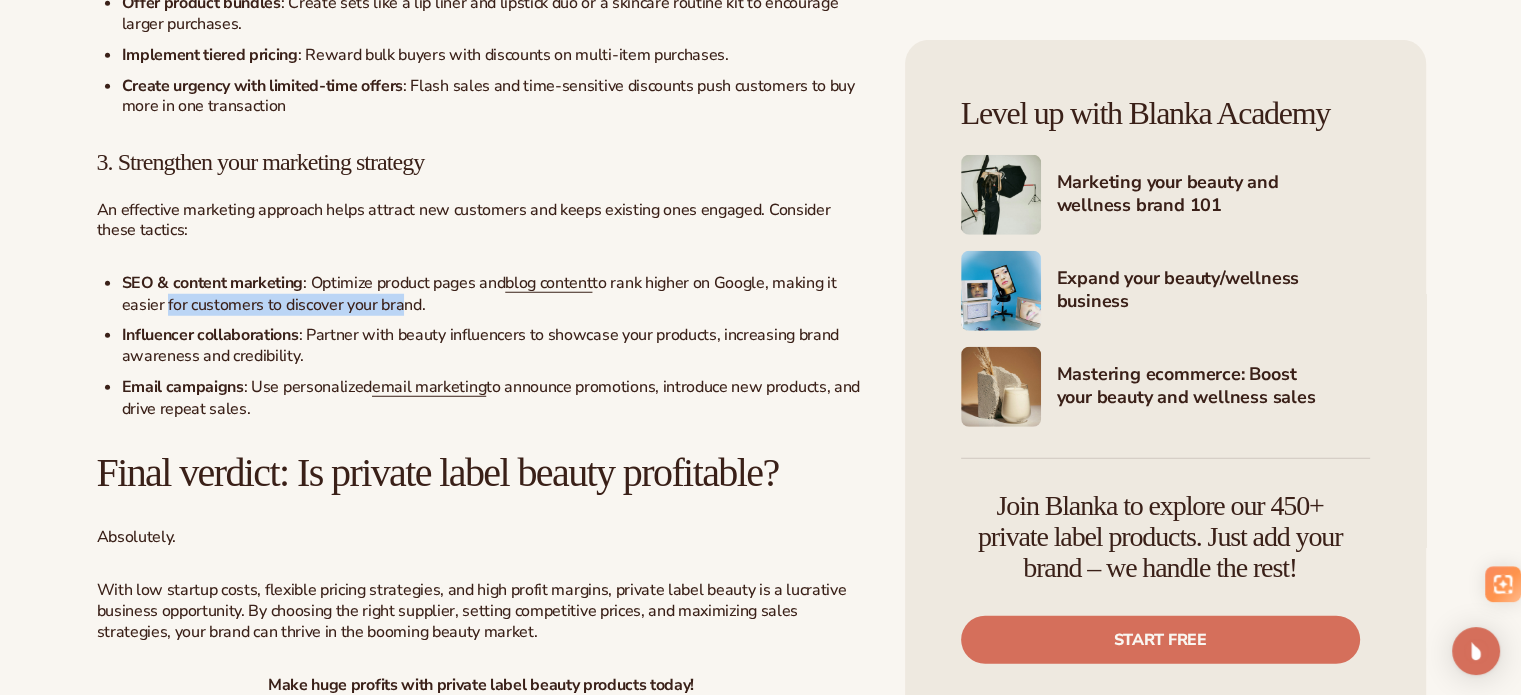 drag, startPoint x: 164, startPoint y: 403, endPoint x: 399, endPoint y: 410, distance: 235.10423 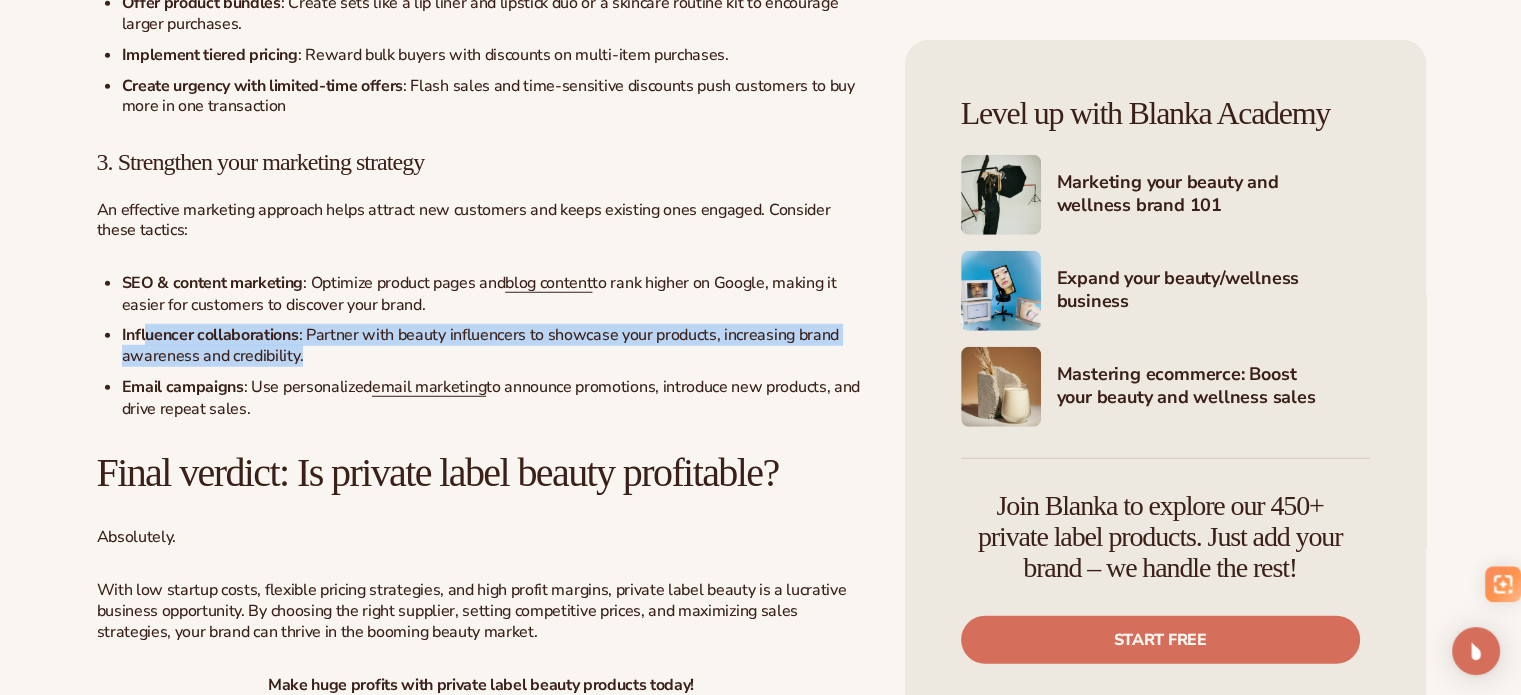 drag, startPoint x: 145, startPoint y: 435, endPoint x: 441, endPoint y: 451, distance: 296.43213 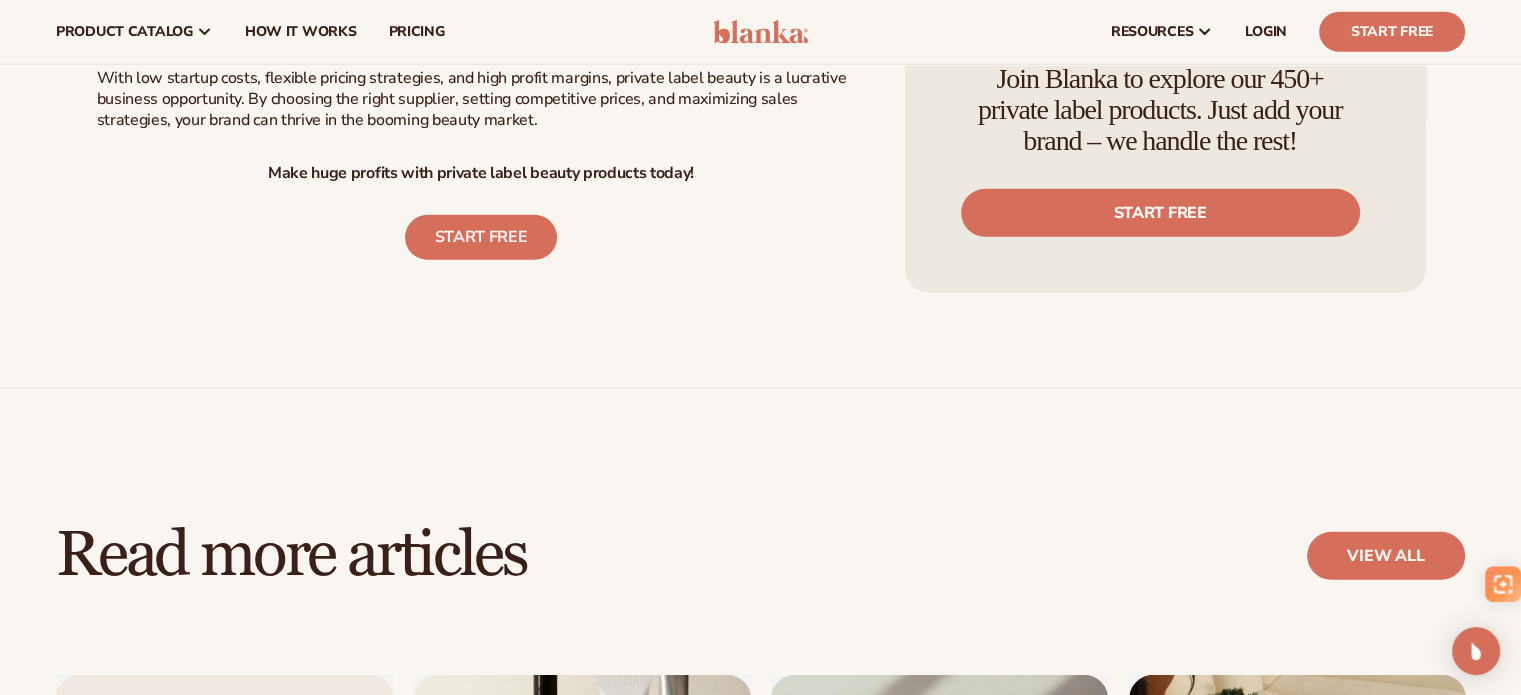 scroll, scrollTop: 5800, scrollLeft: 0, axis: vertical 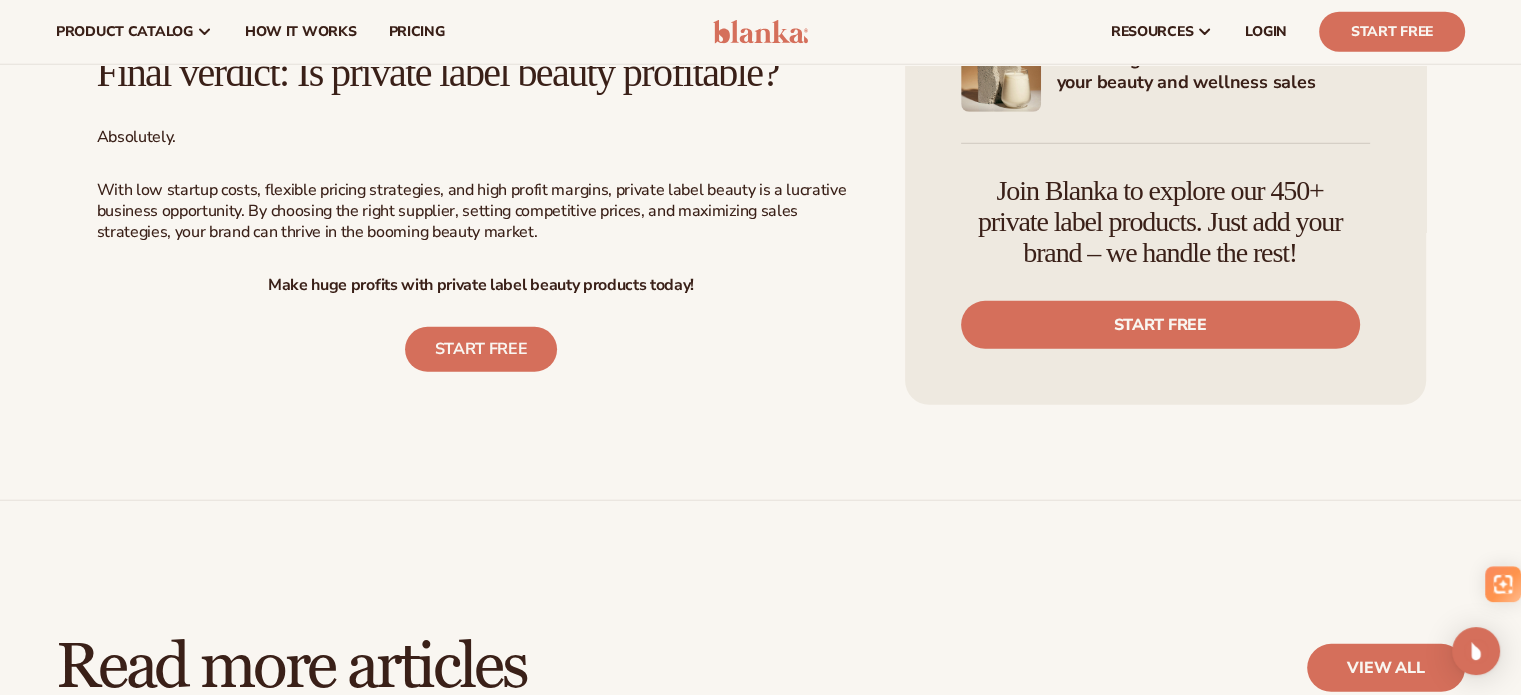 drag, startPoint x: 211, startPoint y: 182, endPoint x: 588, endPoint y: 207, distance: 377.828 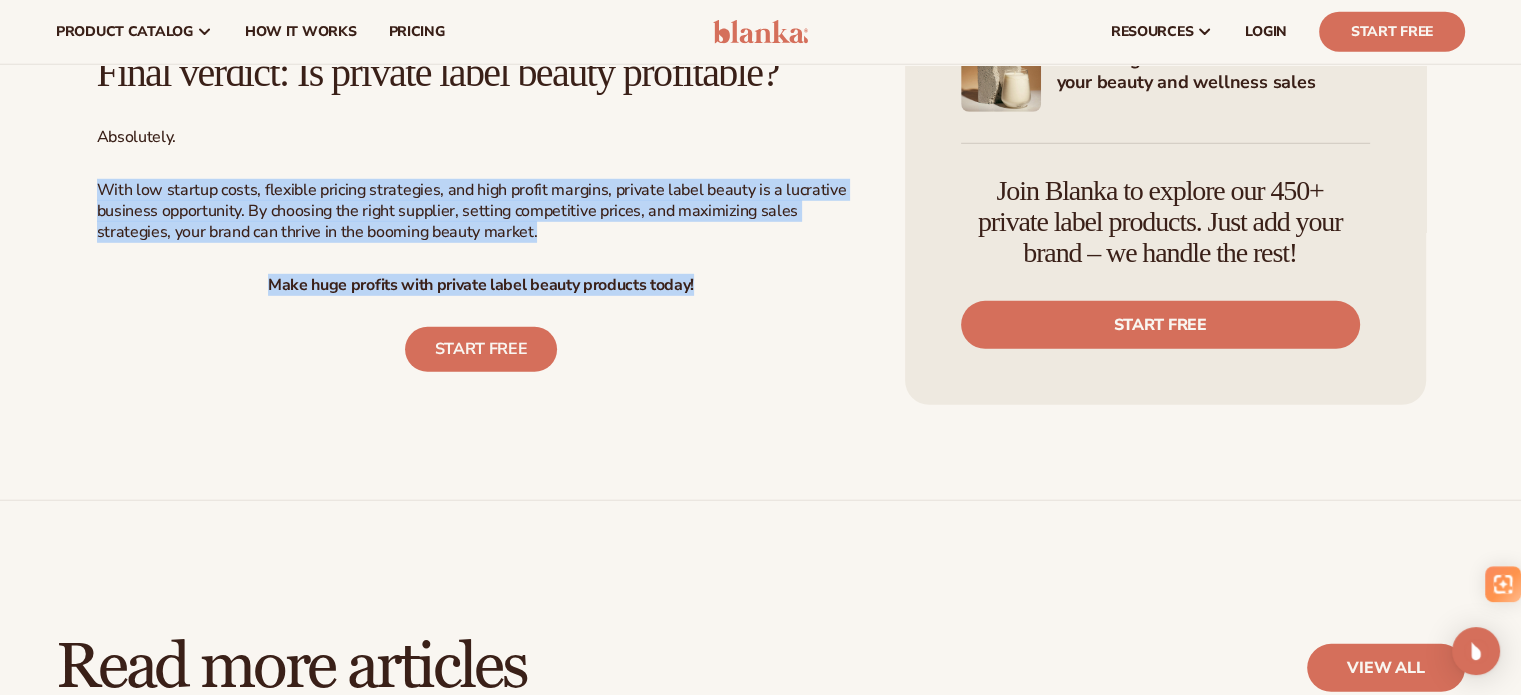 drag, startPoint x: 104, startPoint y: 285, endPoint x: 716, endPoint y: 375, distance: 618.5823 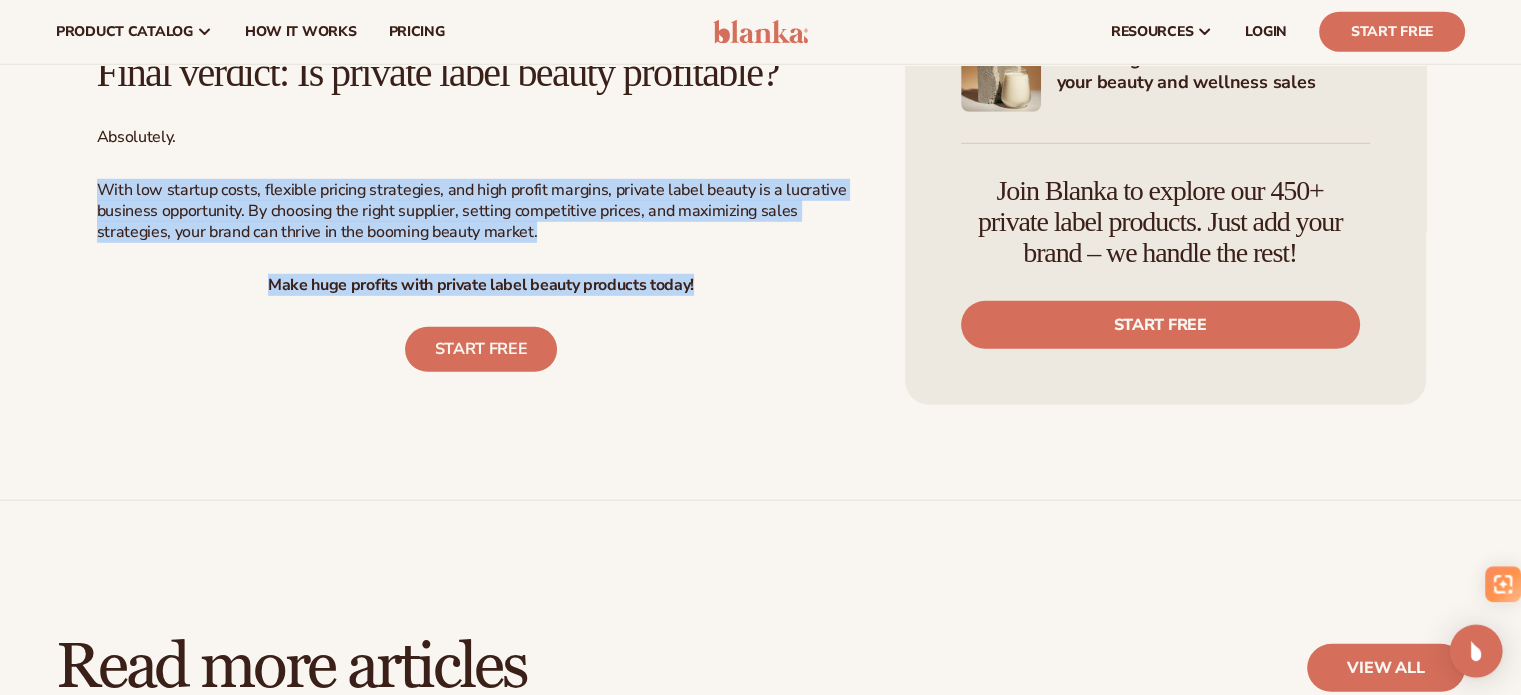 click at bounding box center (1476, 651) 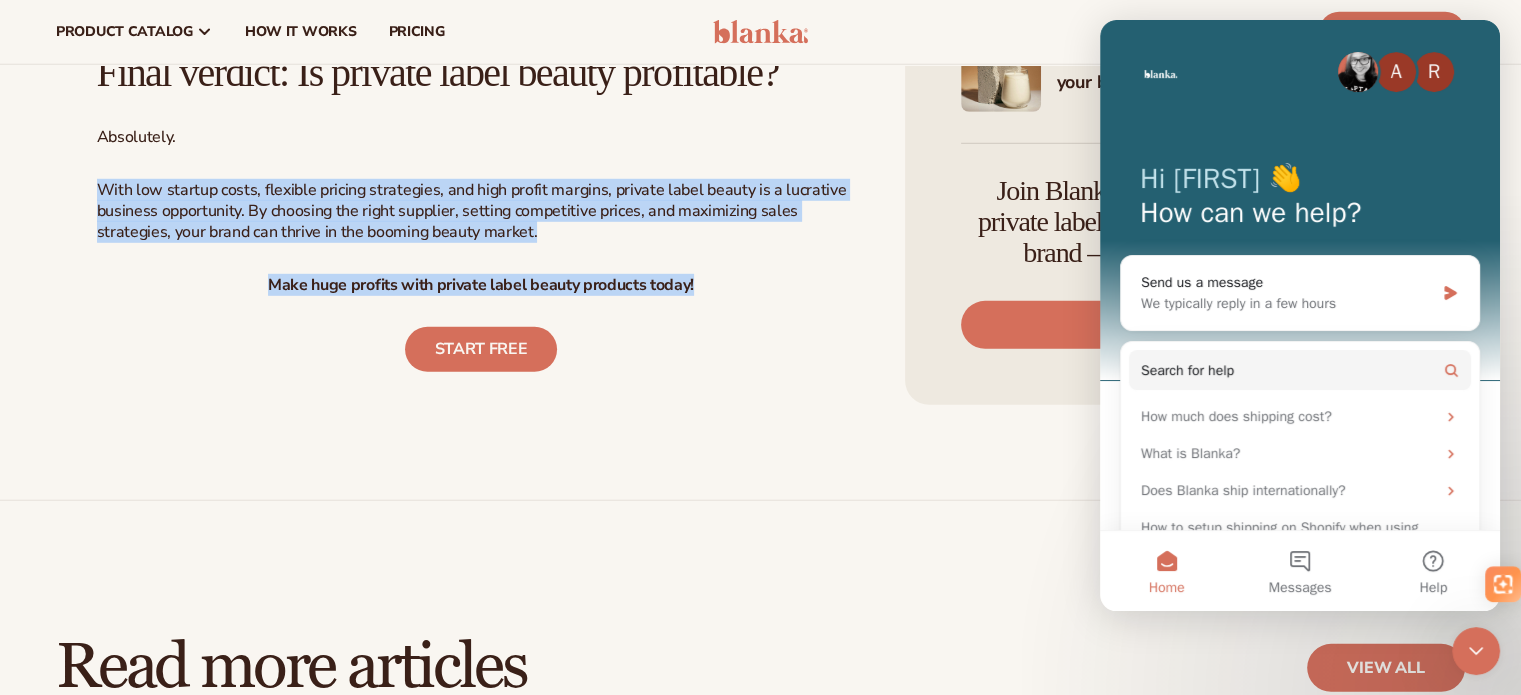 scroll, scrollTop: 0, scrollLeft: 0, axis: both 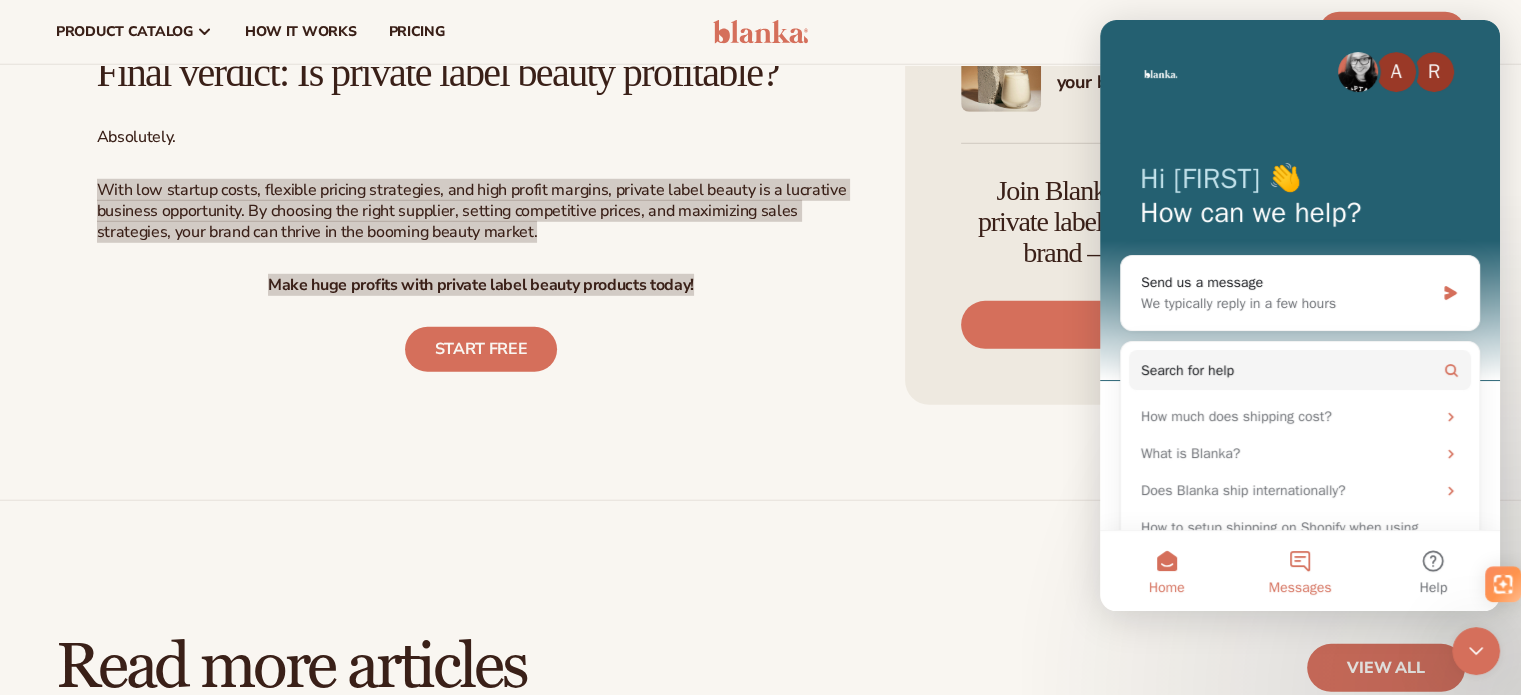 click on "Messages" at bounding box center (1299, 571) 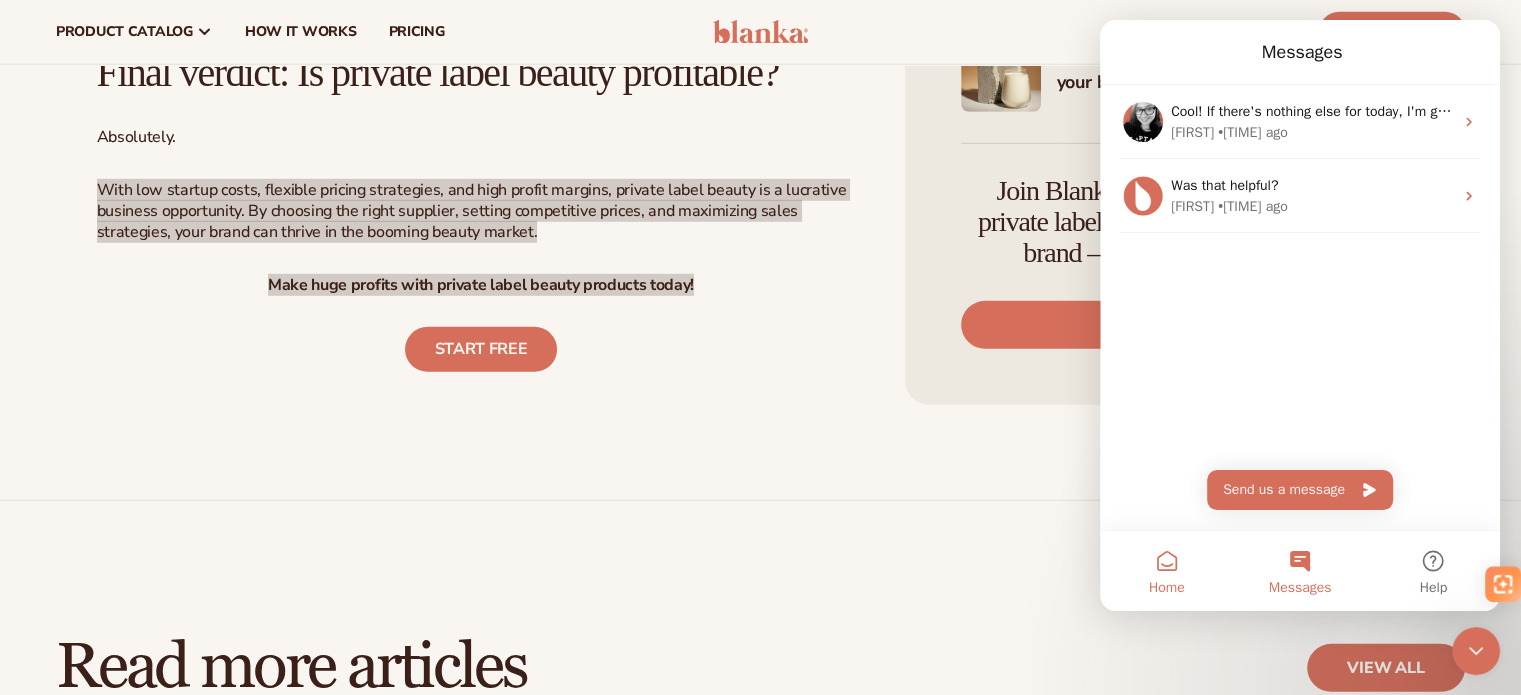 click on "Home" at bounding box center (1166, 571) 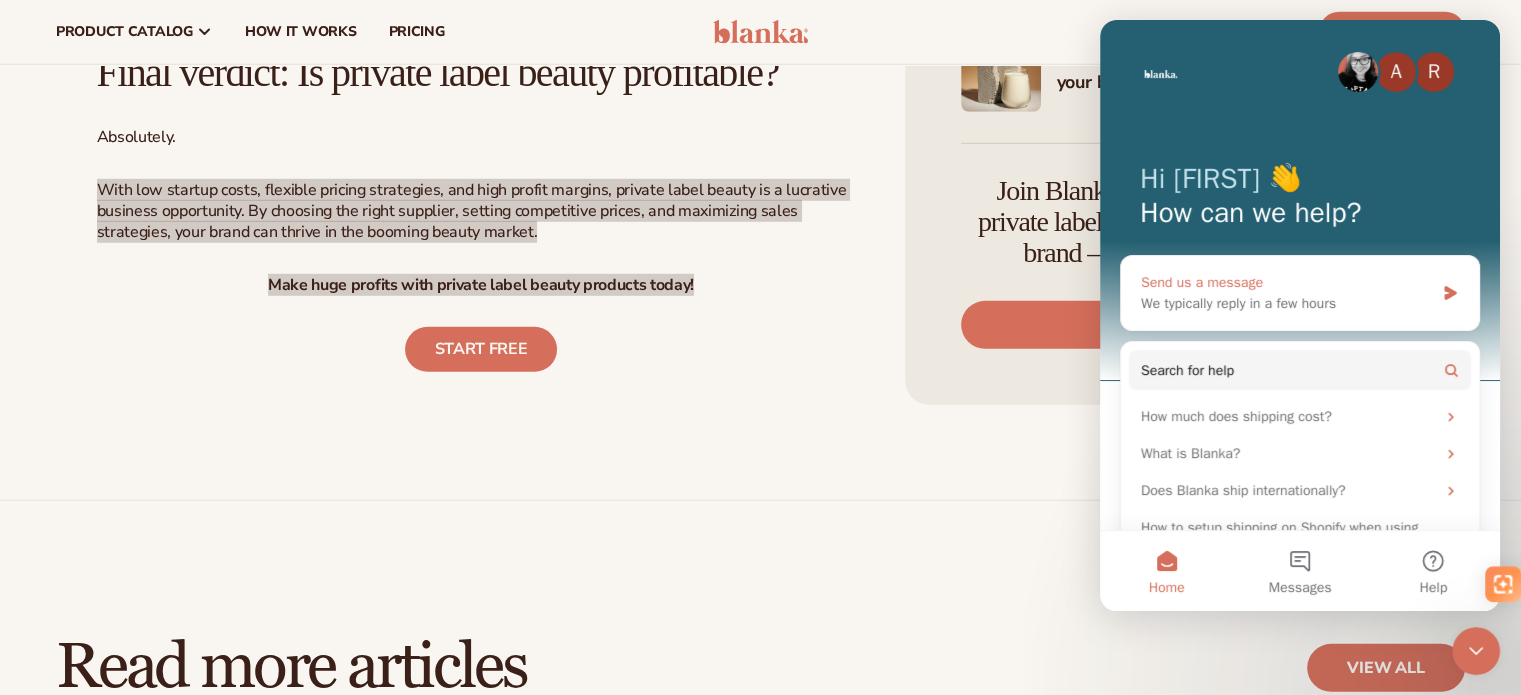 click on "We typically reply in a few hours" at bounding box center [1287, 303] 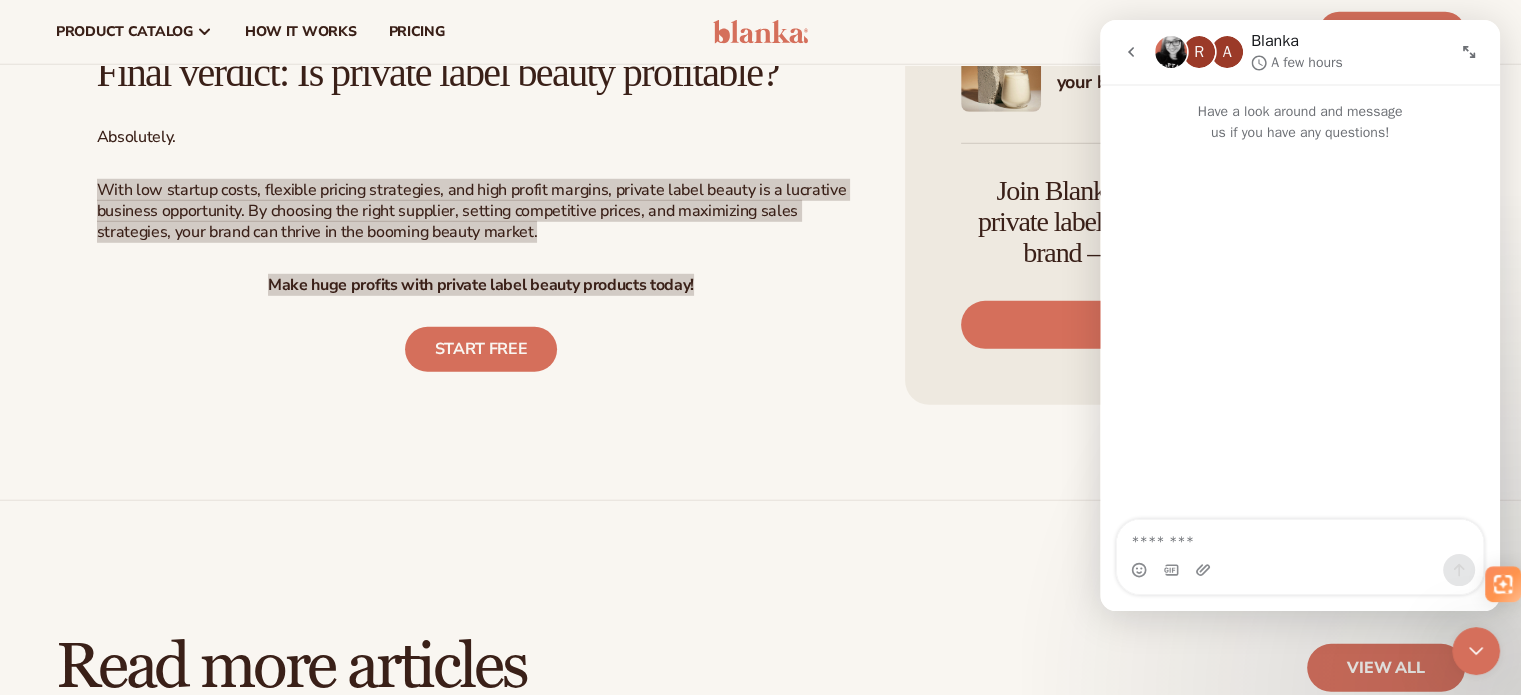 click at bounding box center (1300, 537) 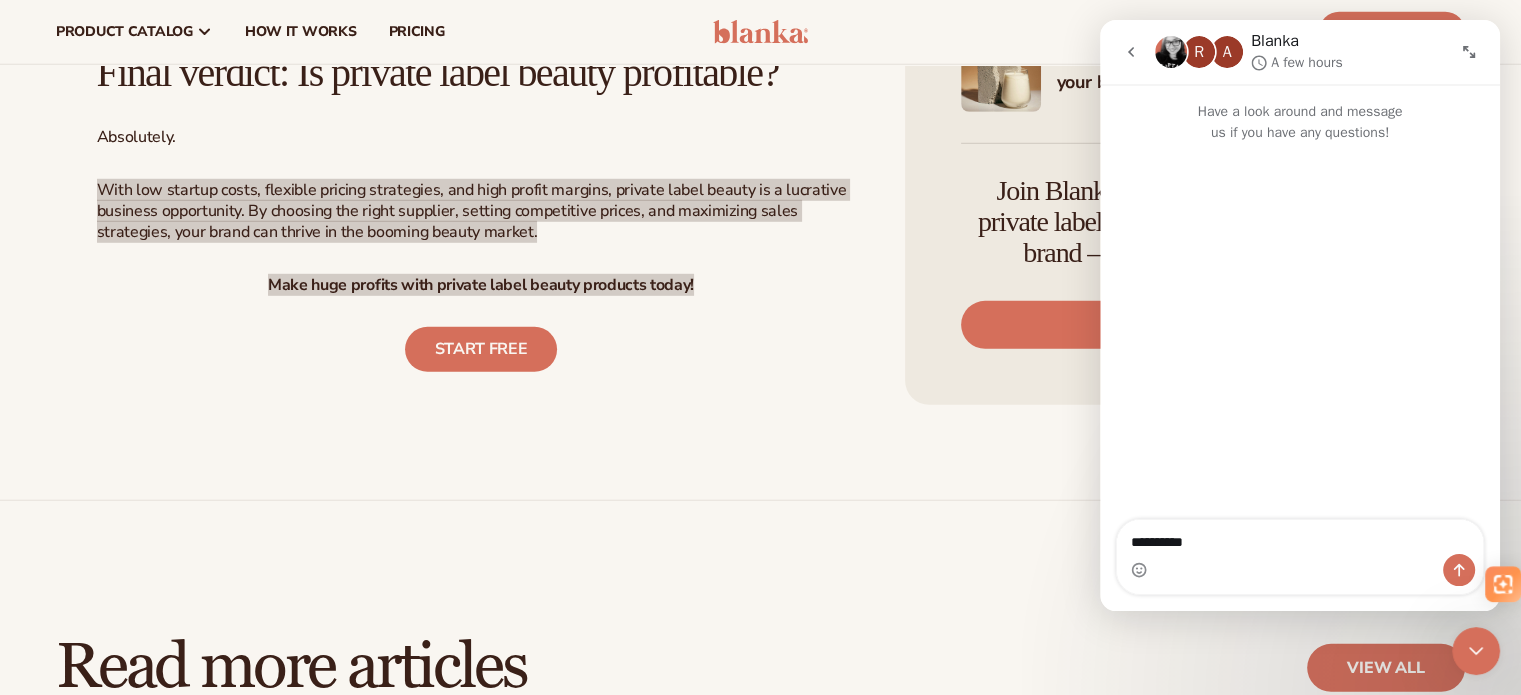 type on "**********" 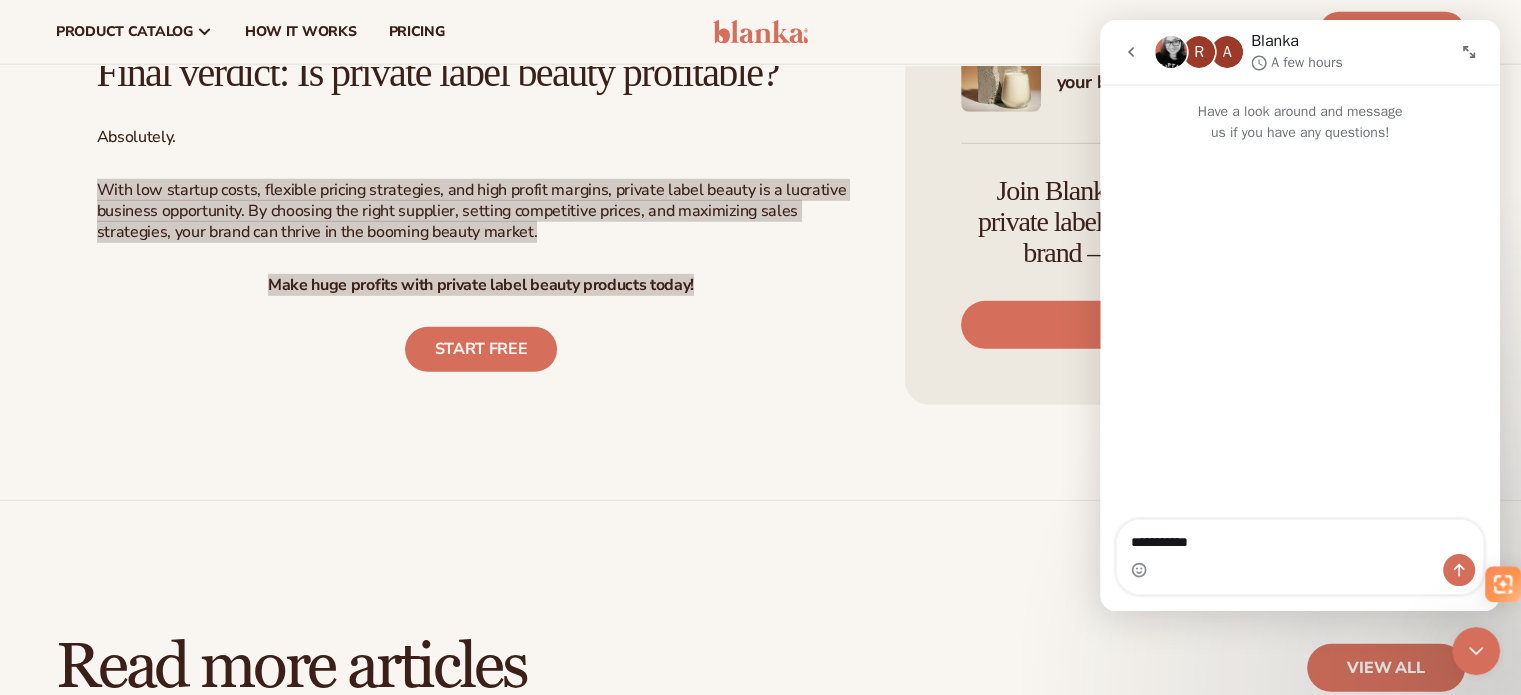 type 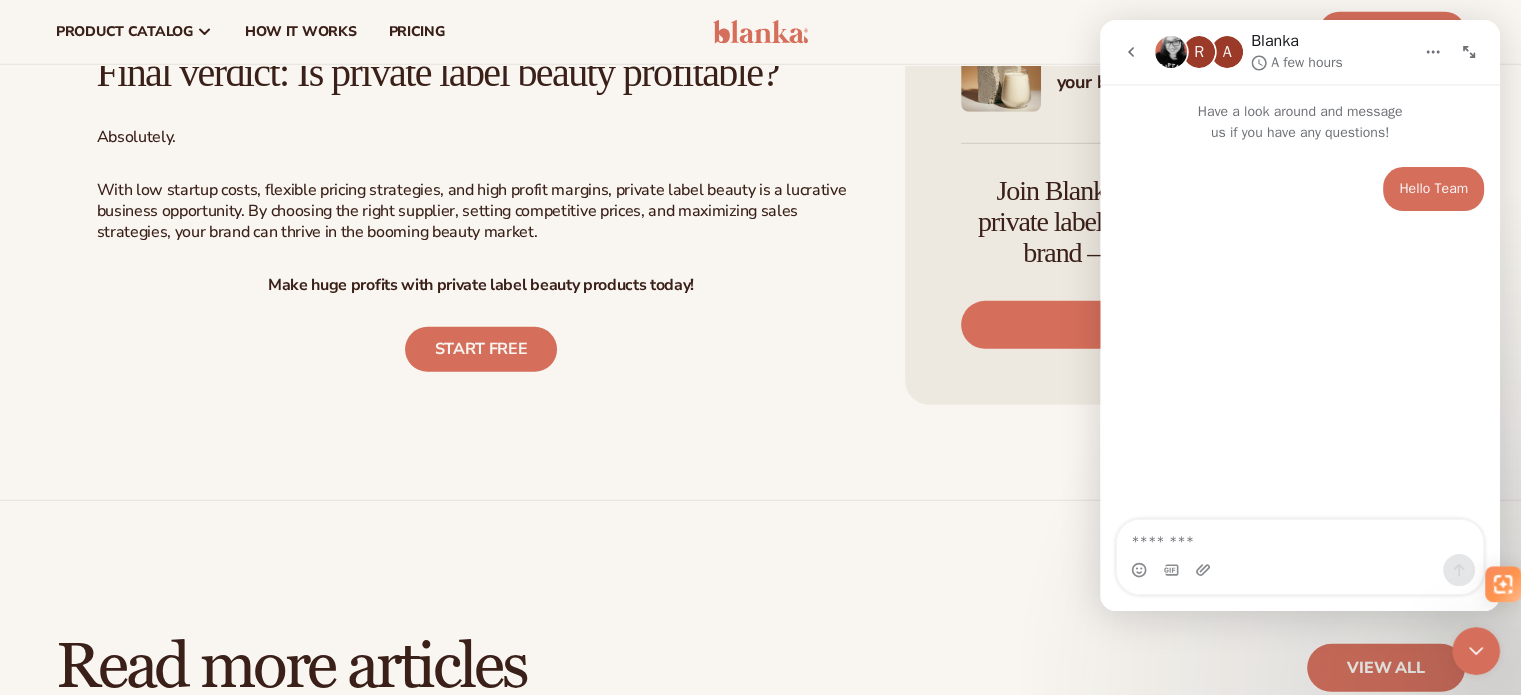 click on "START FREE" at bounding box center [481, 349] 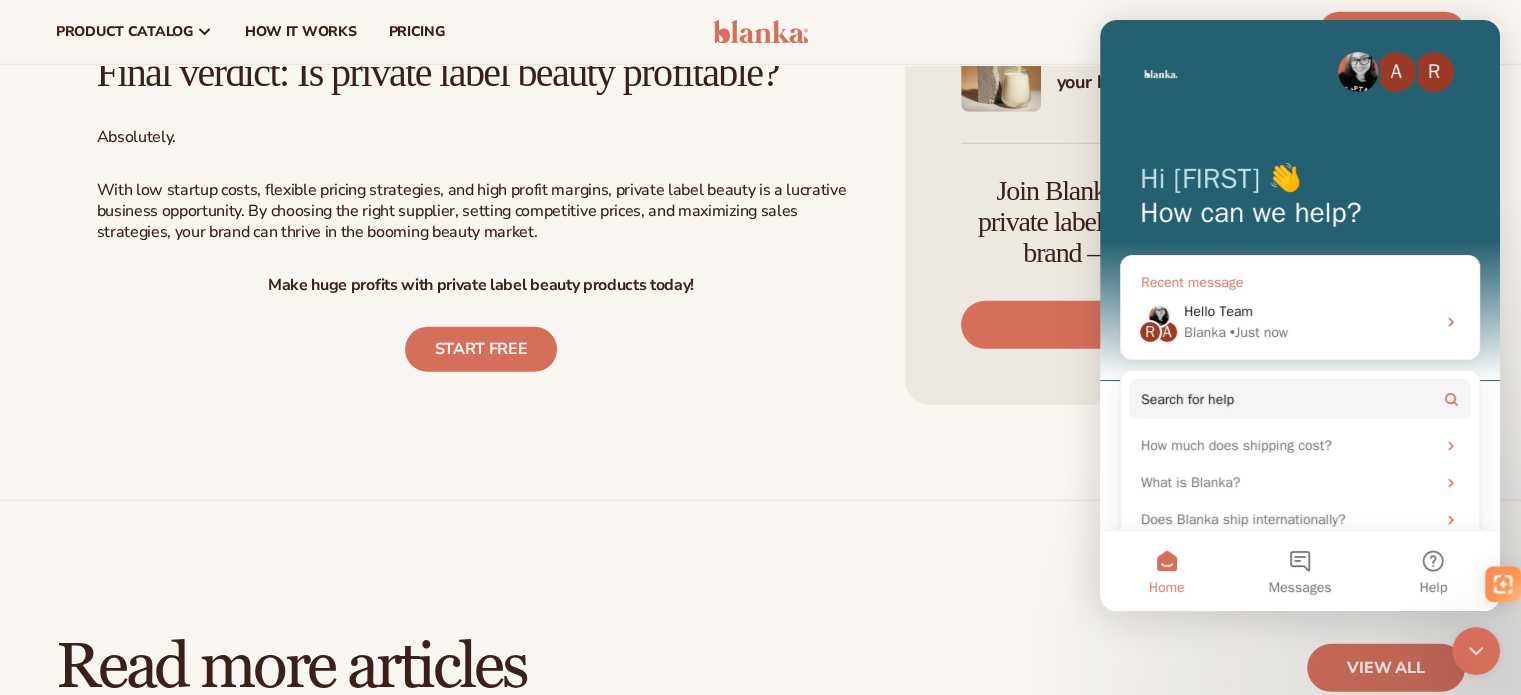 click on "Hello Team" at bounding box center (1218, 311) 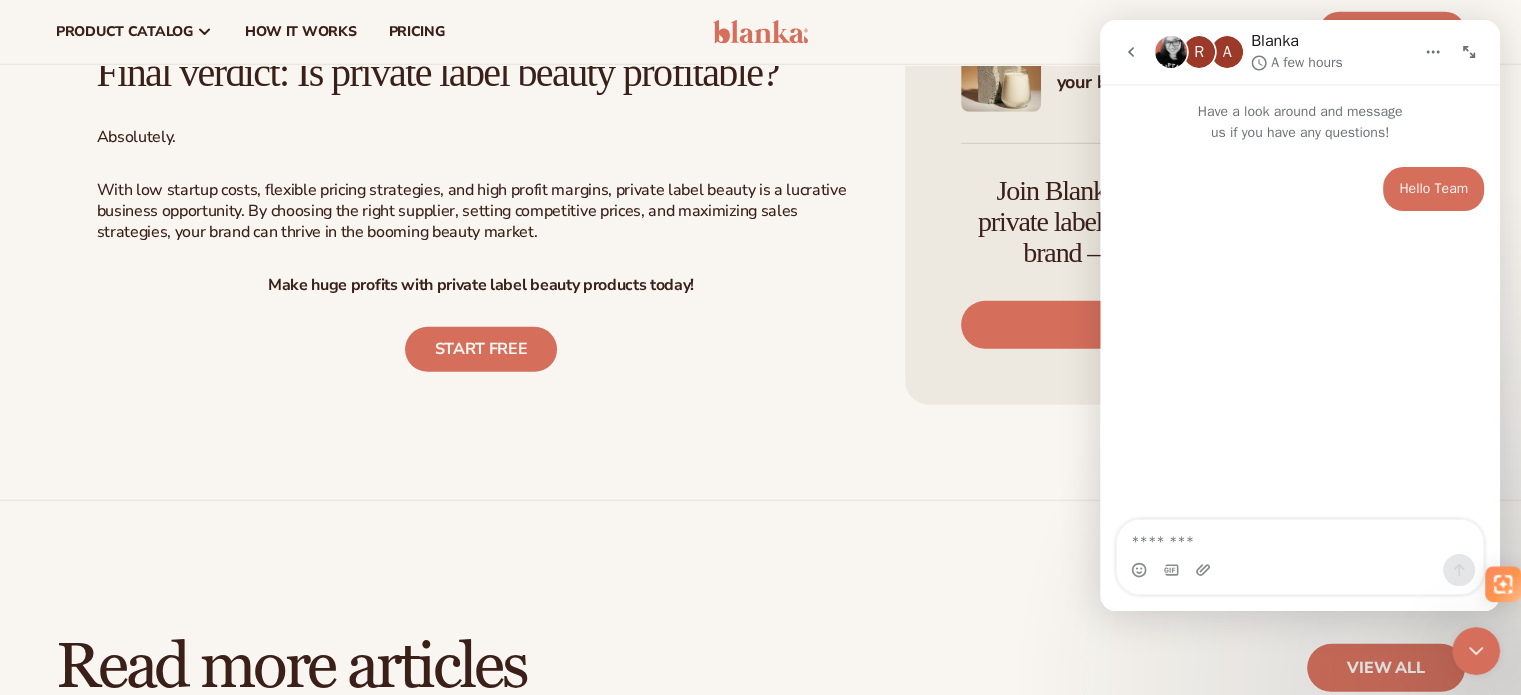 click on "R" at bounding box center [1199, 52] 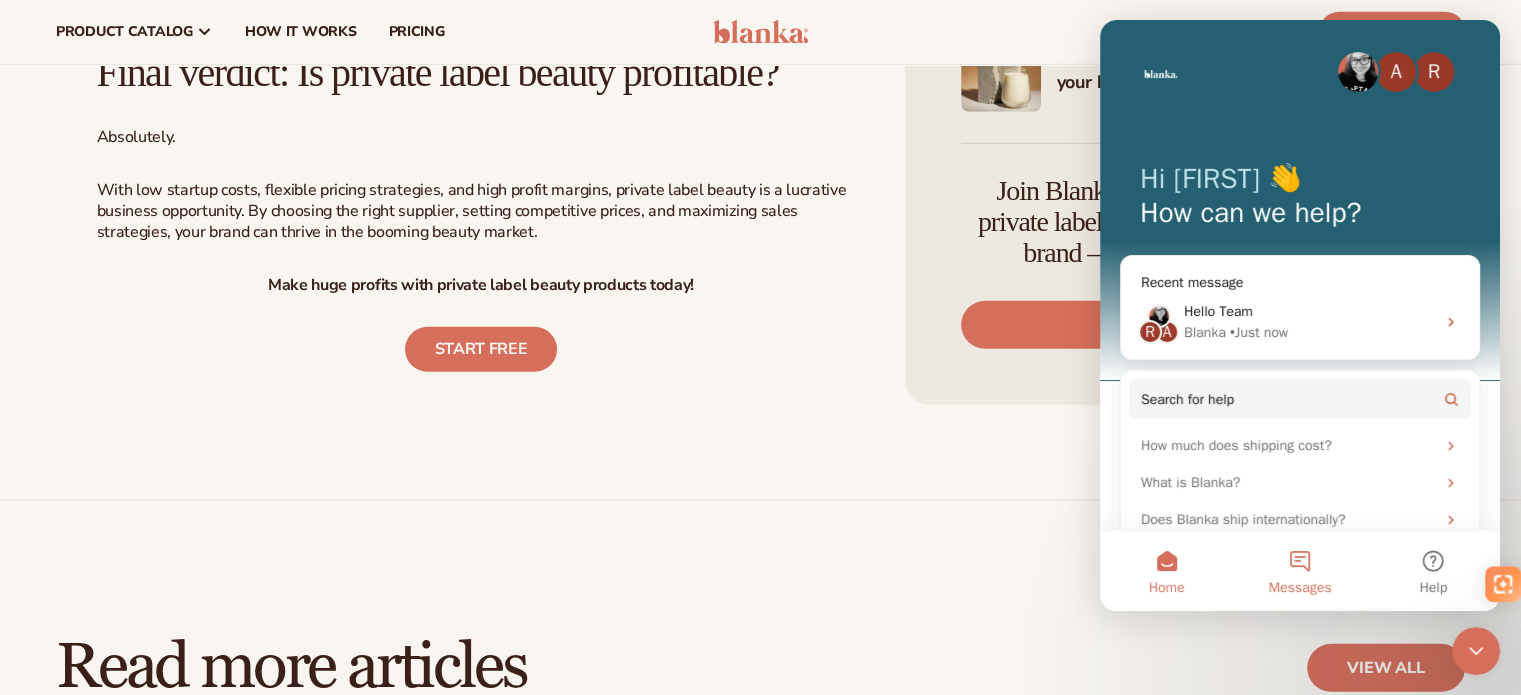 click on "Messages" at bounding box center (1299, 571) 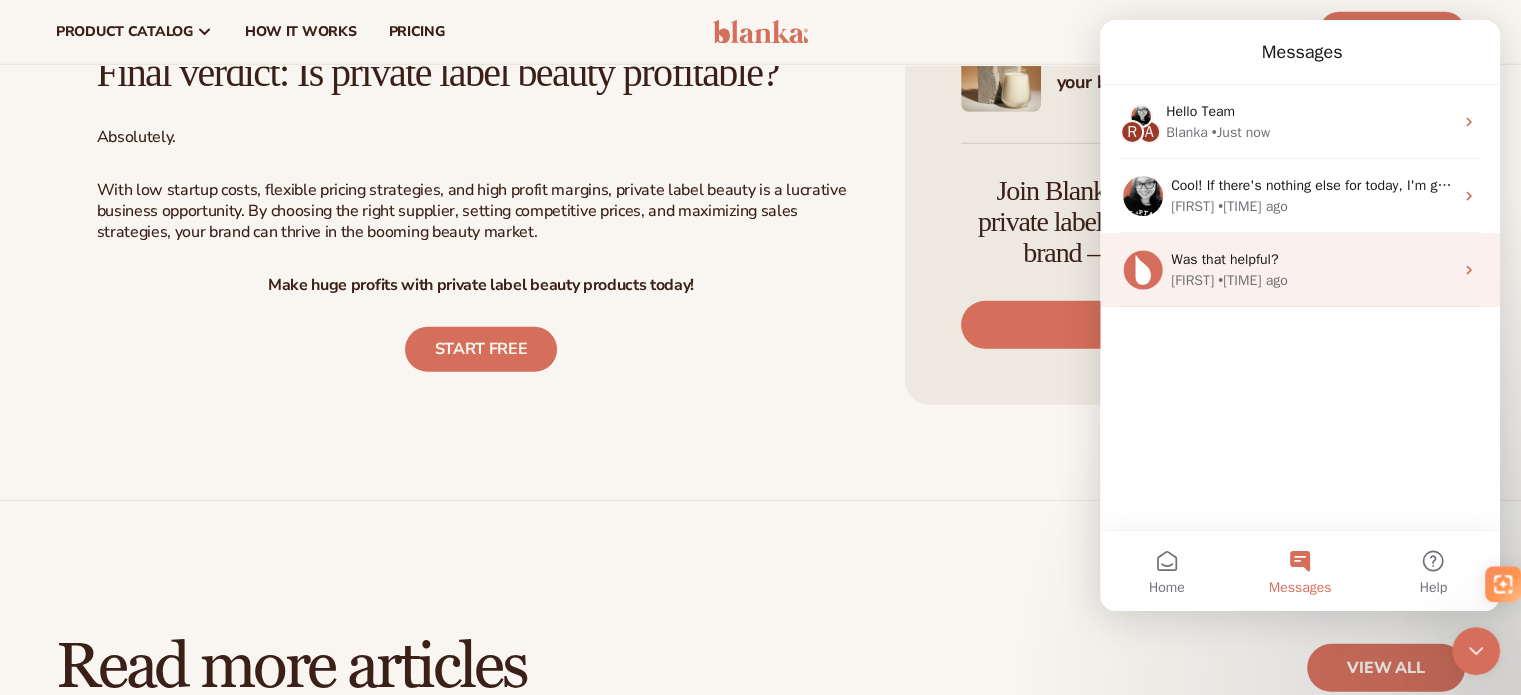 click on "Was that helpful?" at bounding box center [1224, 259] 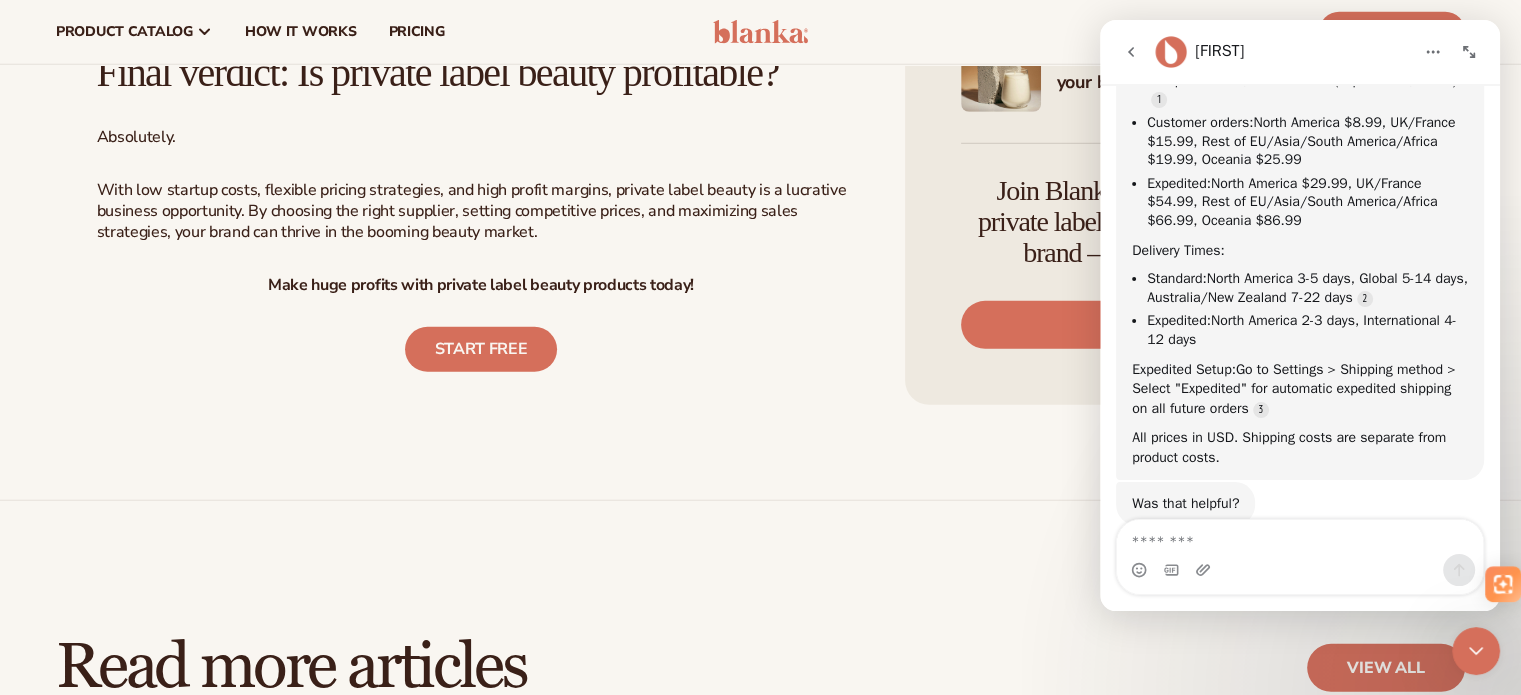 scroll, scrollTop: 262, scrollLeft: 0, axis: vertical 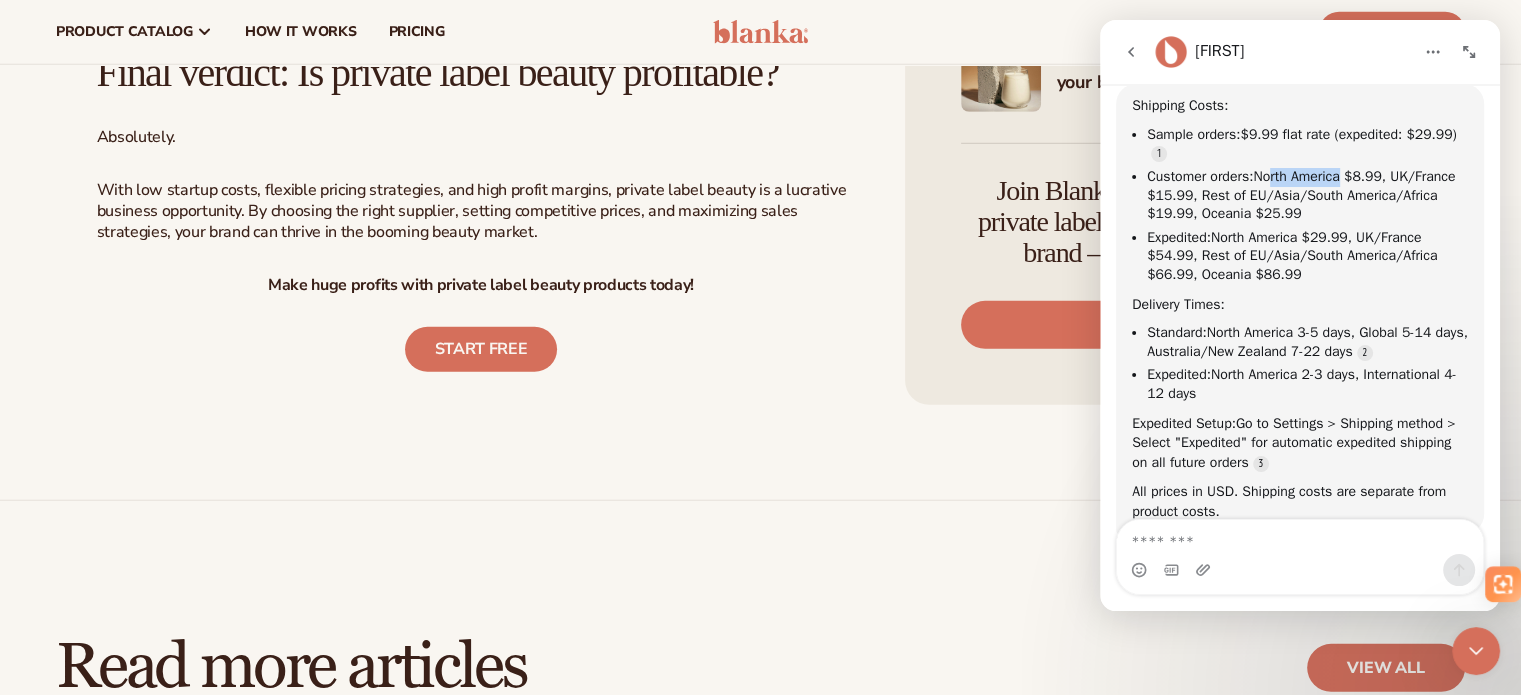 drag, startPoint x: 1265, startPoint y: 177, endPoint x: 1344, endPoint y: 175, distance: 79.025314 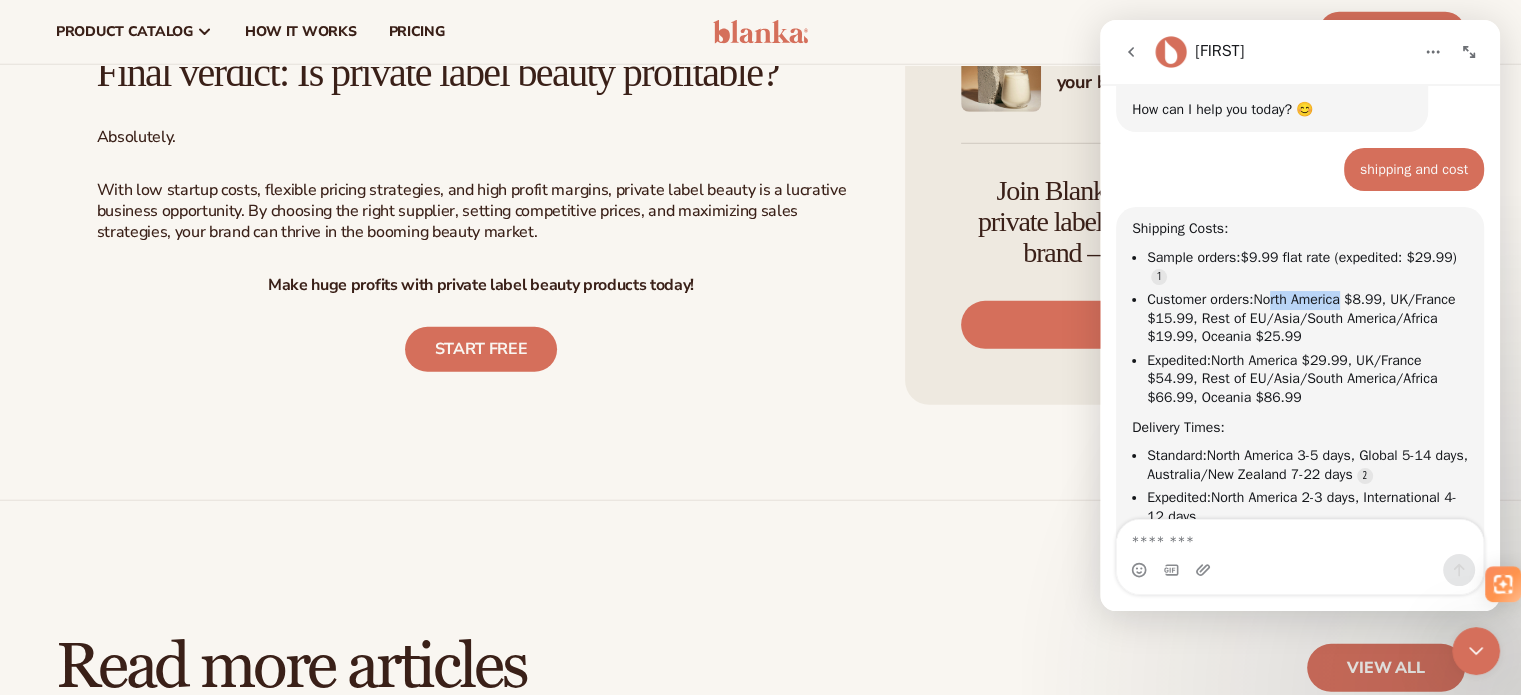 scroll, scrollTop: 82, scrollLeft: 0, axis: vertical 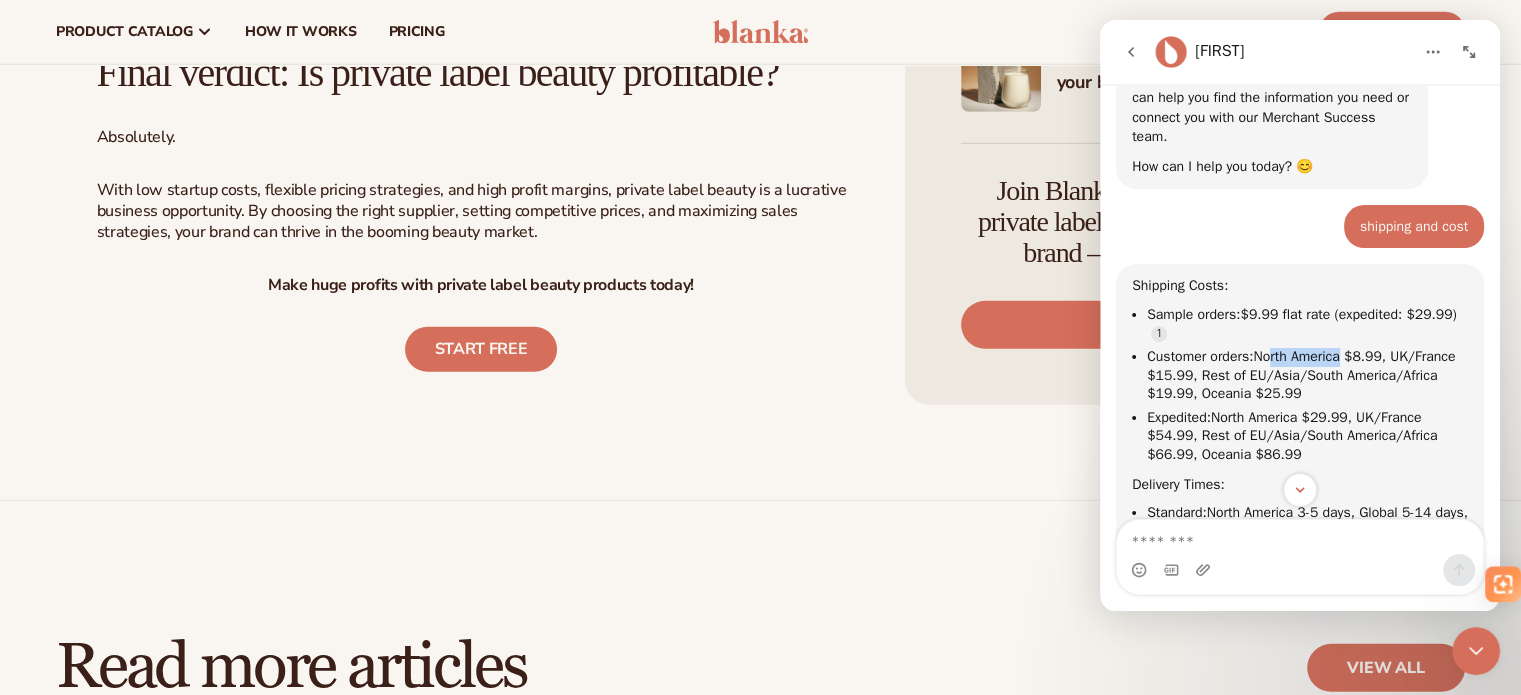 drag, startPoint x: 1175, startPoint y: 372, endPoint x: 1381, endPoint y: 387, distance: 206.5454 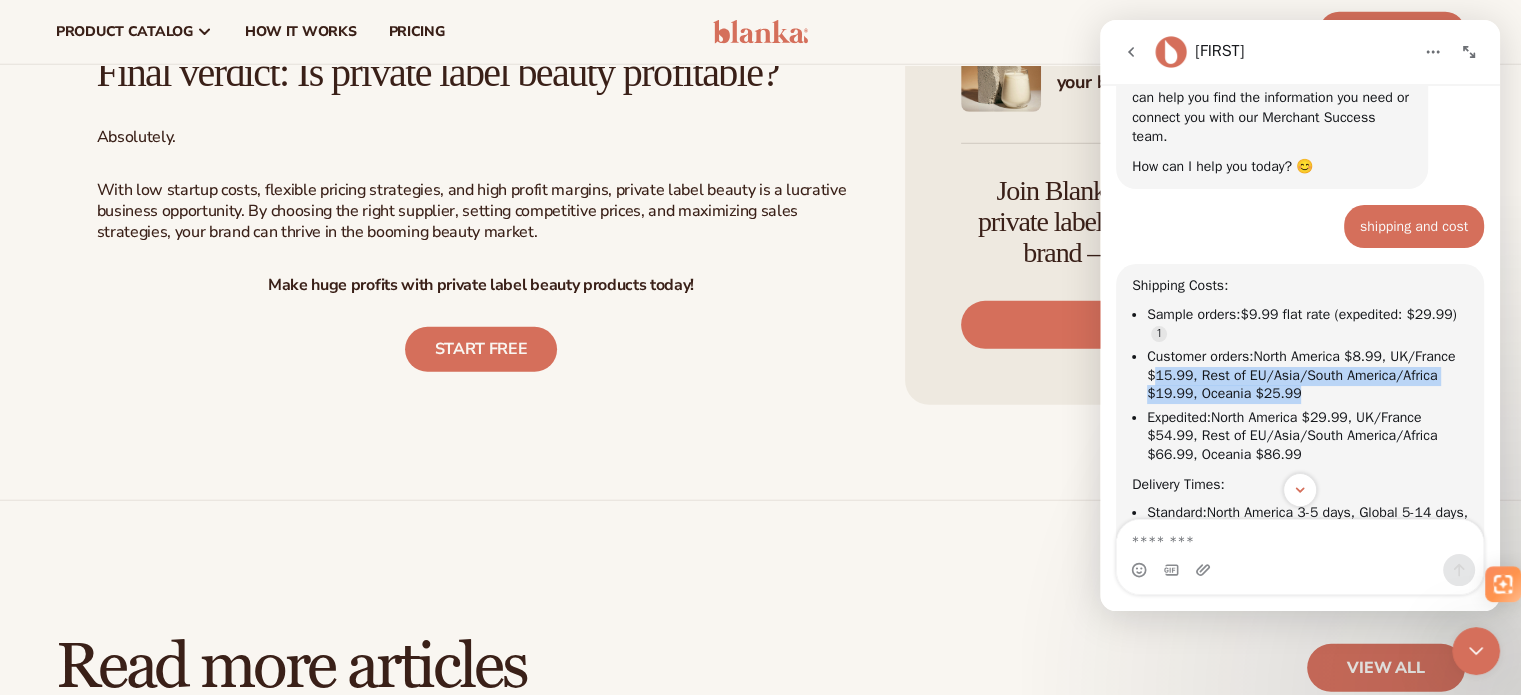 drag, startPoint x: 1217, startPoint y: 377, endPoint x: 1379, endPoint y: 399, distance: 163.487 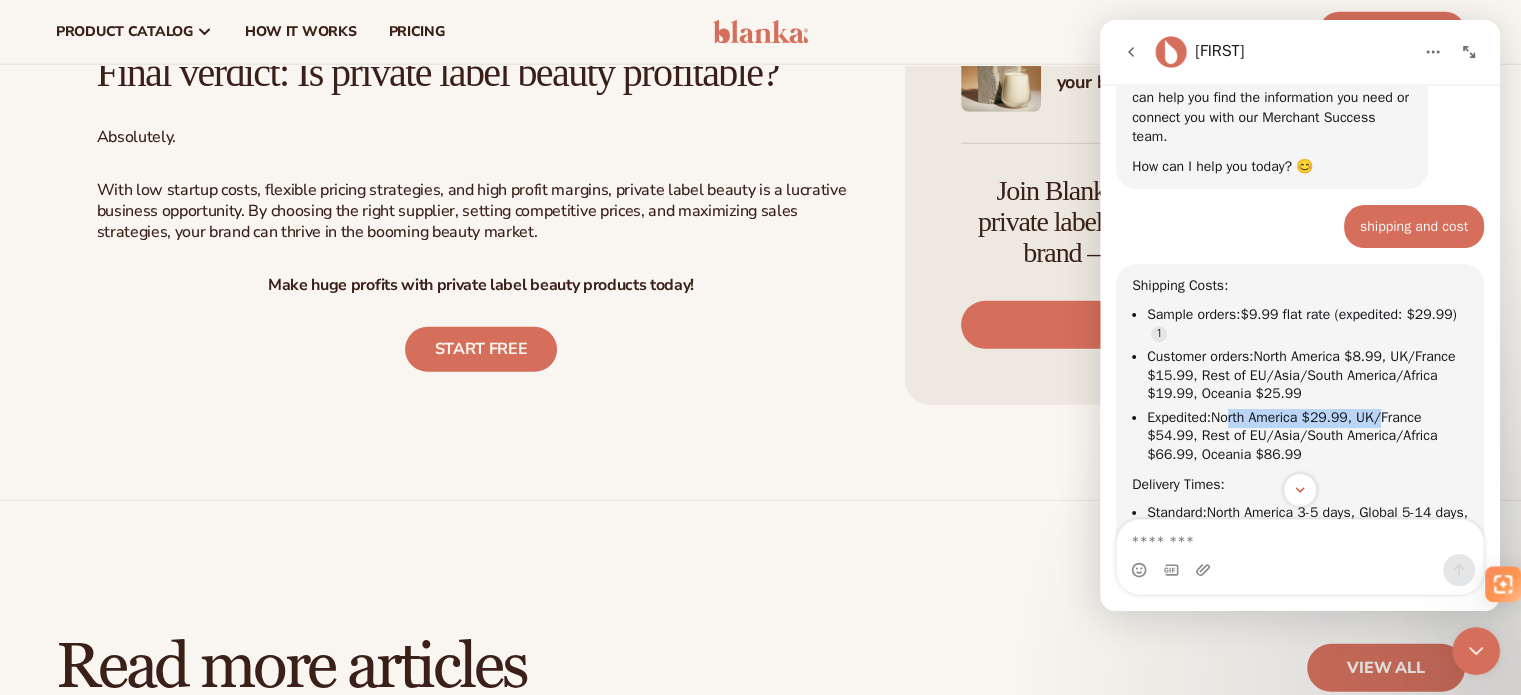 click on "Expedited: North America $29.99, UK/France $54.99, Rest of EU/Asia/South America/Africa $66.99, Oceania $86.99" at bounding box center [1307, 437] 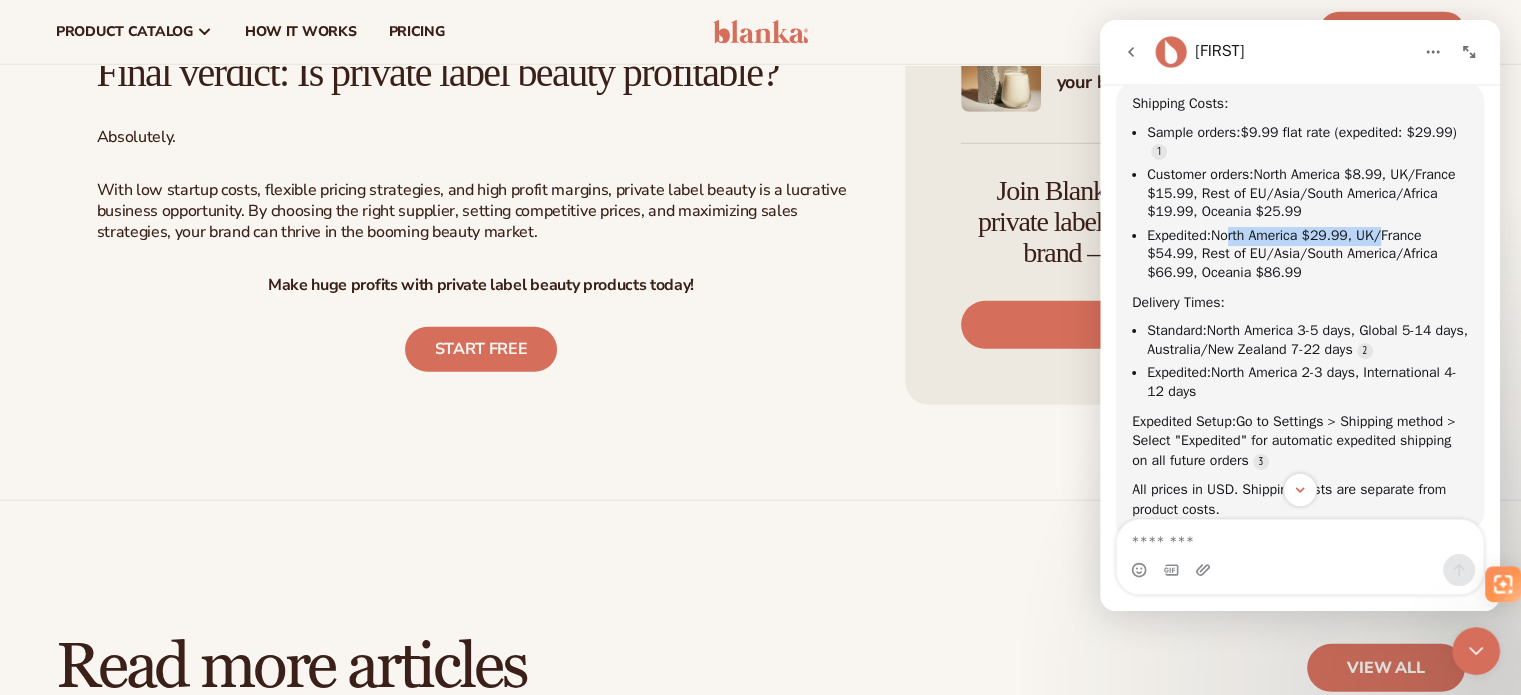 scroll, scrollTop: 282, scrollLeft: 0, axis: vertical 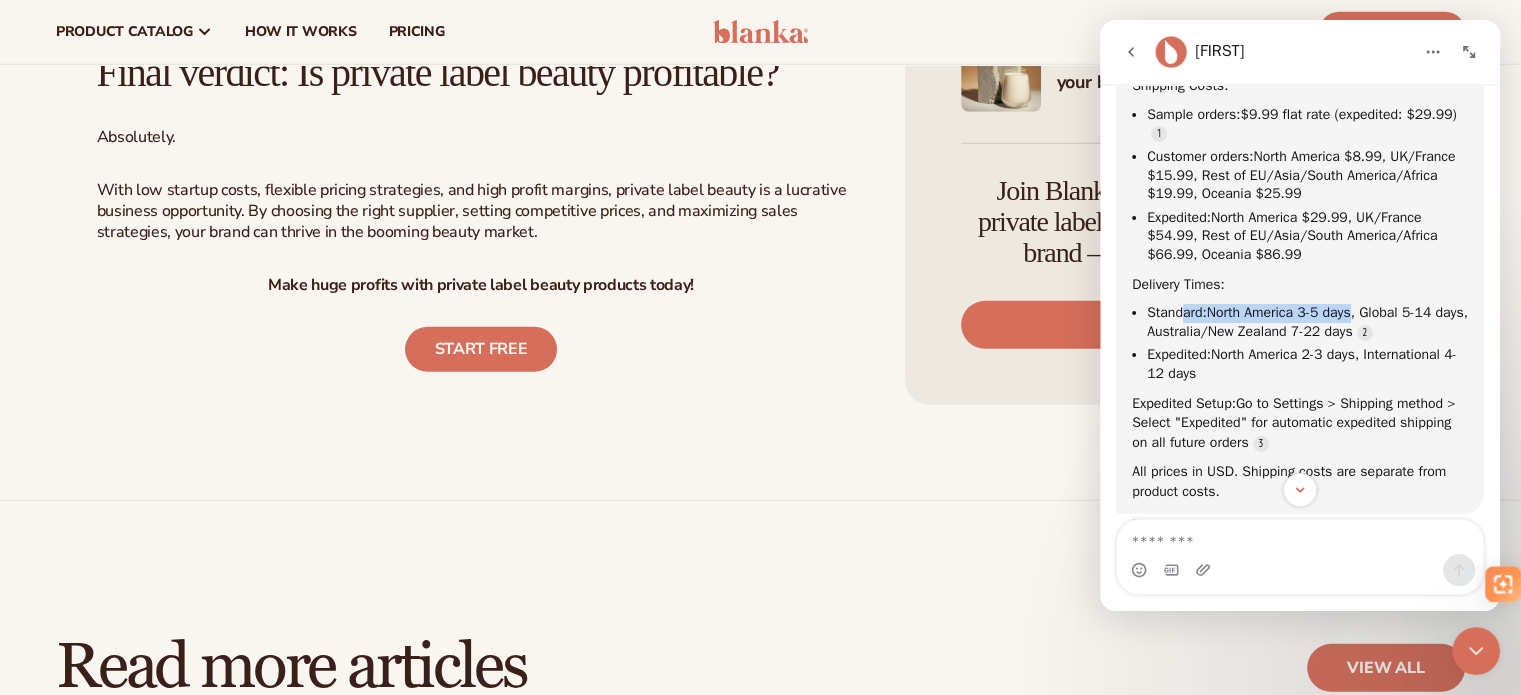 drag, startPoint x: 1185, startPoint y: 317, endPoint x: 1354, endPoint y: 312, distance: 169.07394 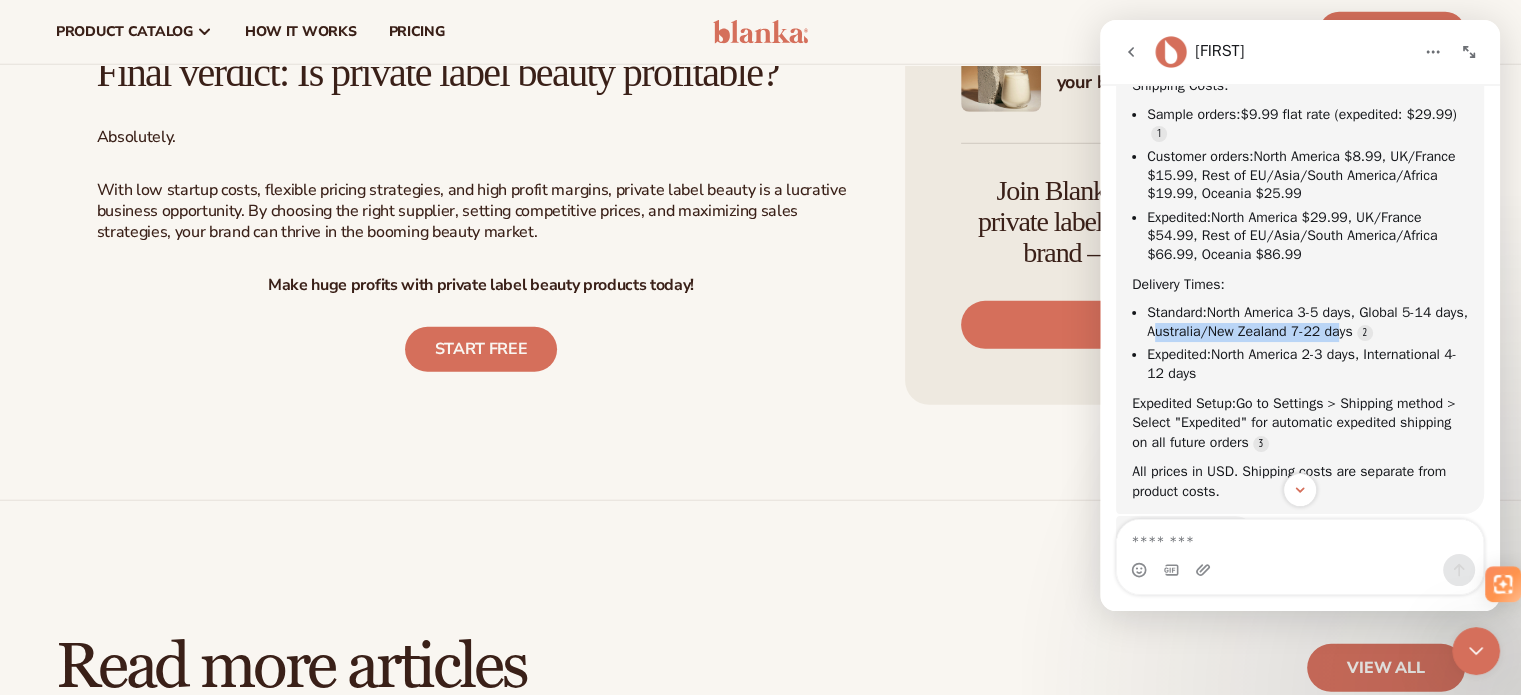 drag, startPoint x: 1185, startPoint y: 332, endPoint x: 1368, endPoint y: 331, distance: 183.00273 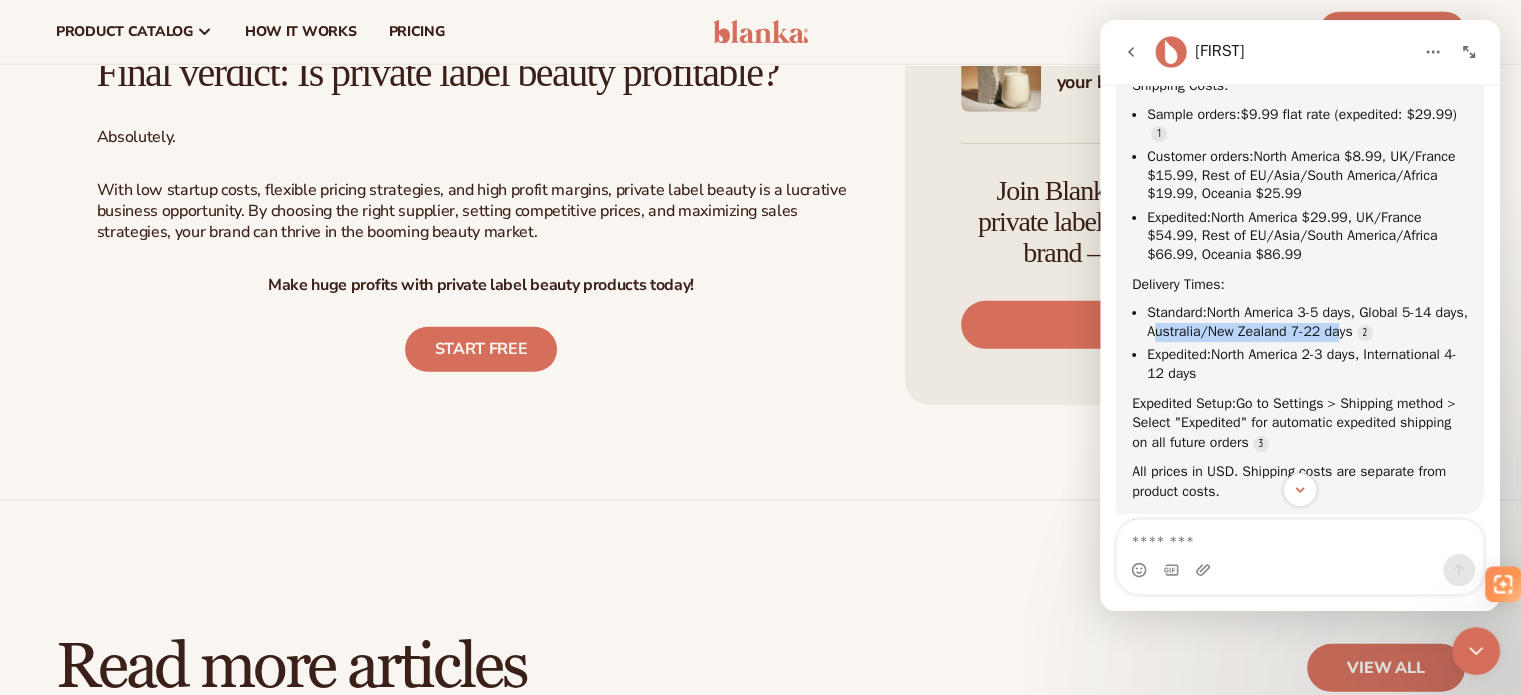 drag, startPoint x: 1245, startPoint y: 359, endPoint x: 1361, endPoint y: 369, distance: 116.43024 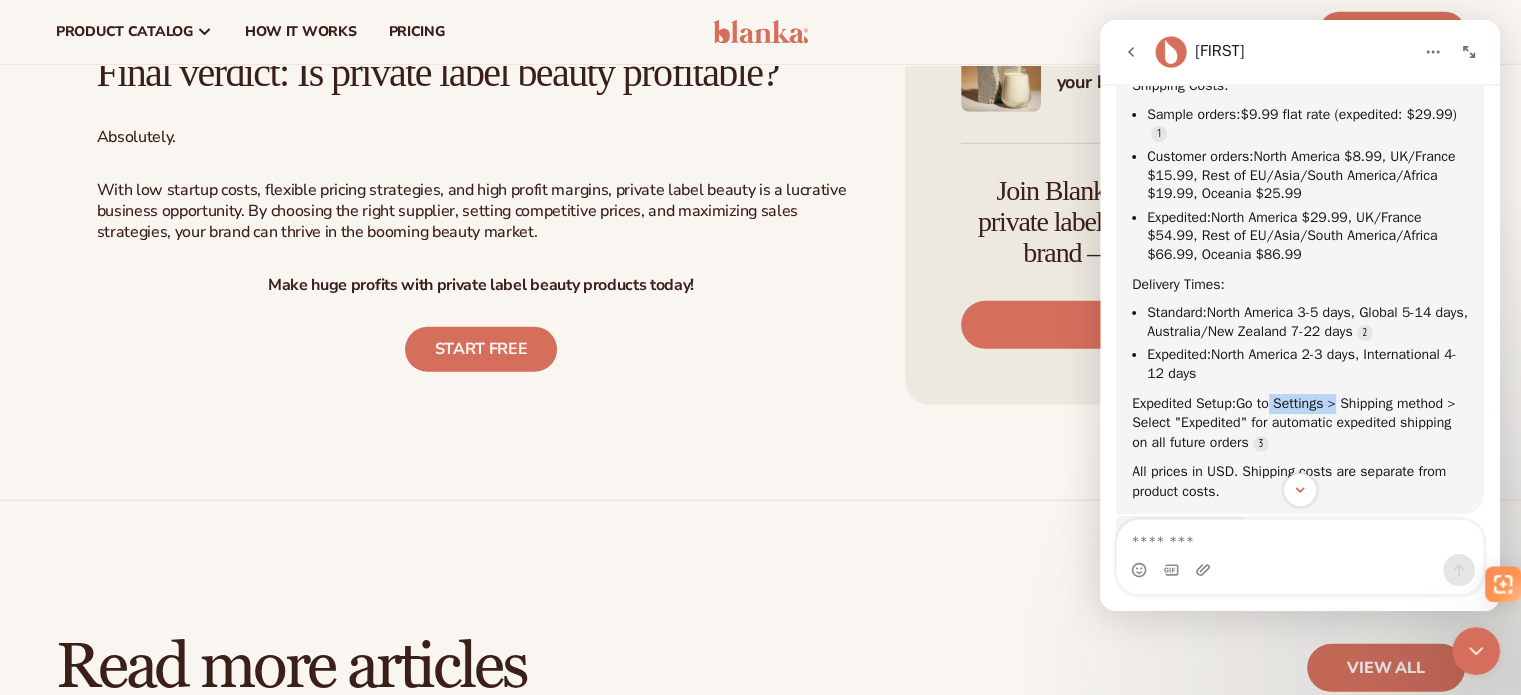 drag, startPoint x: 1271, startPoint y: 399, endPoint x: 1333, endPoint y: 402, distance: 62.072536 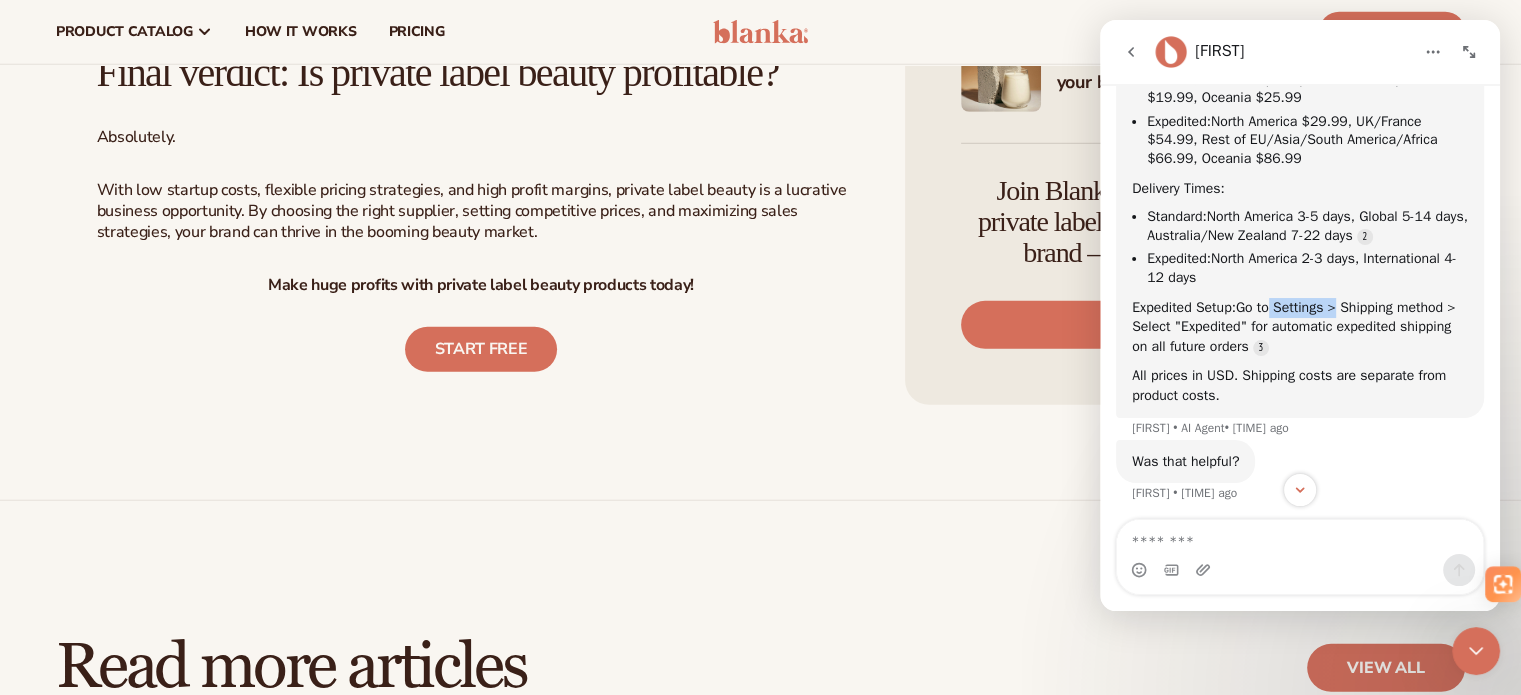 scroll, scrollTop: 382, scrollLeft: 0, axis: vertical 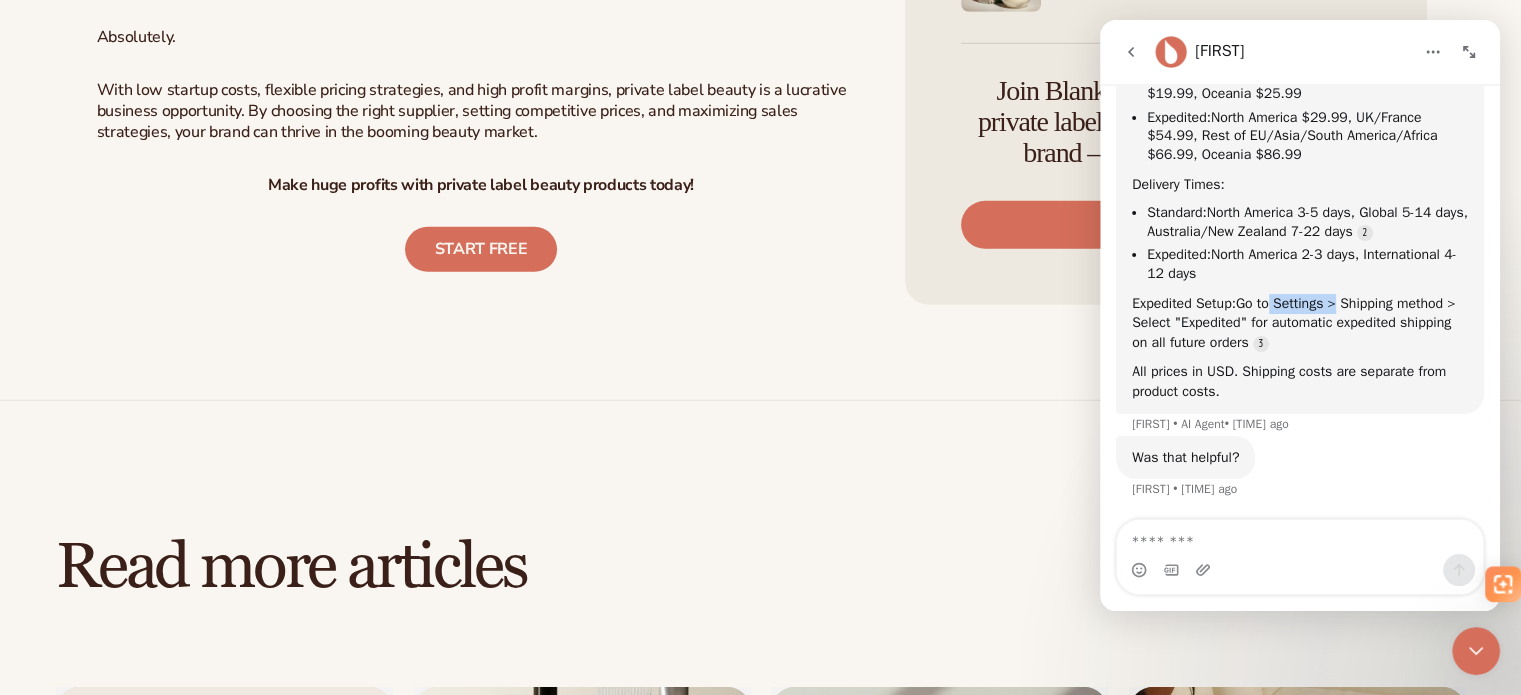 click 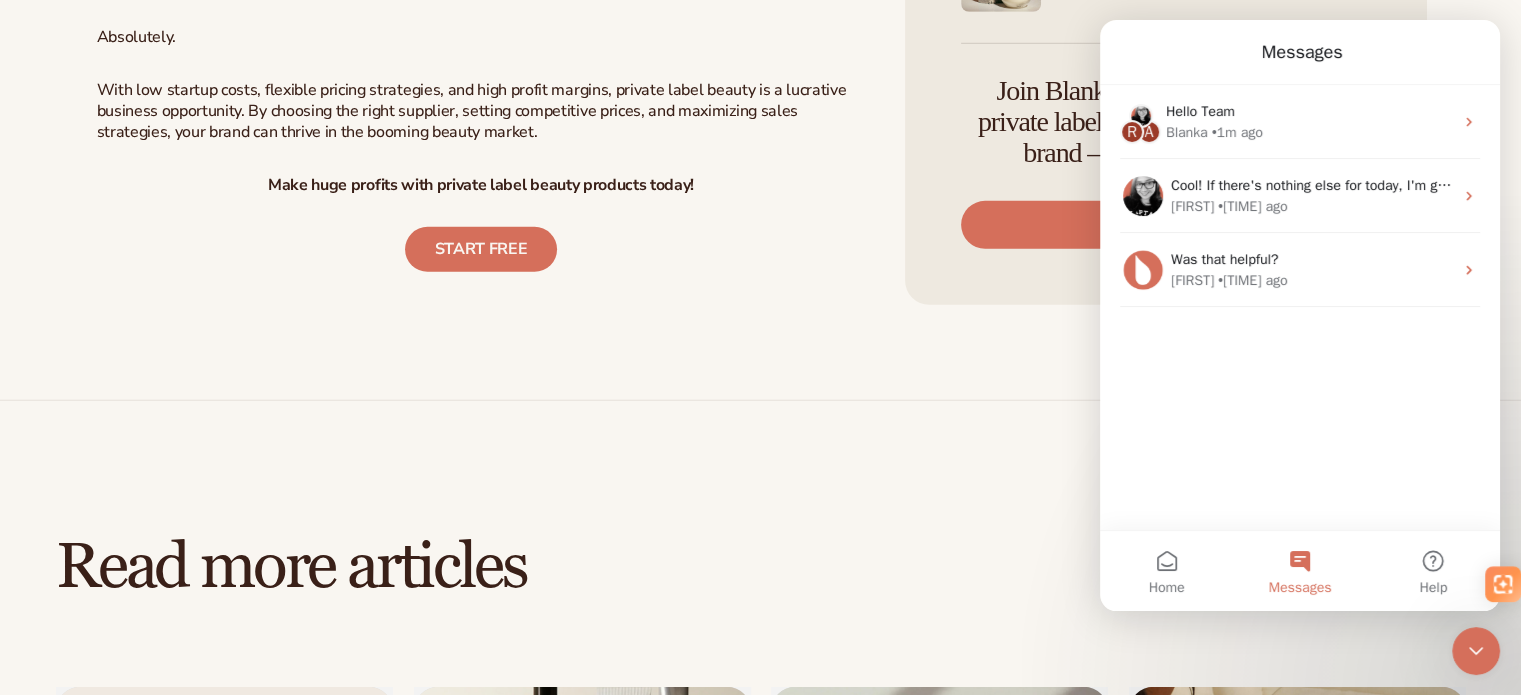 scroll, scrollTop: 0, scrollLeft: 0, axis: both 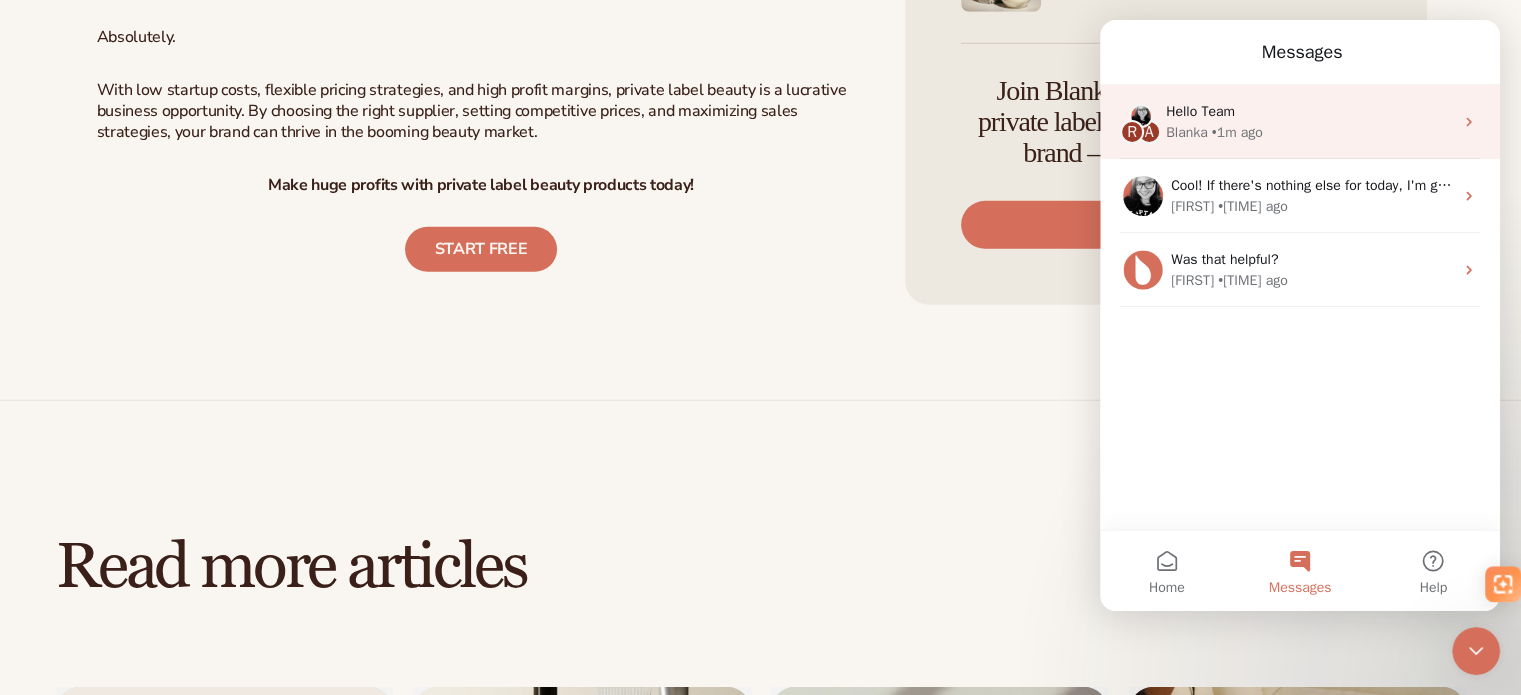 click on "Hello Team" at bounding box center [1200, 111] 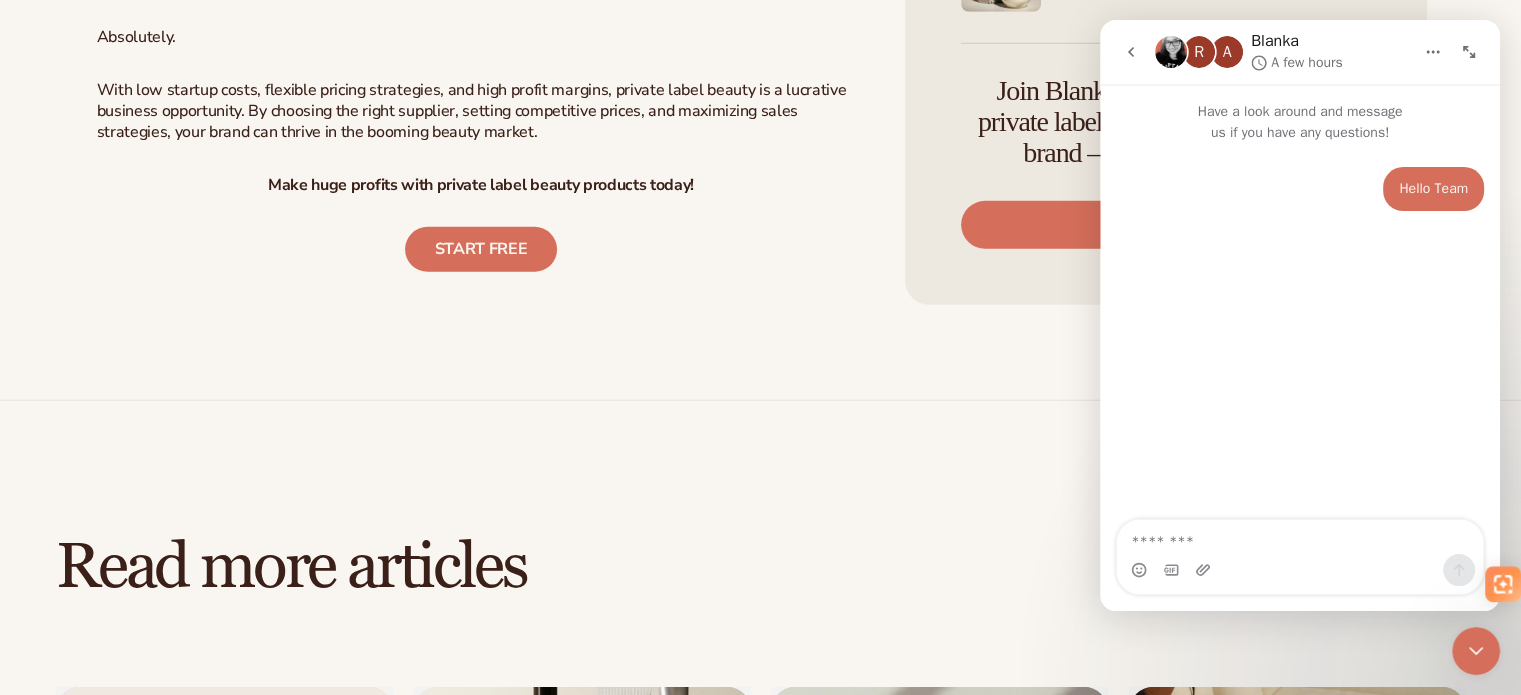 click 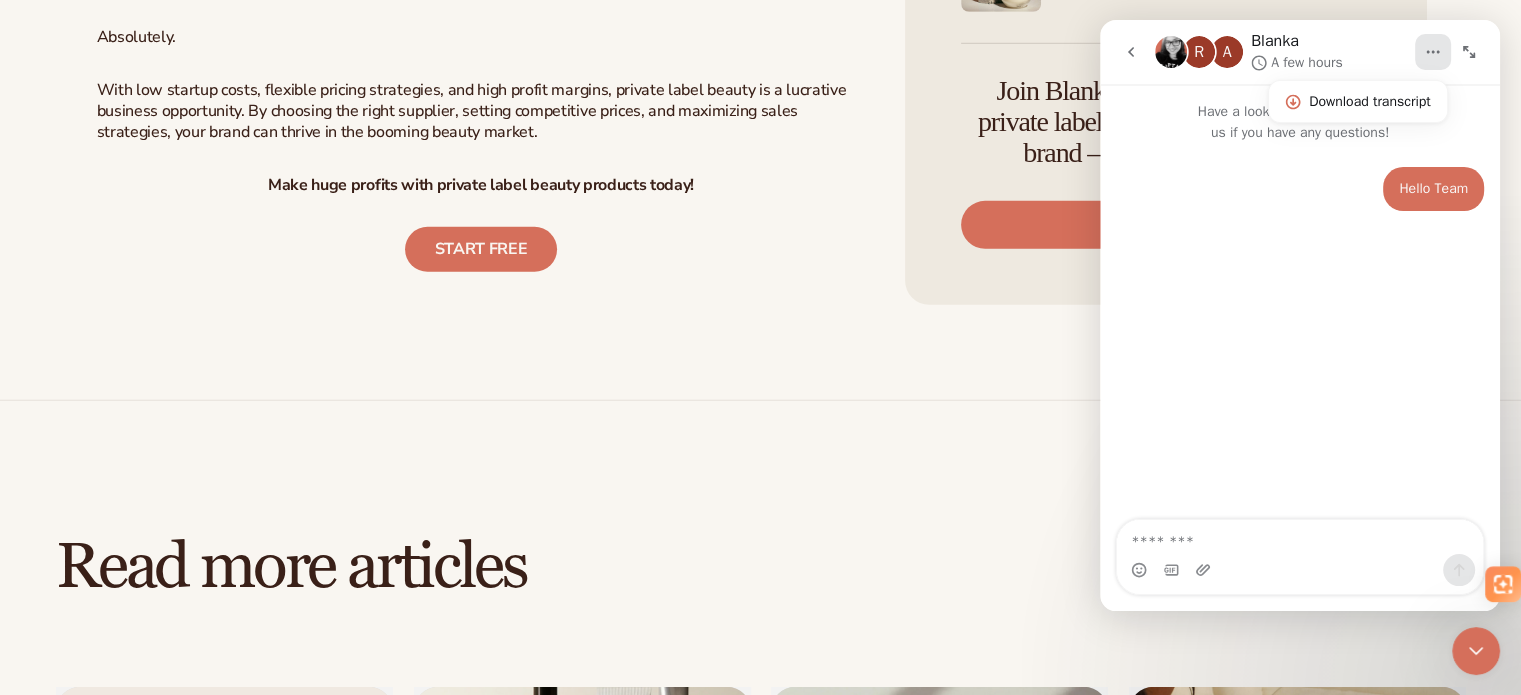 click 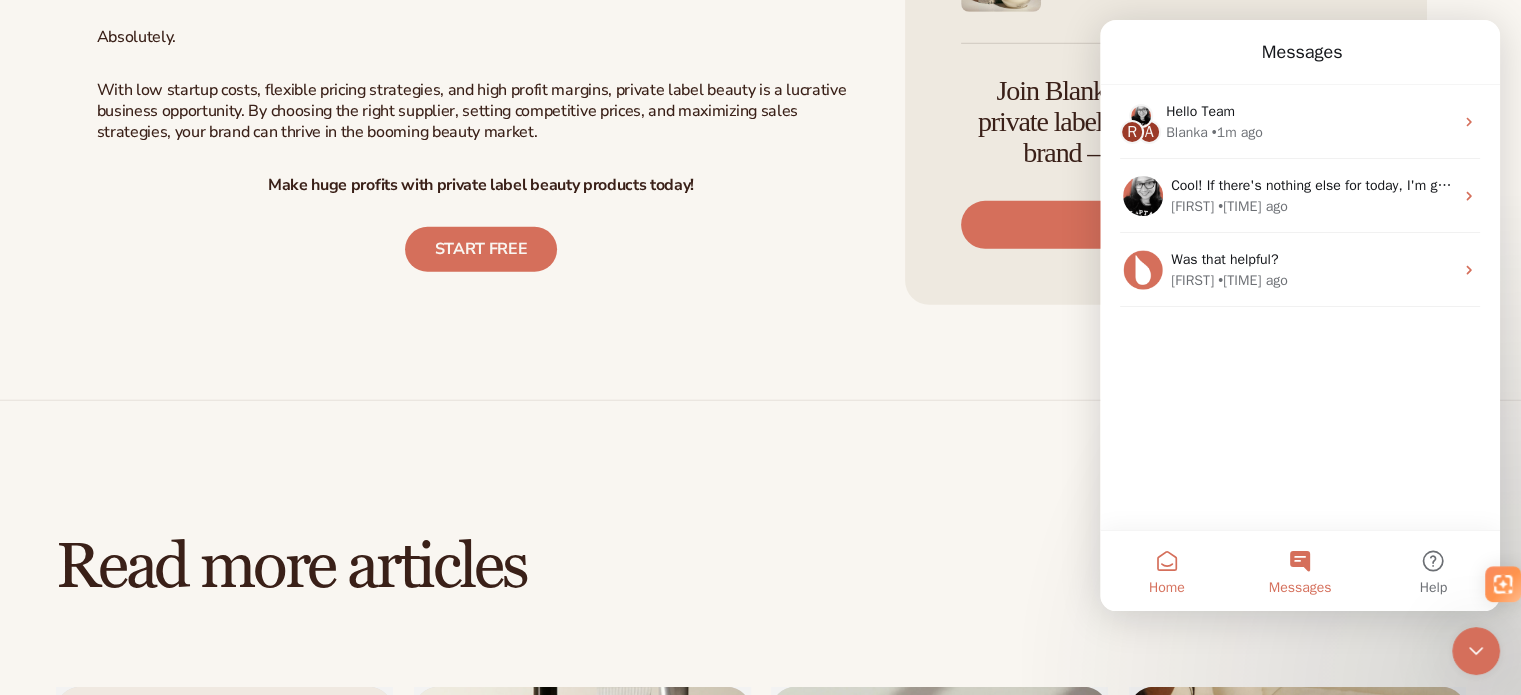 click on "Home" at bounding box center (1166, 571) 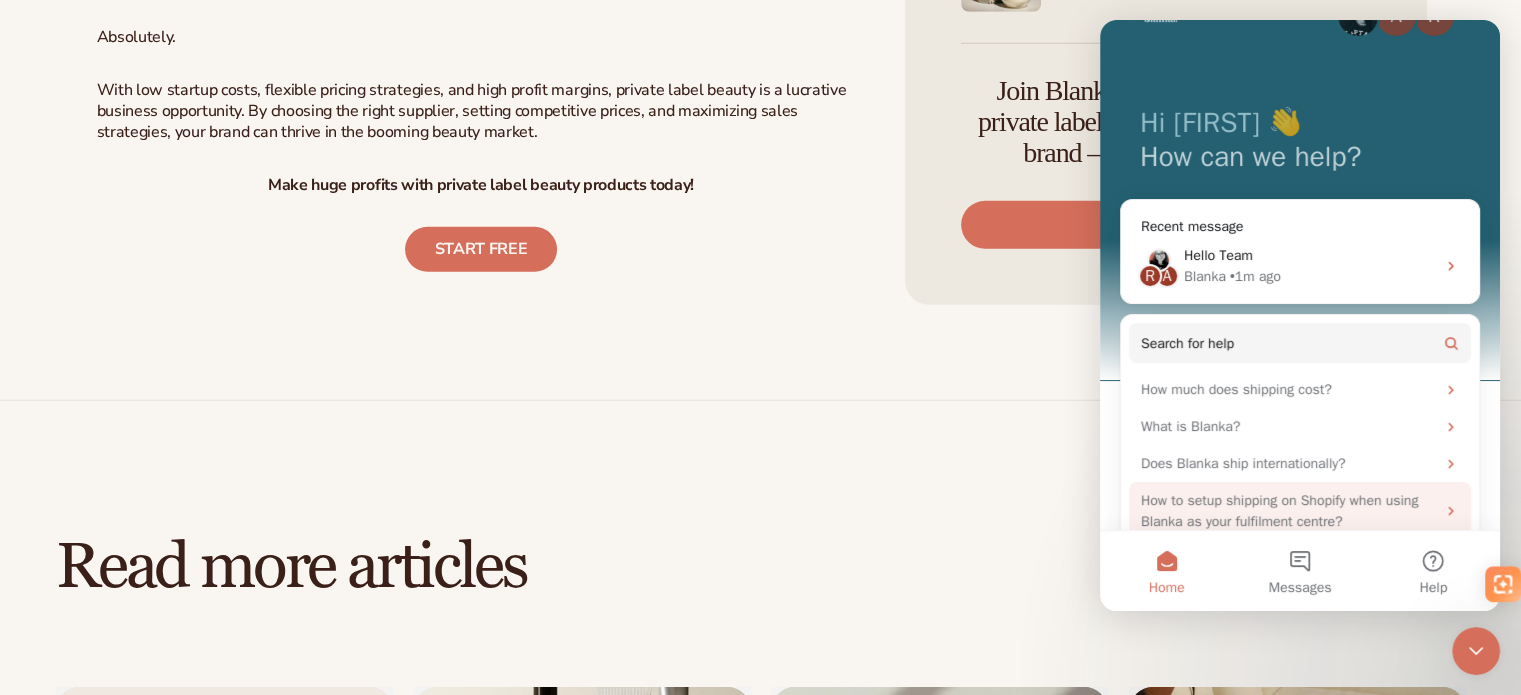scroll, scrollTop: 84, scrollLeft: 0, axis: vertical 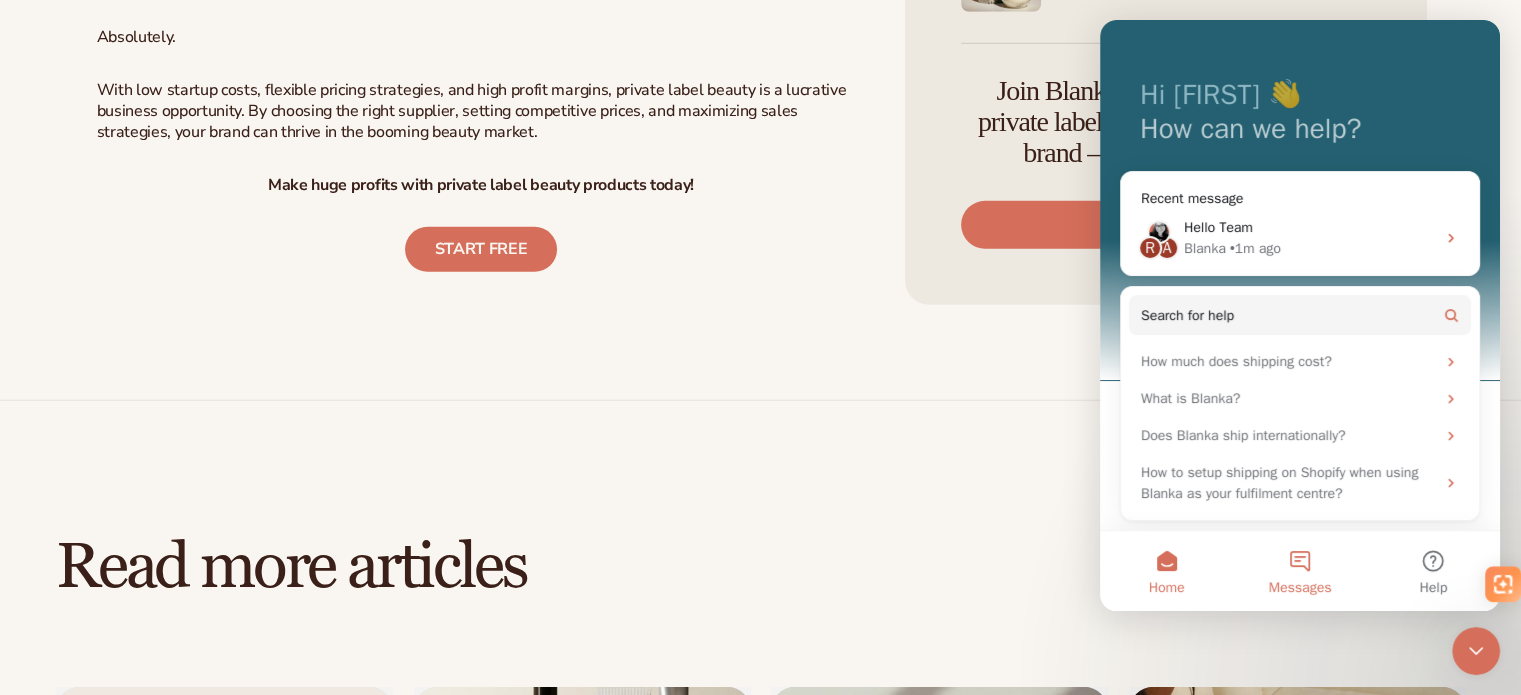 click on "Messages" at bounding box center (1299, 571) 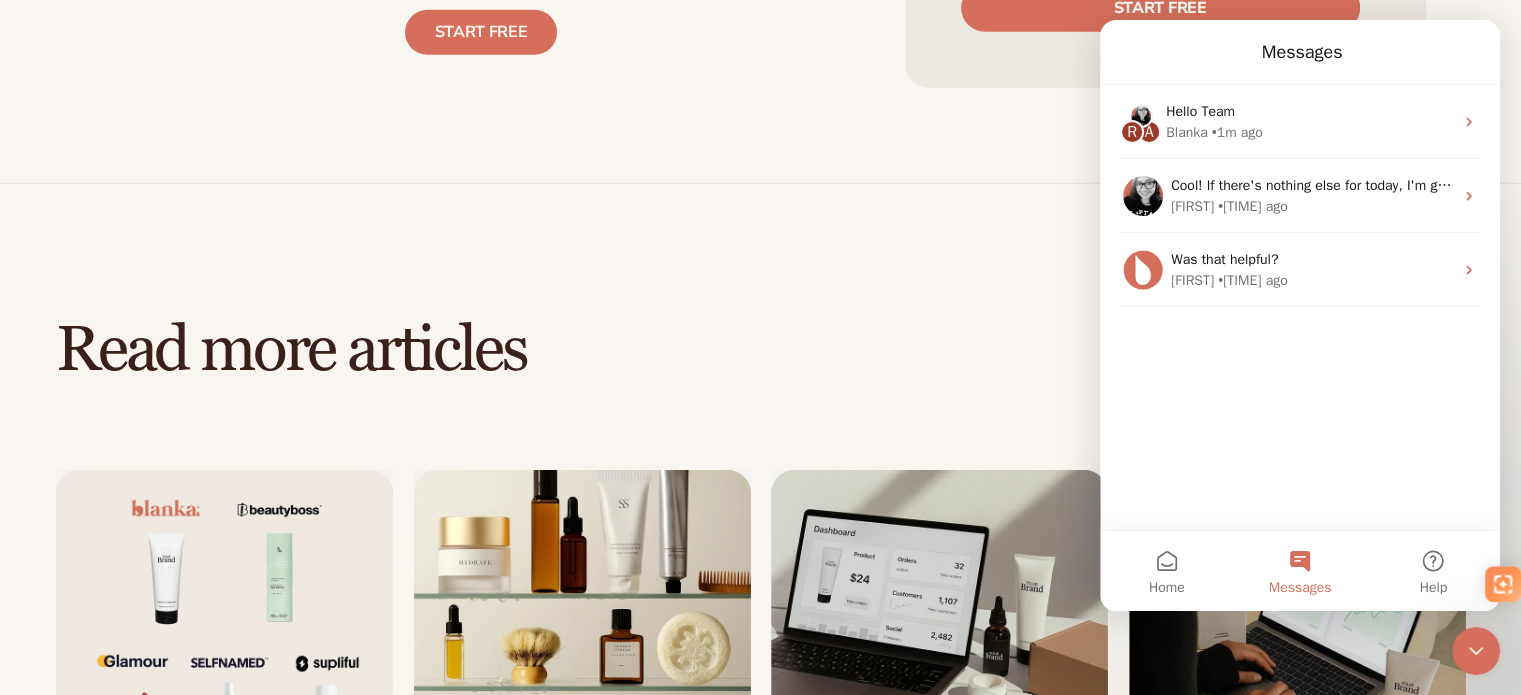 scroll, scrollTop: 6200, scrollLeft: 0, axis: vertical 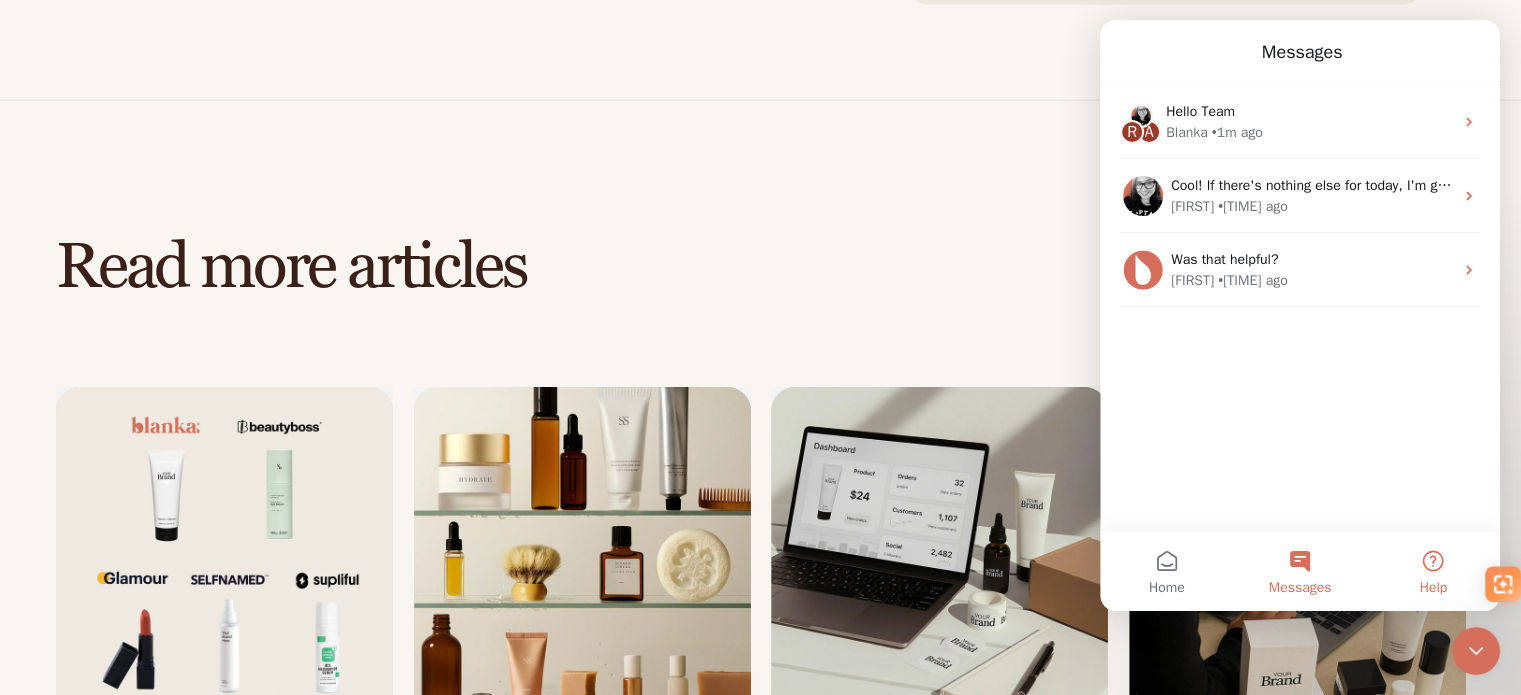 click on "Help" at bounding box center [1433, 571] 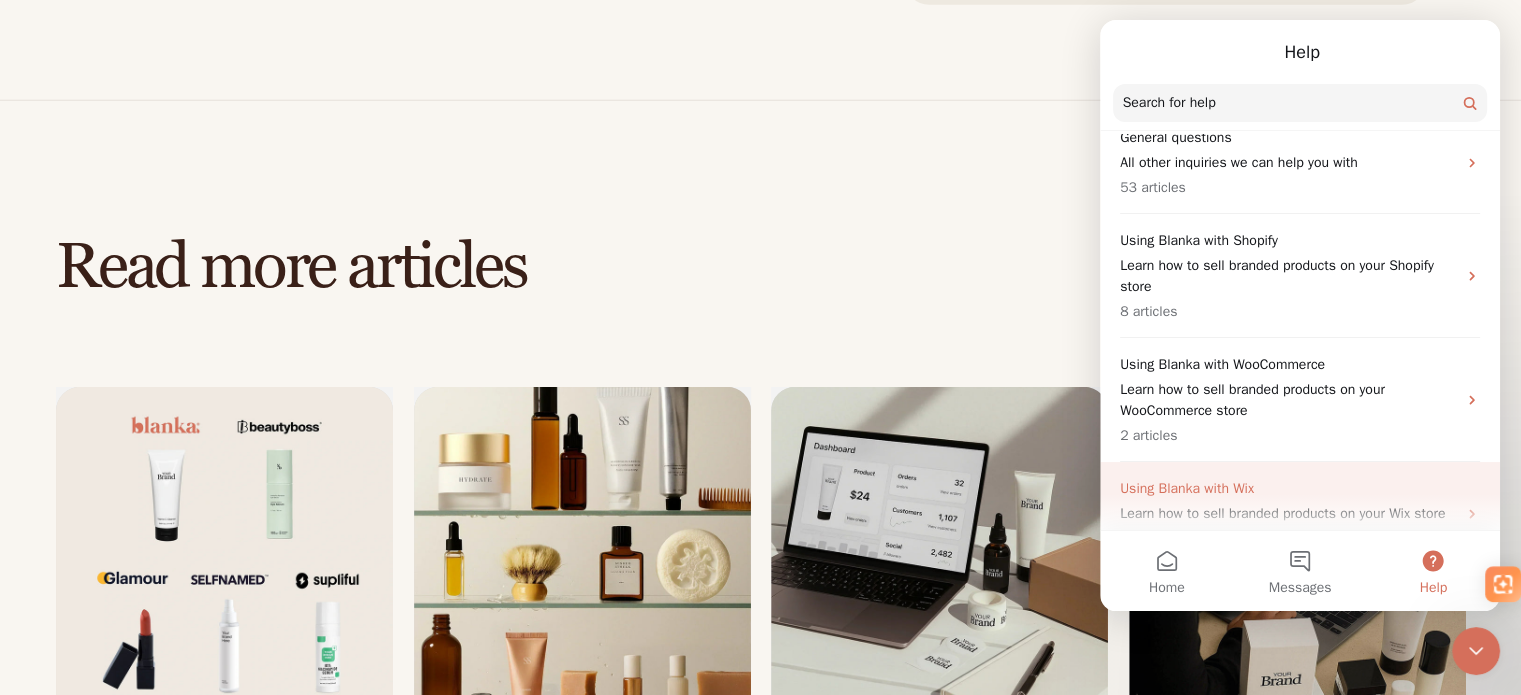 scroll, scrollTop: 362, scrollLeft: 0, axis: vertical 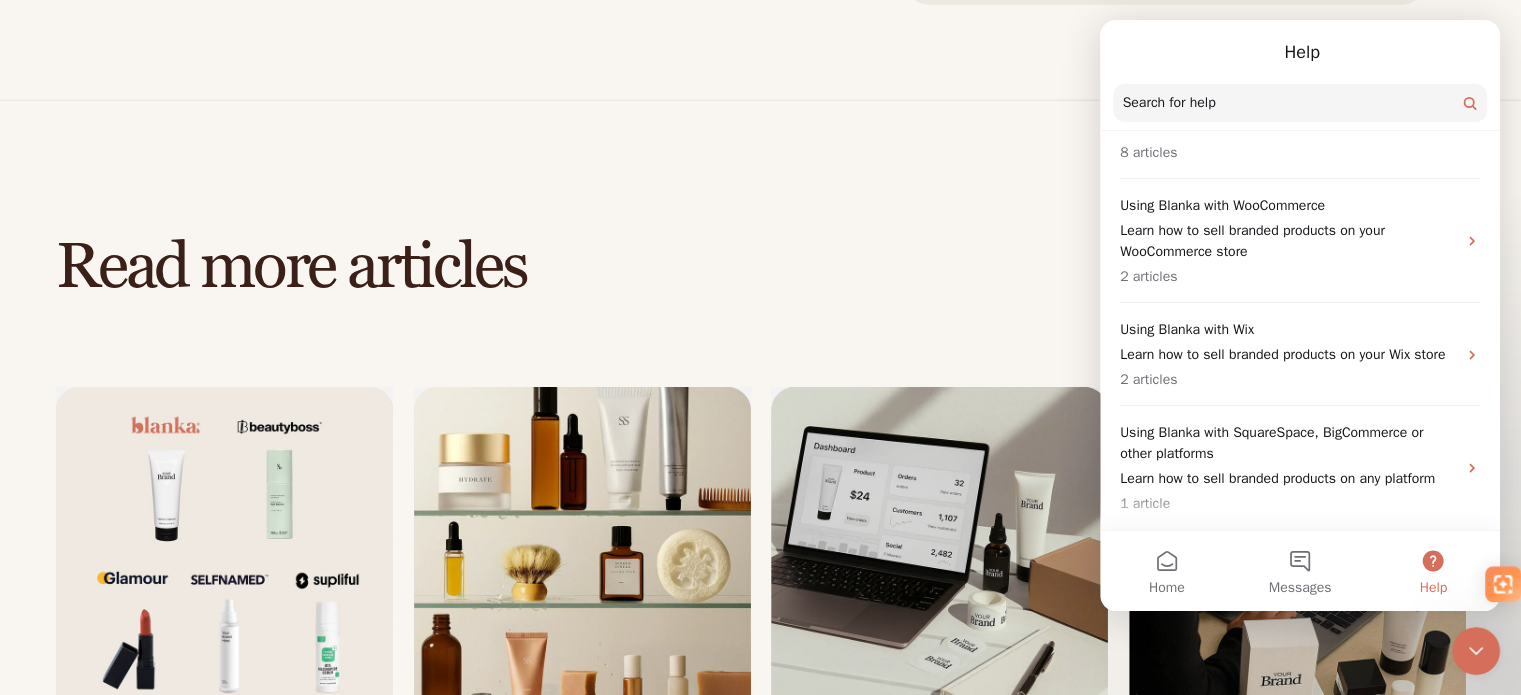 click at bounding box center [1300, 103] 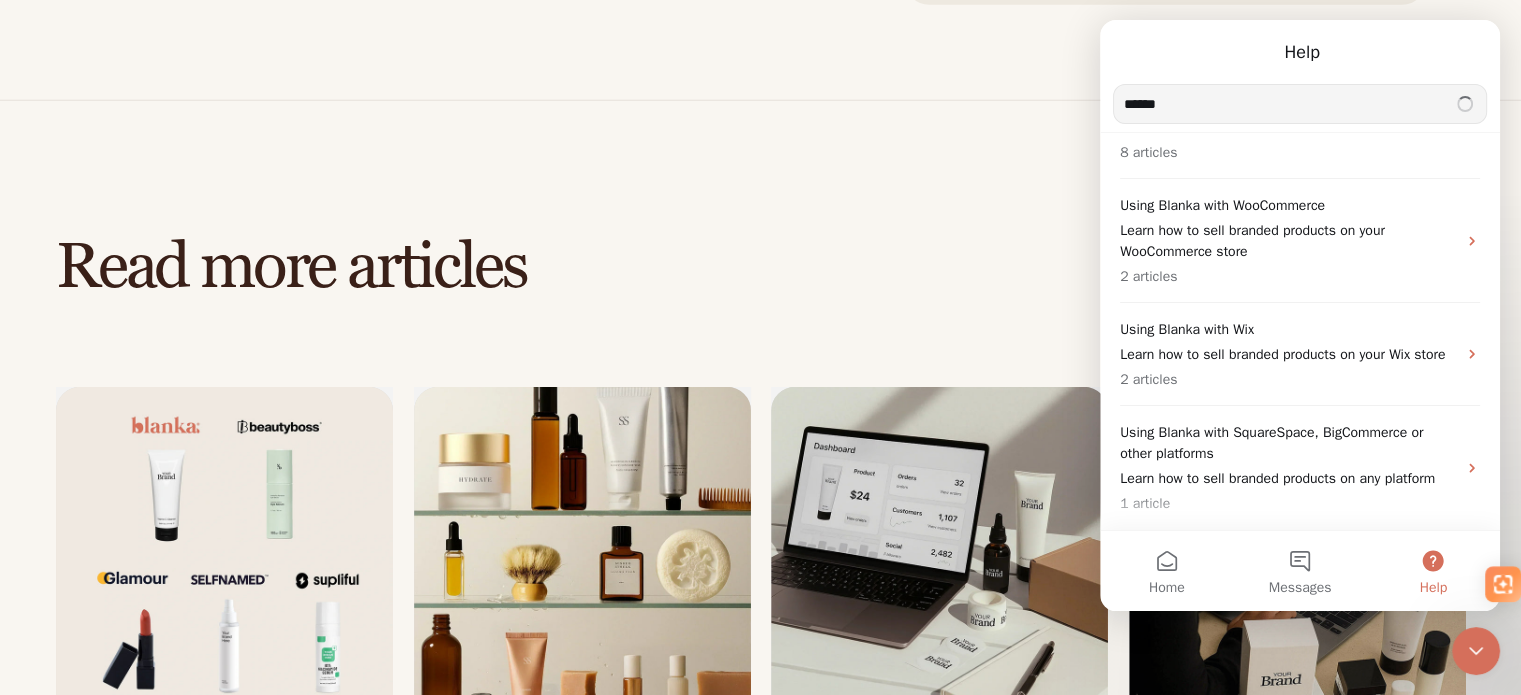 type on "*****" 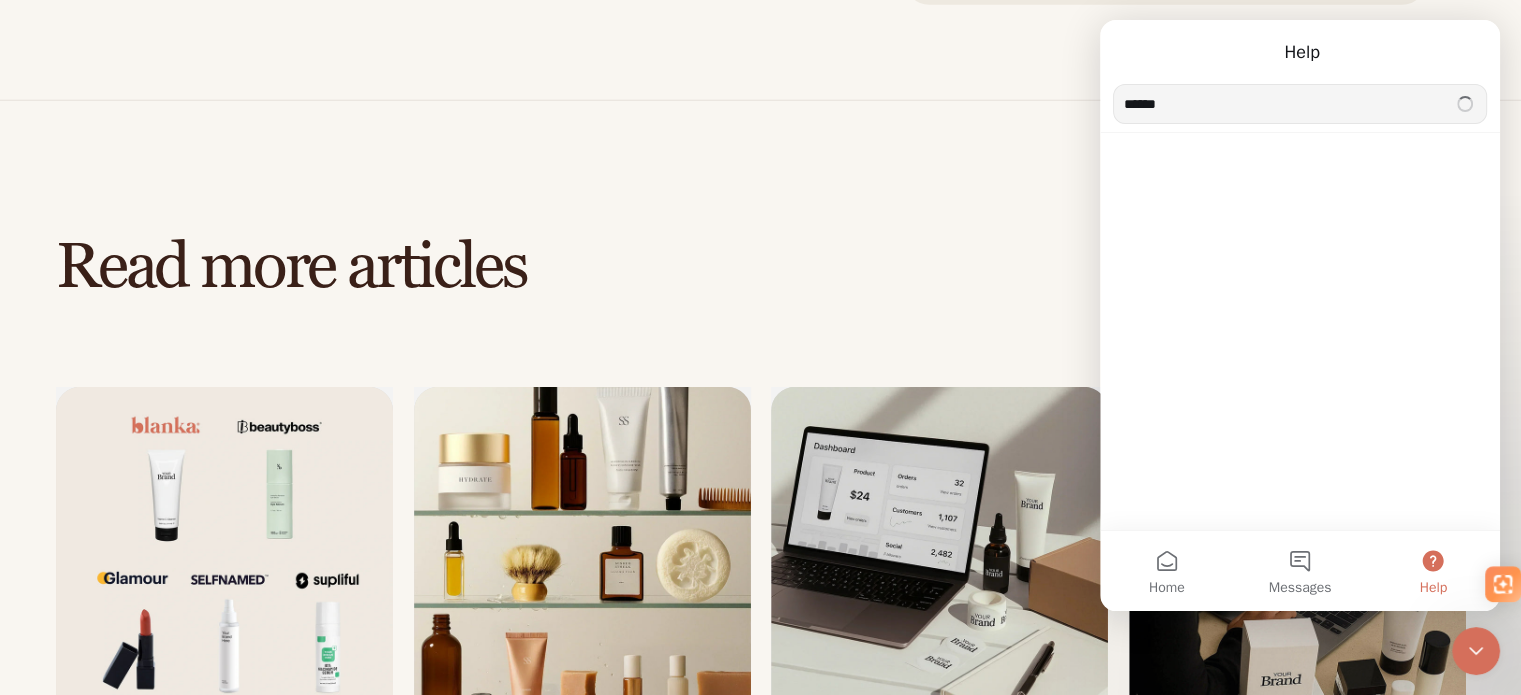 scroll, scrollTop: 268, scrollLeft: 0, axis: vertical 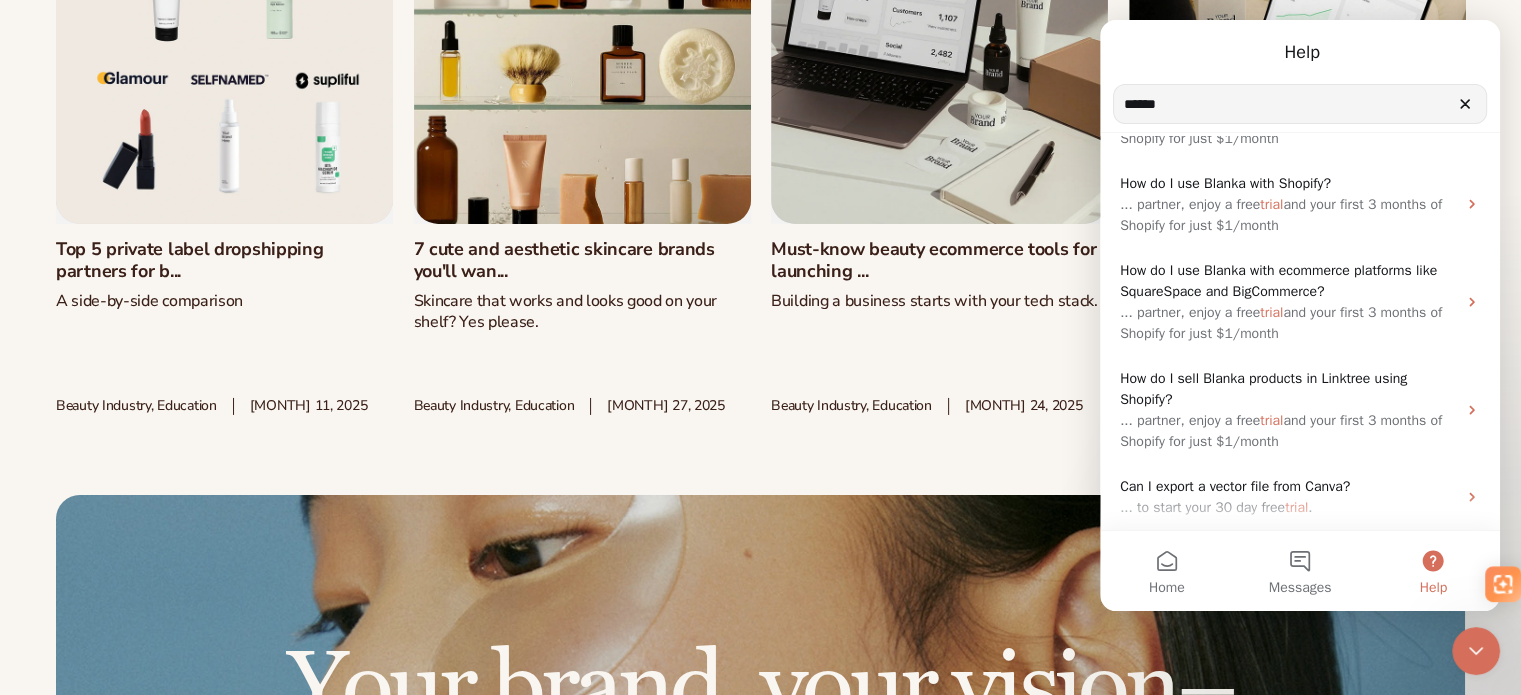 click on "7 cute and aesthetic skincare brands you'll wan..." at bounding box center (582, 260) 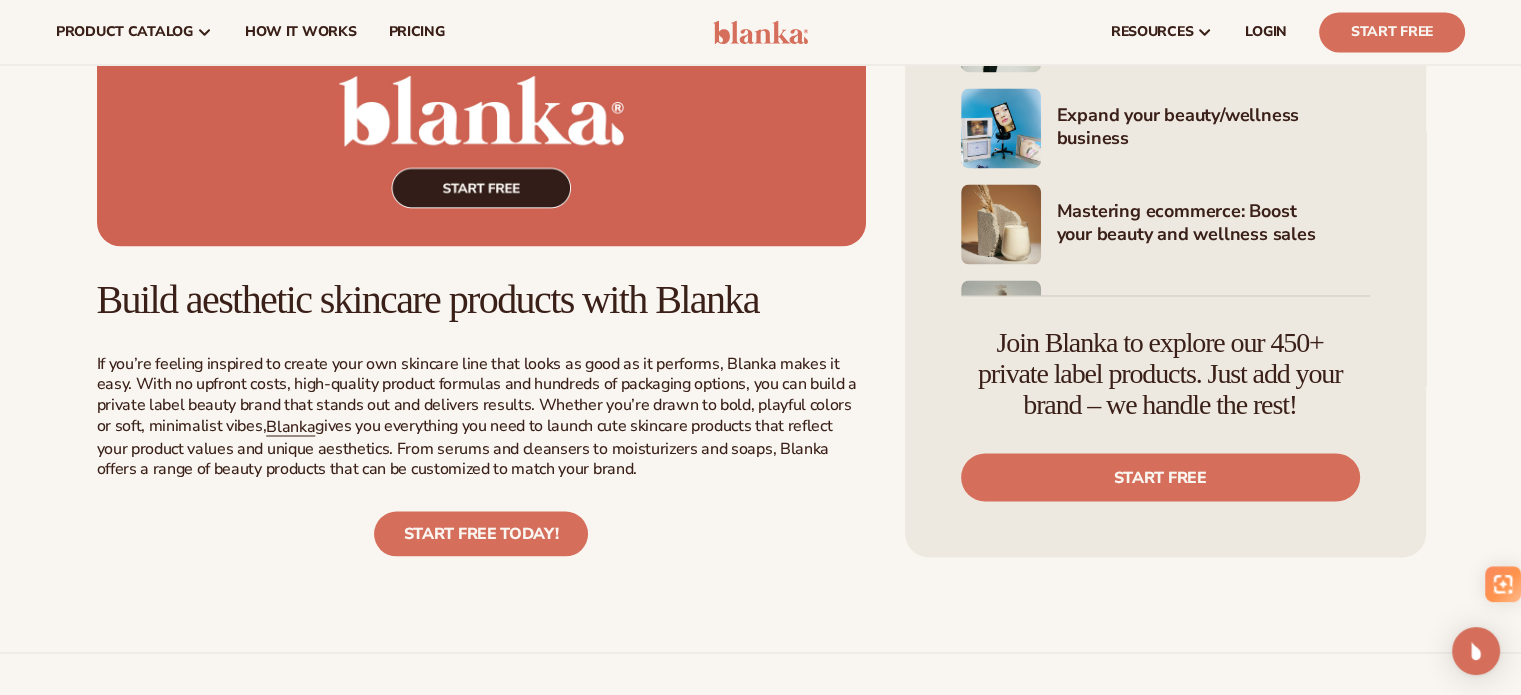 scroll, scrollTop: 3300, scrollLeft: 0, axis: vertical 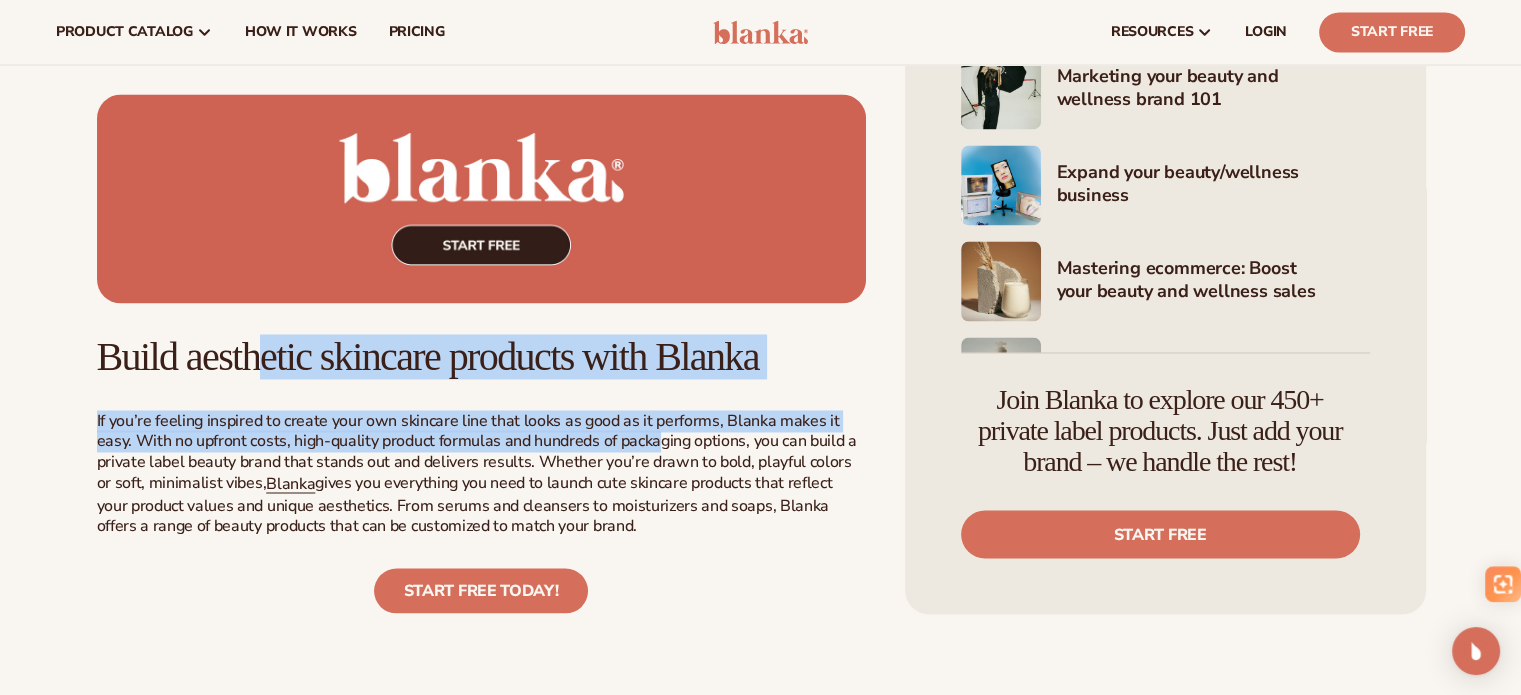 drag, startPoint x: 281, startPoint y: 354, endPoint x: 664, endPoint y: 440, distance: 392.53662 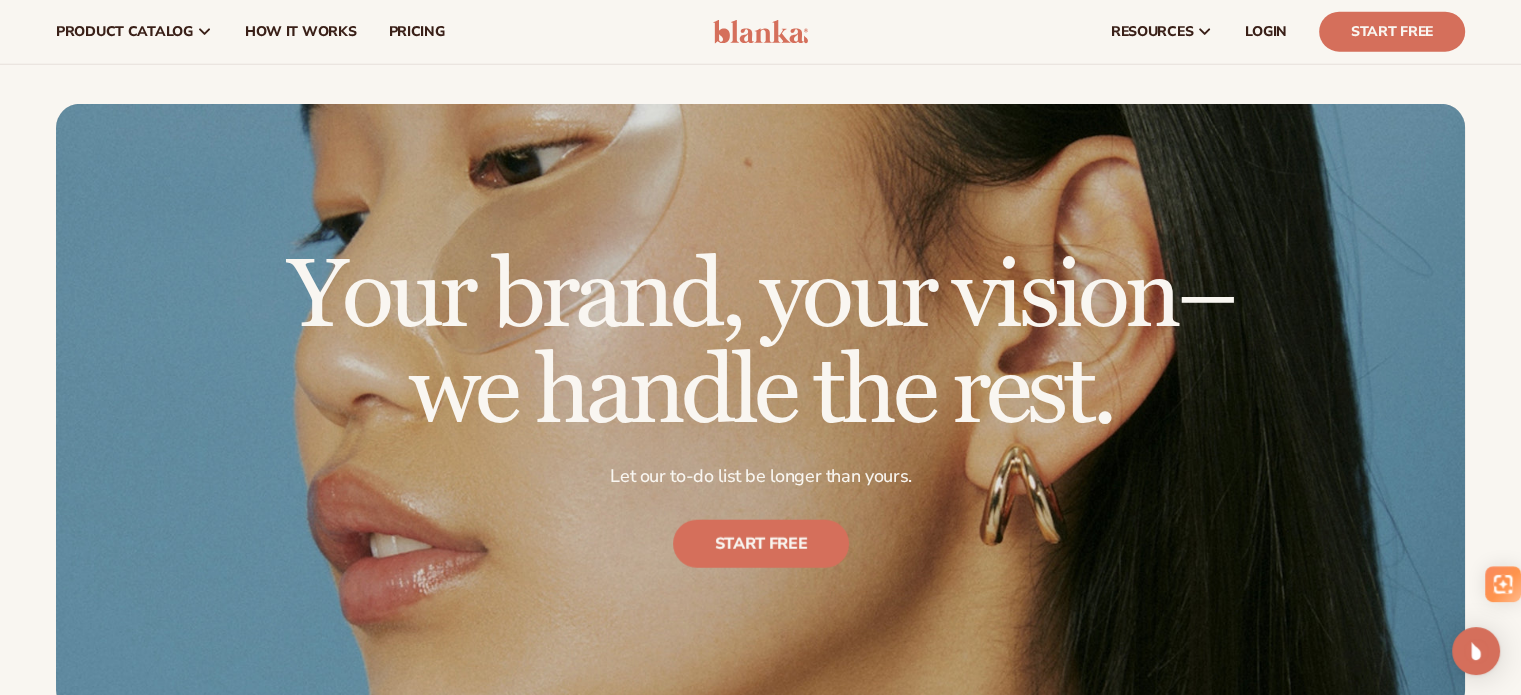 scroll, scrollTop: 4736, scrollLeft: 0, axis: vertical 